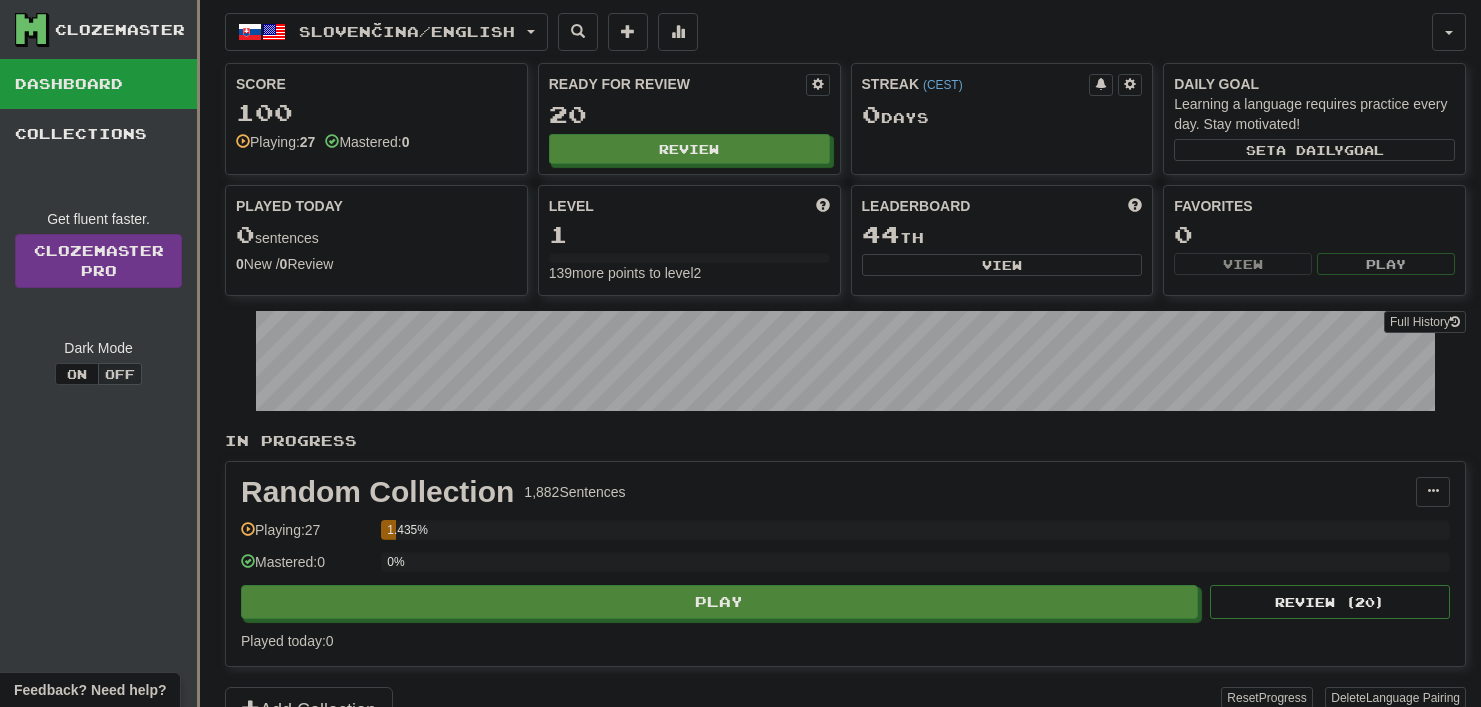 scroll, scrollTop: 0, scrollLeft: 0, axis: both 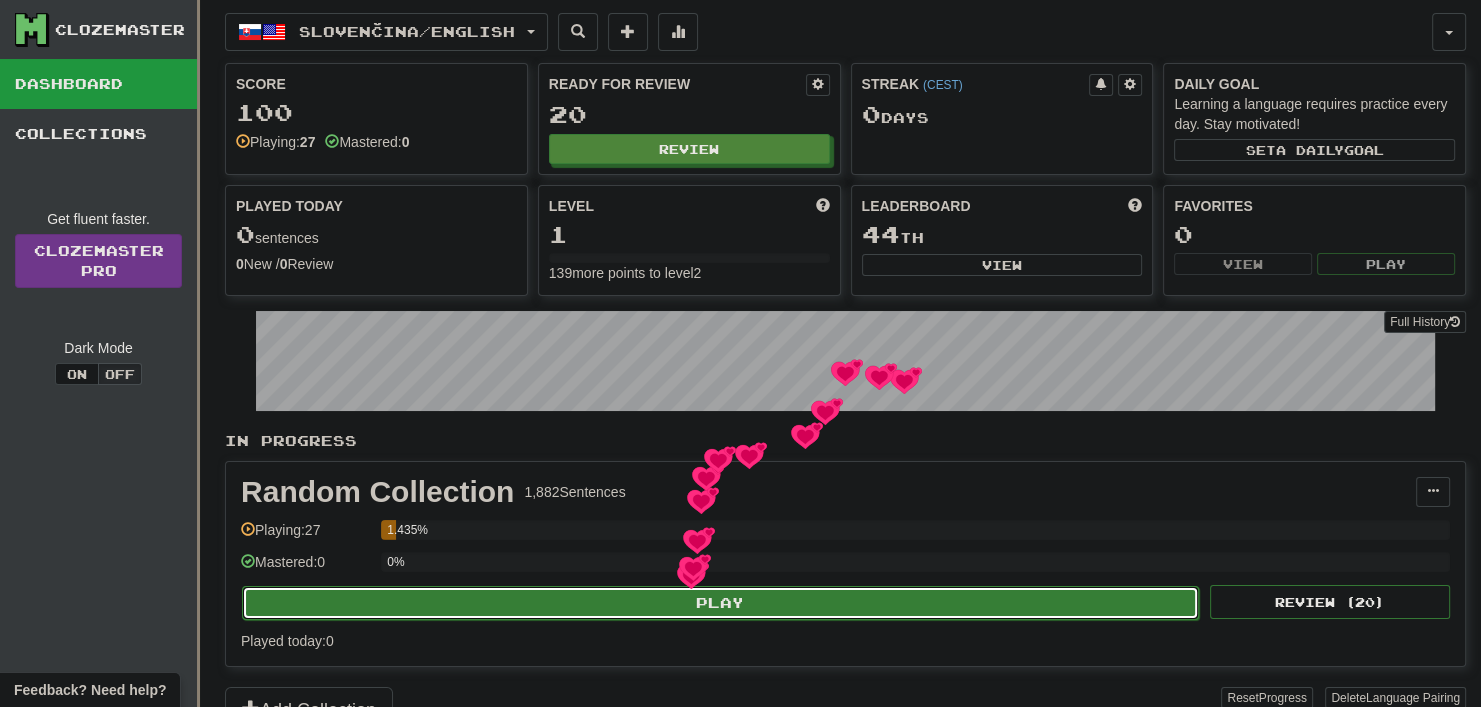 click on "Play" at bounding box center (720, 603) 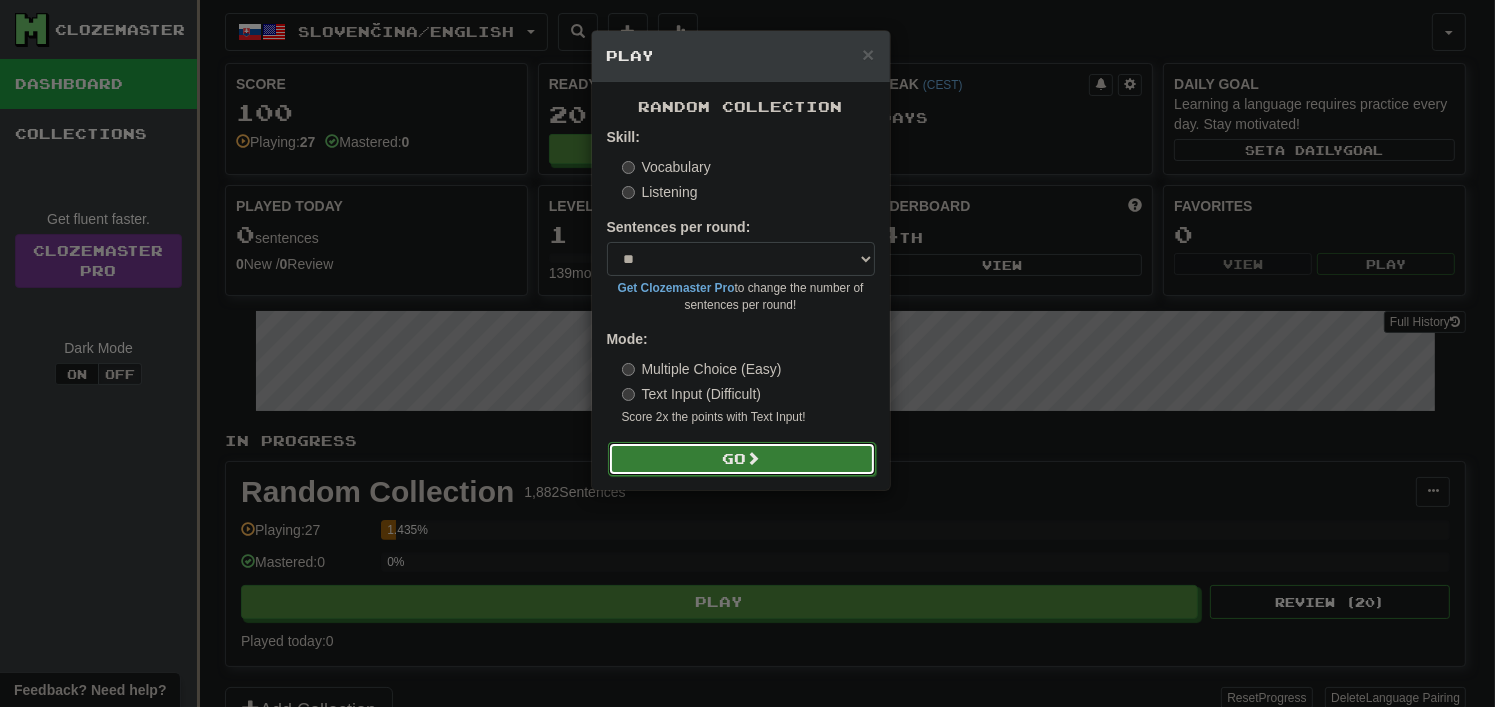 click on "Go" at bounding box center [742, 459] 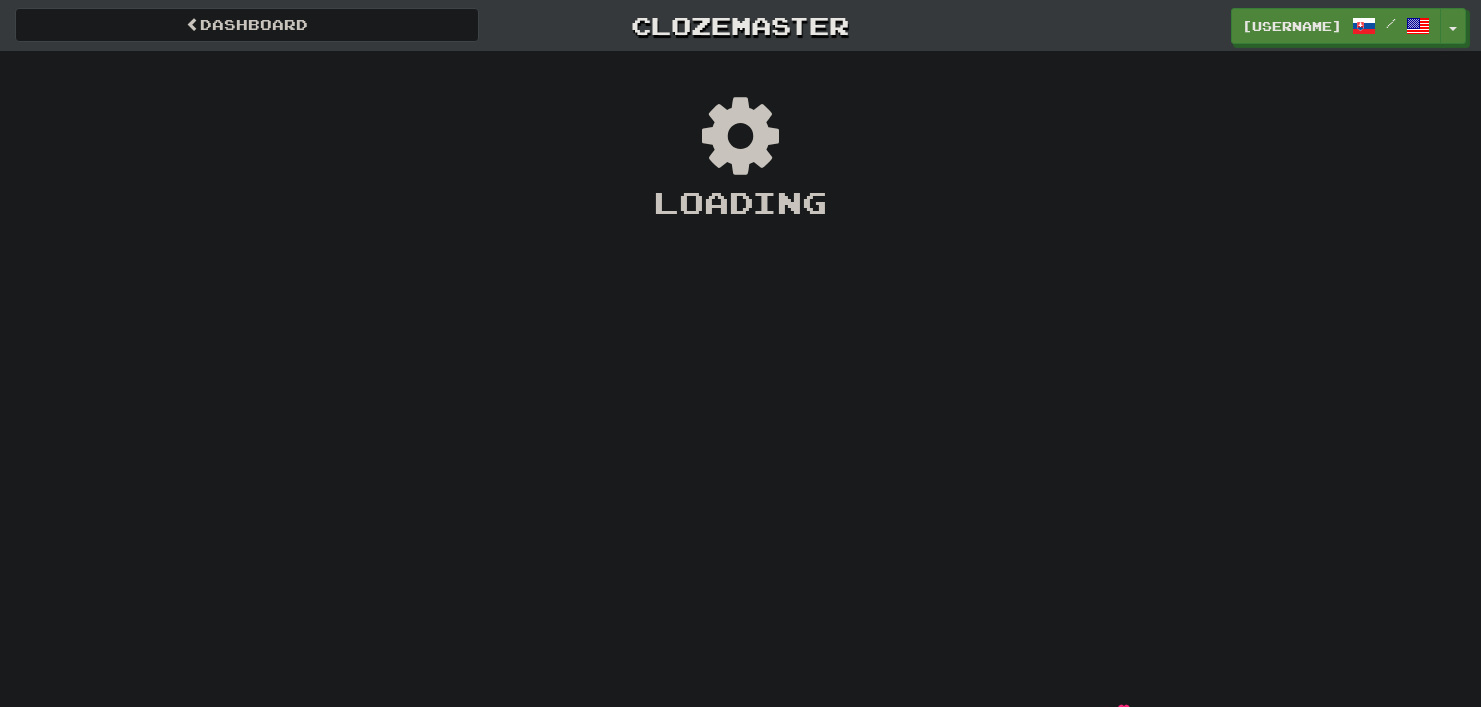 scroll, scrollTop: 0, scrollLeft: 0, axis: both 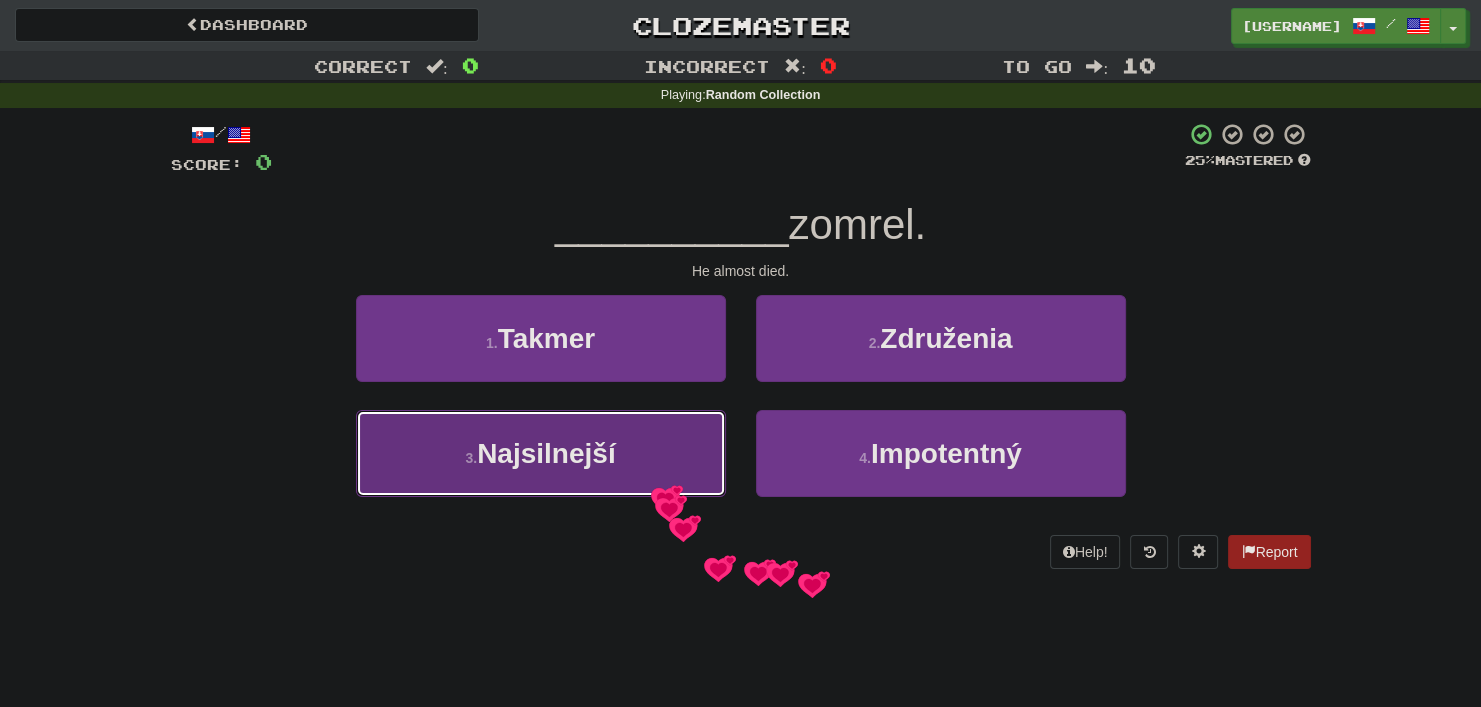 click on "[NUMBER] . [SUPERLATIVE]" at bounding box center (541, 453) 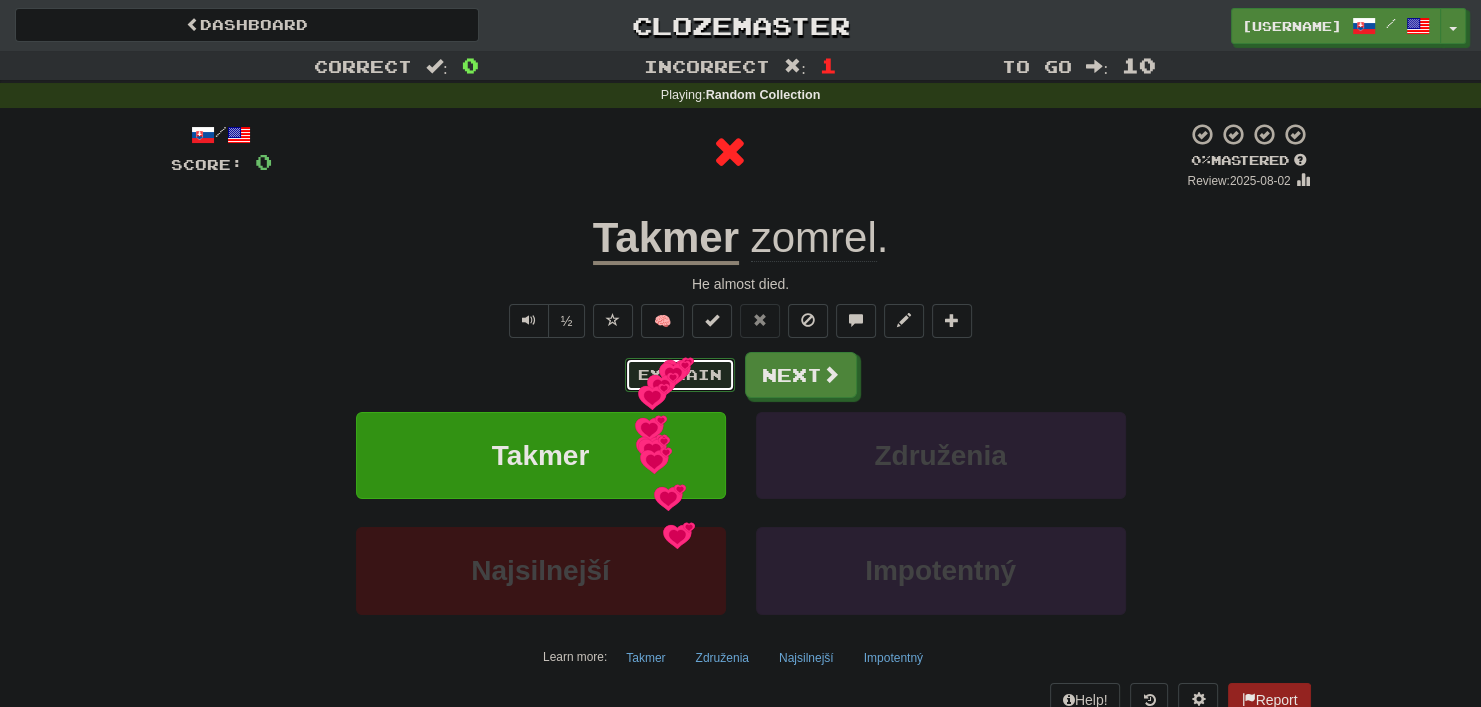 click on "Explain" at bounding box center (680, 375) 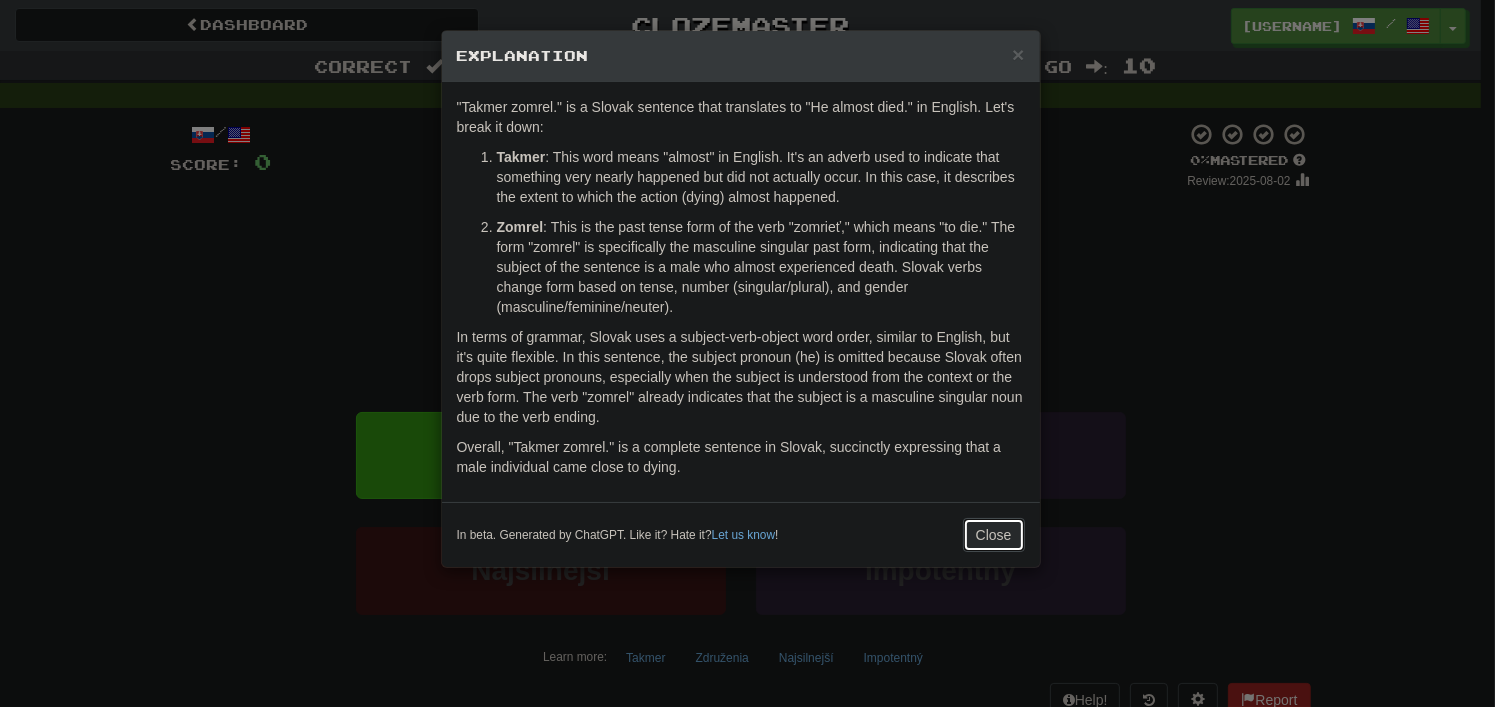 click on "Close" at bounding box center (994, 535) 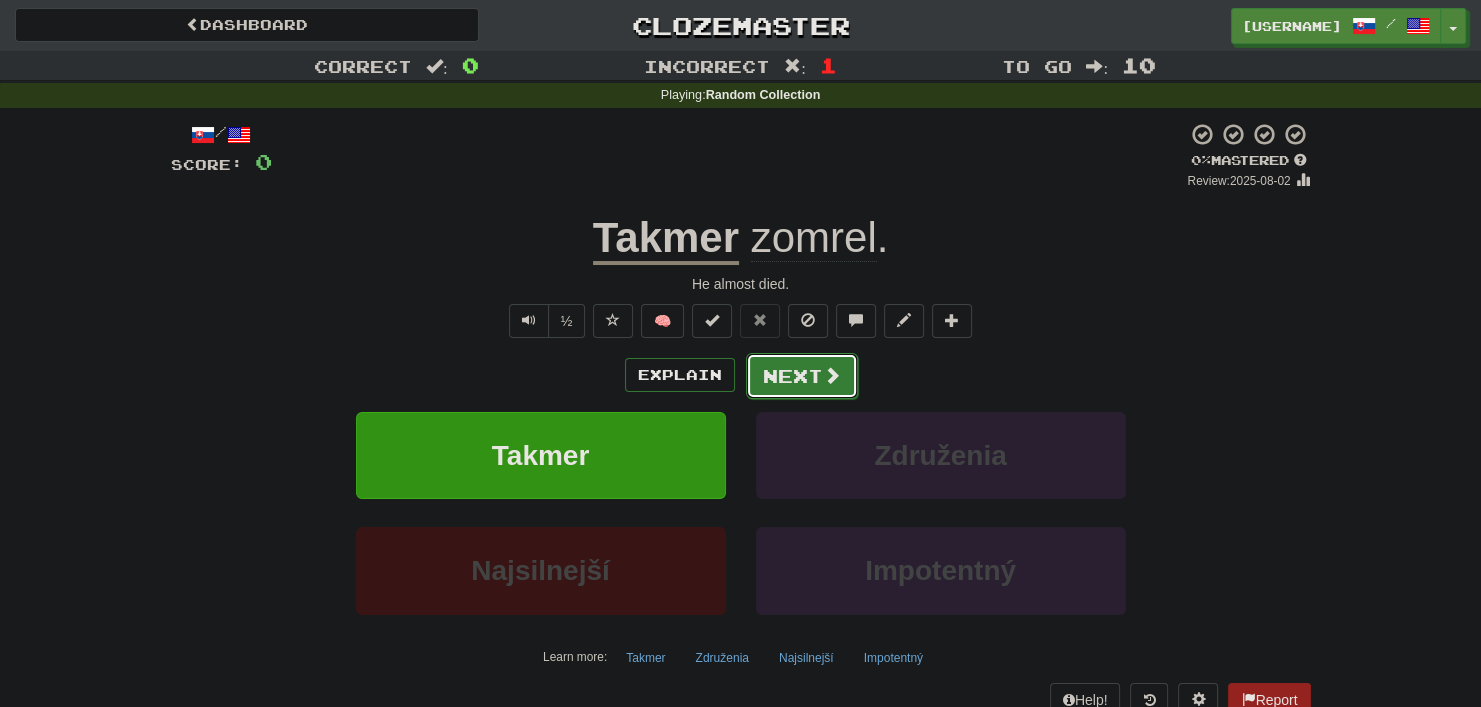 click on "Next" at bounding box center [802, 376] 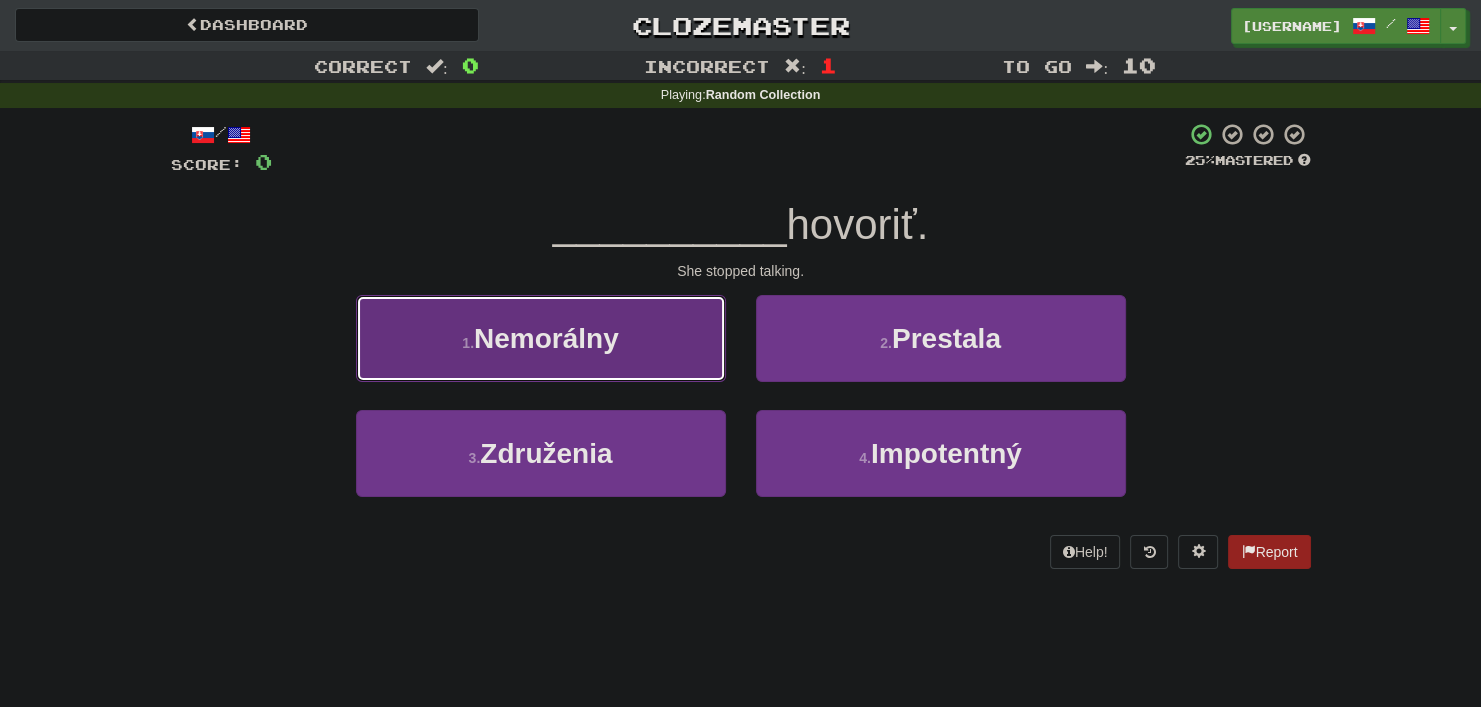 click on "1 .  Nemorálny" at bounding box center (541, 338) 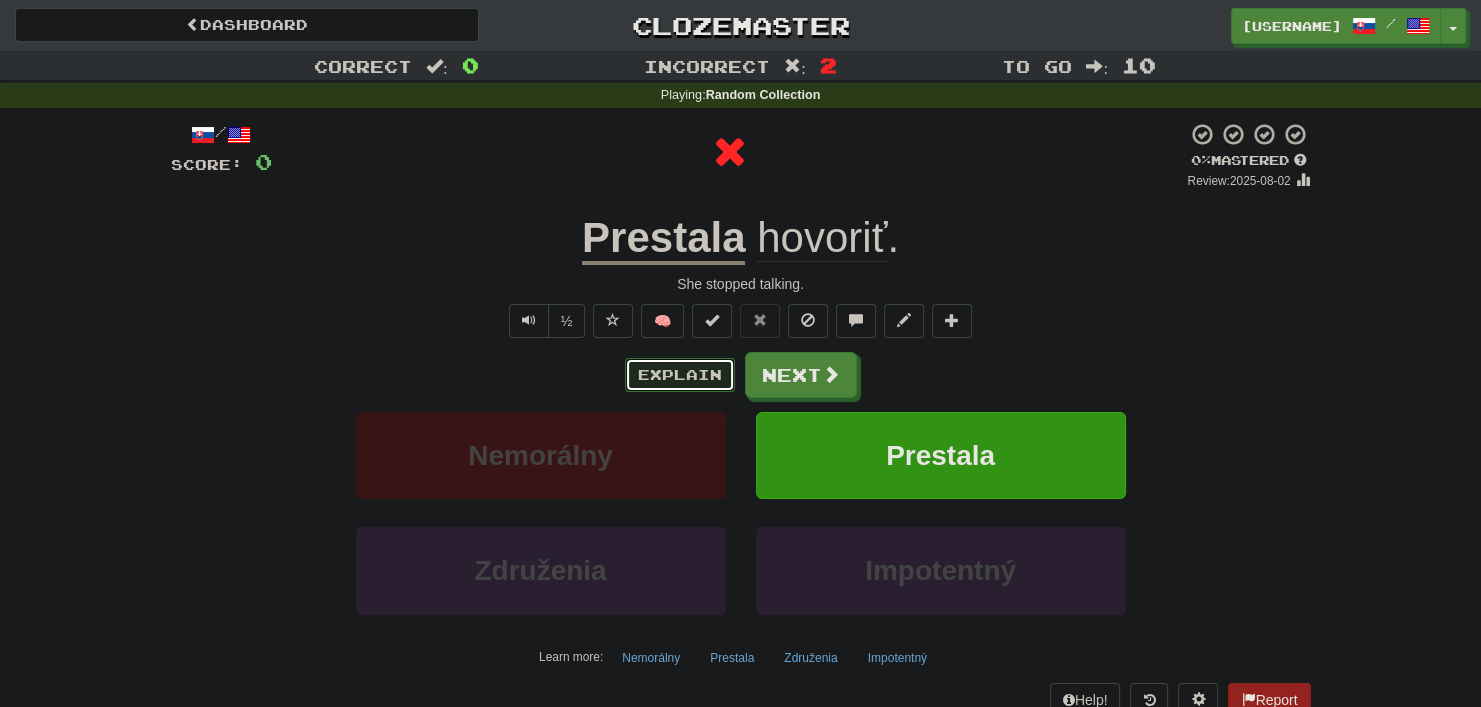 click on "Explain" at bounding box center [680, 375] 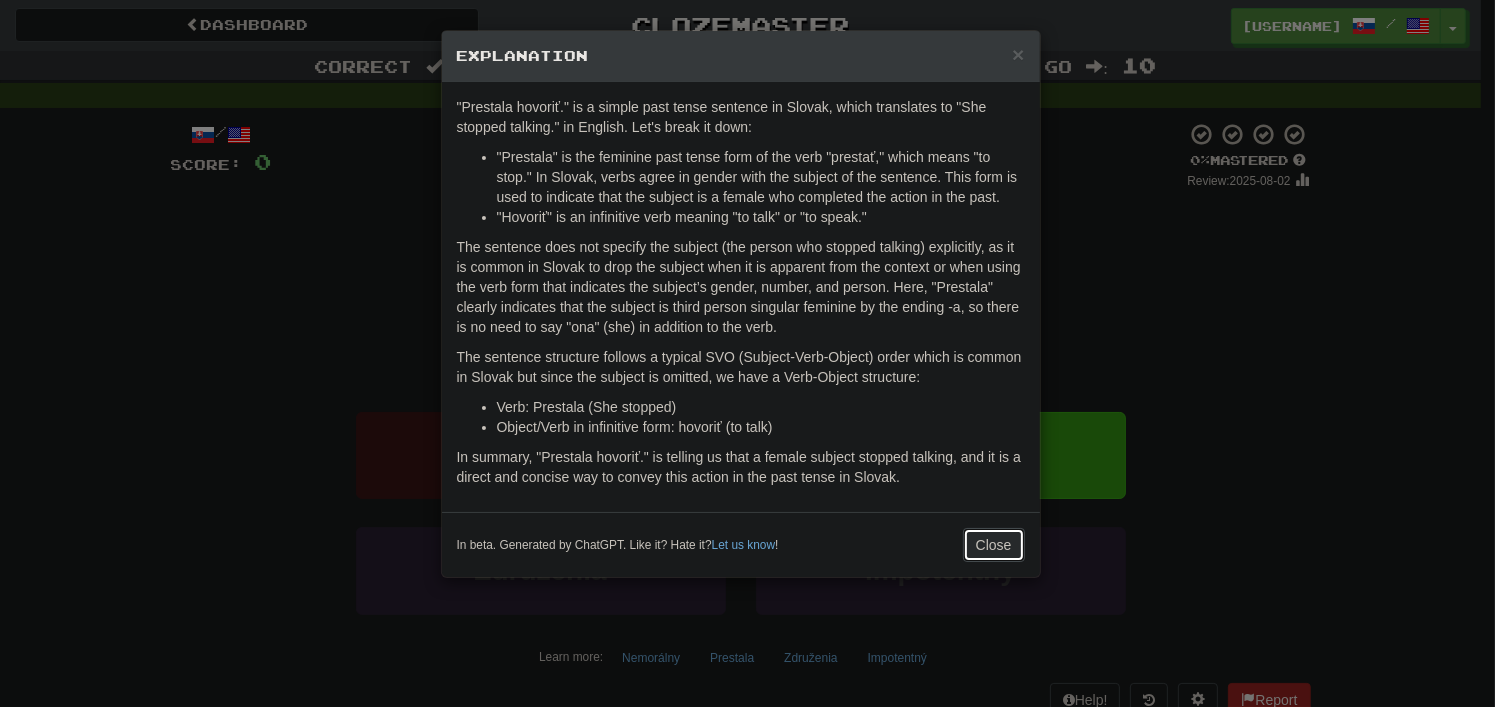 click on "Close" at bounding box center [994, 545] 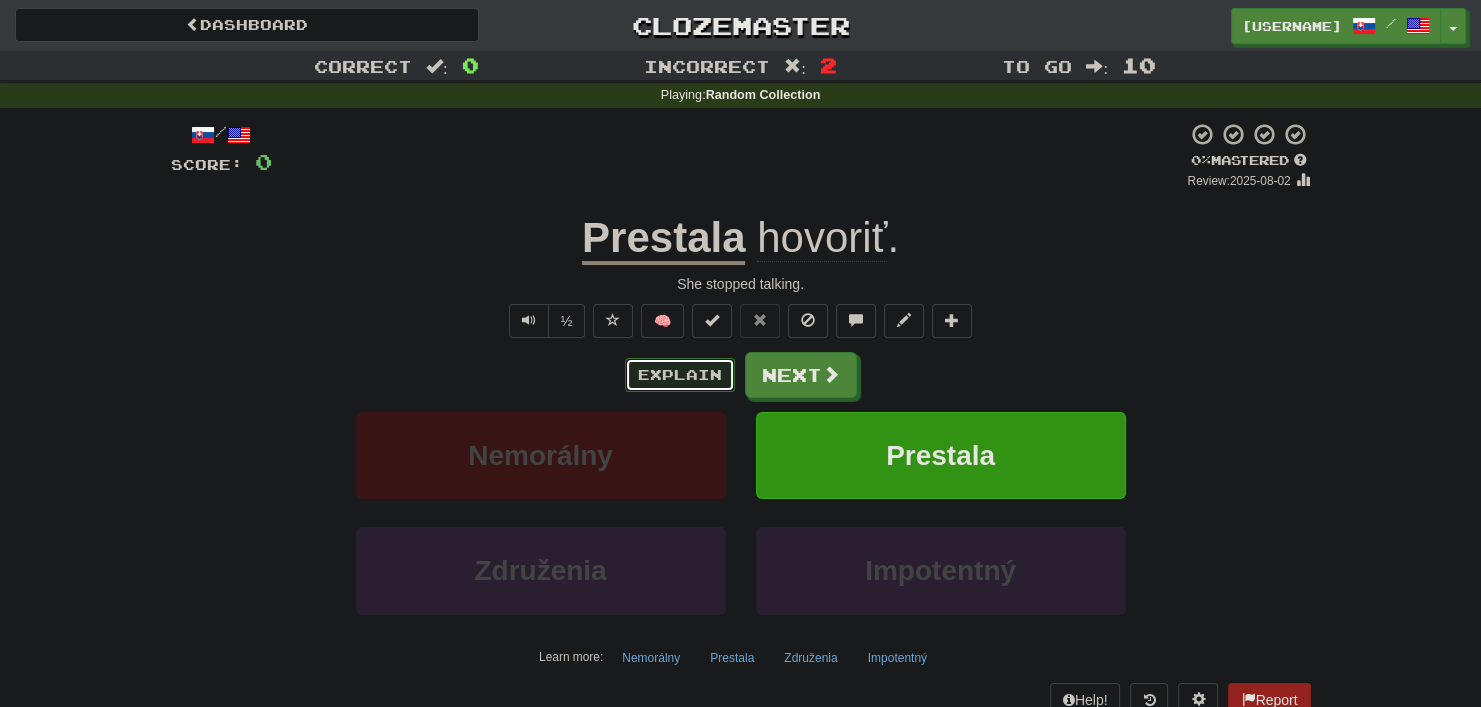 click on "Explain" at bounding box center [680, 375] 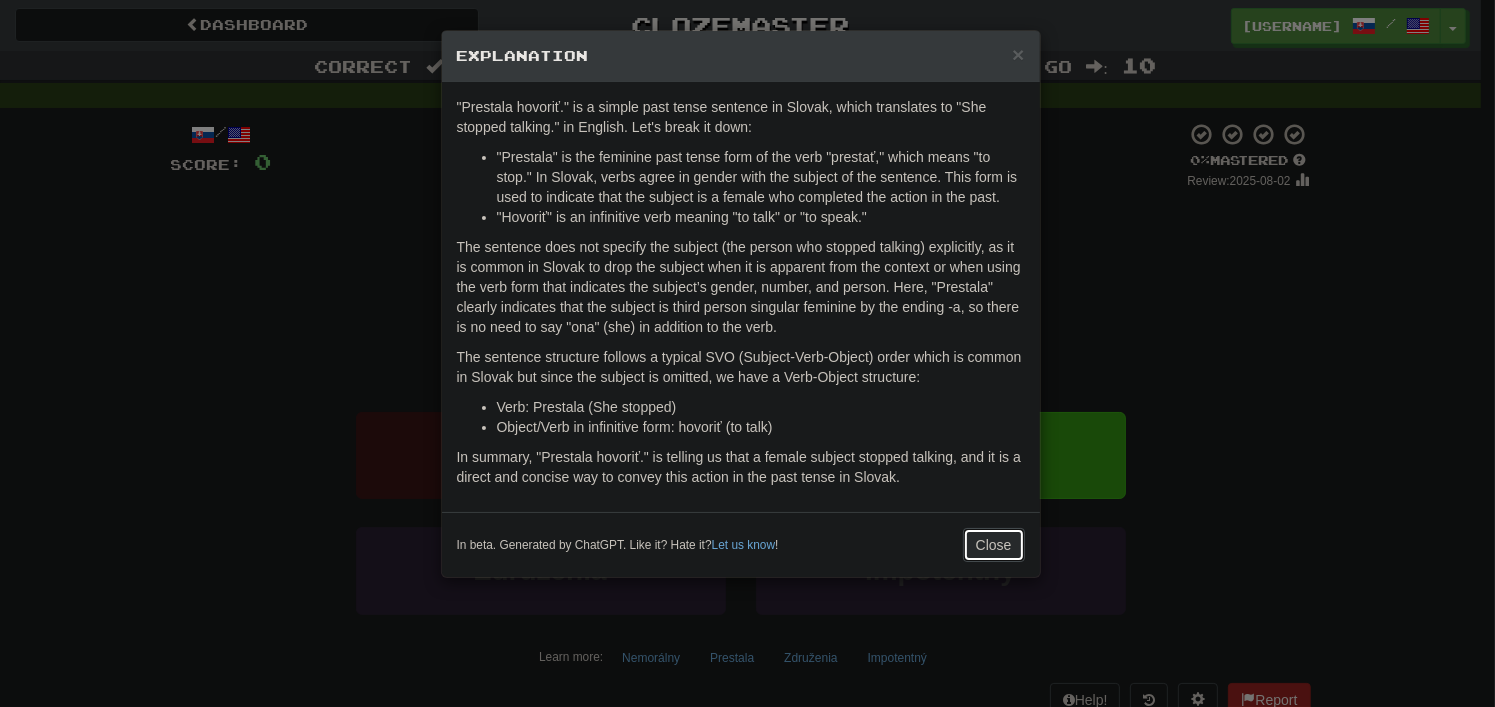 click on "Close" at bounding box center [994, 545] 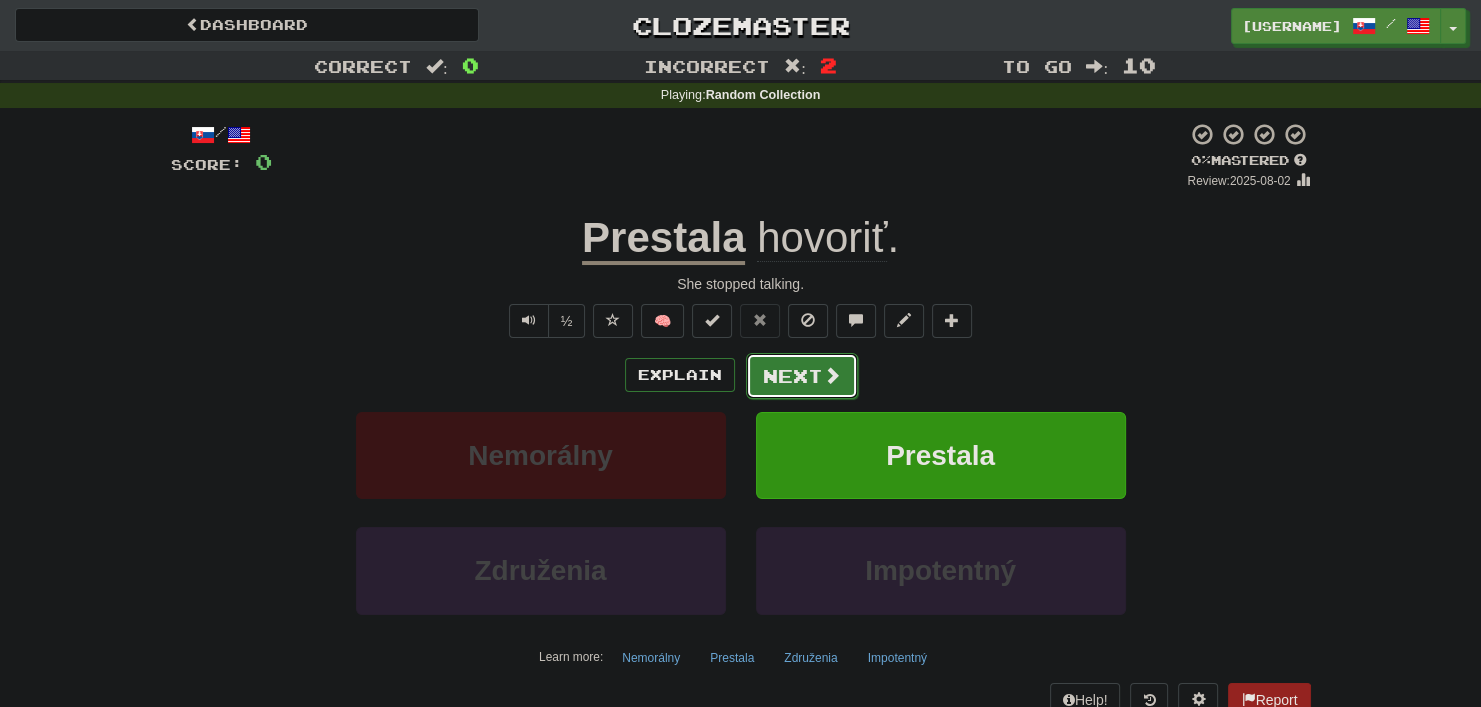 click on "Next" at bounding box center [802, 376] 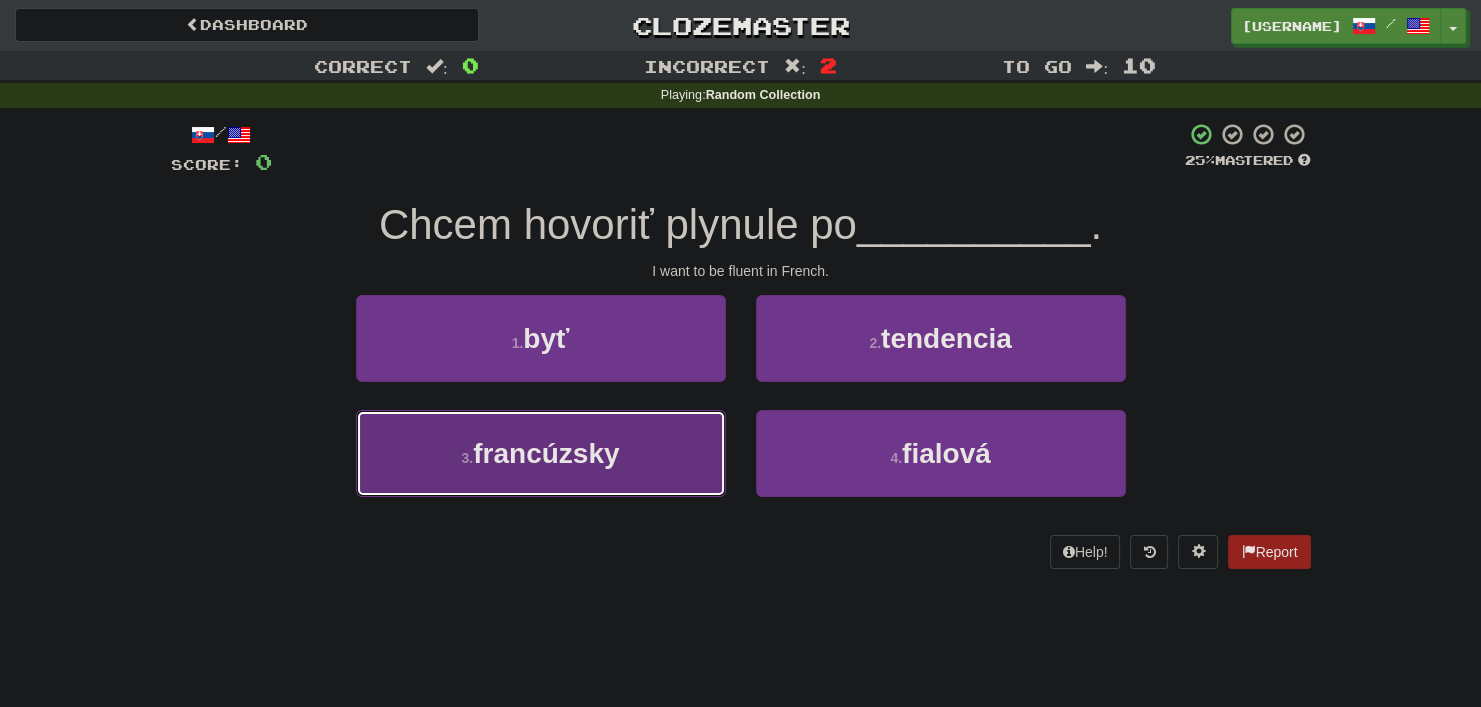 click on "3 .  francúzsky" at bounding box center [541, 453] 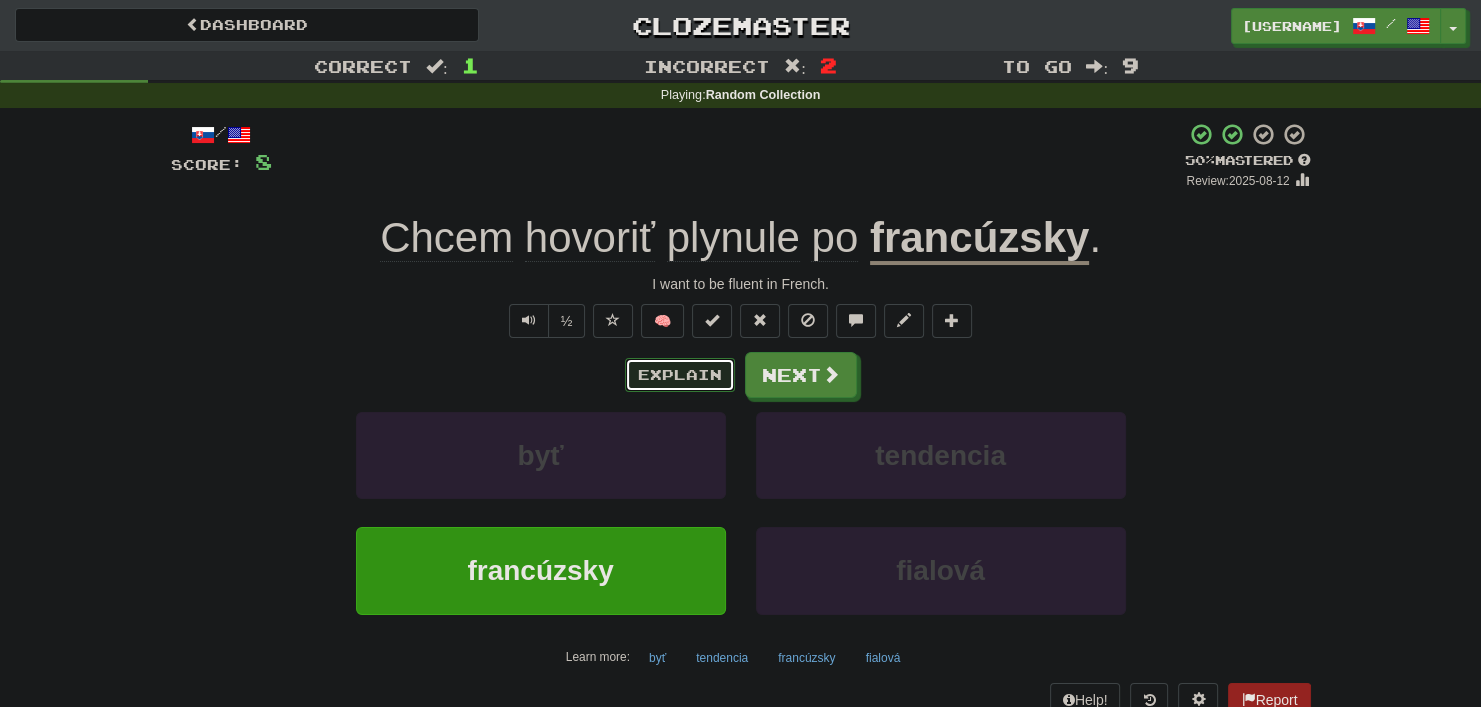 click on "Explain" at bounding box center [680, 375] 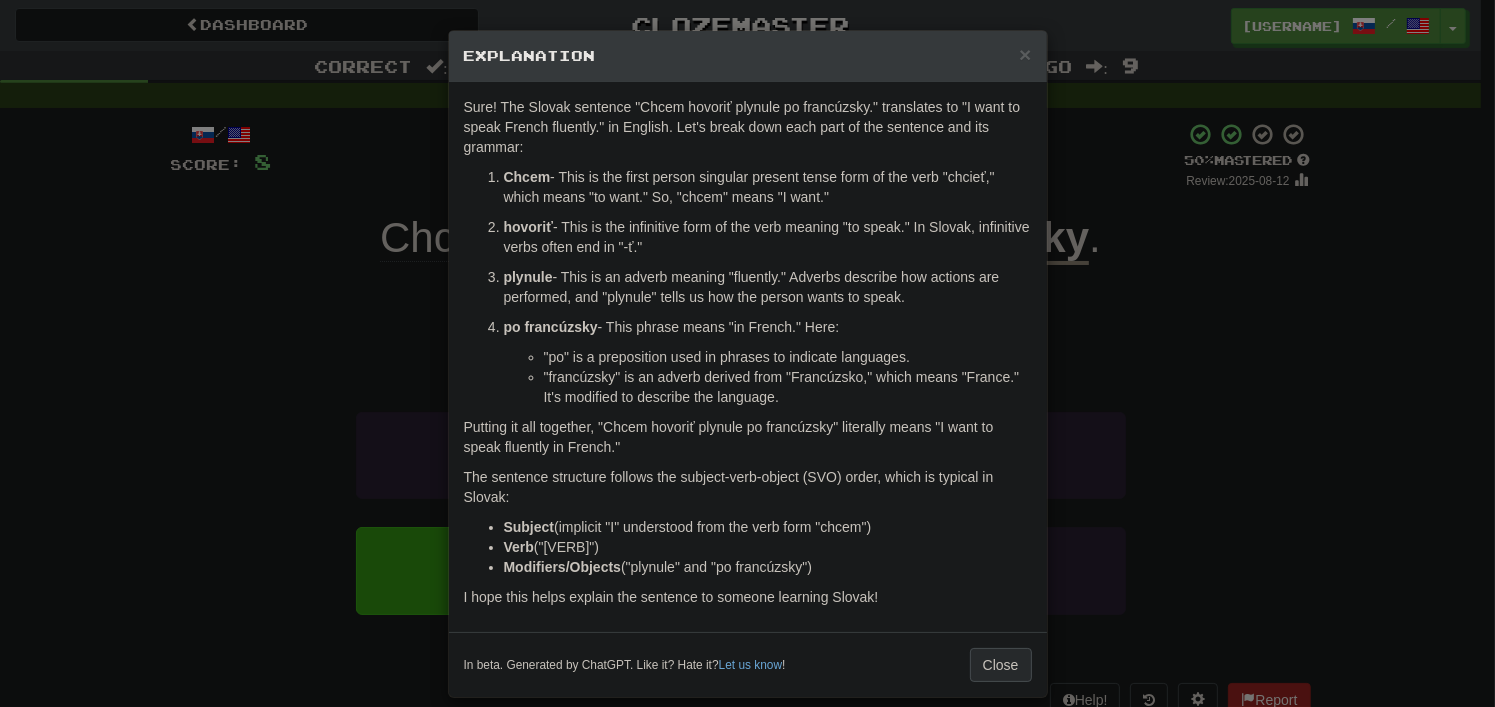 click on "In beta. Generated by ChatGPT. Like it? Hate it?  Let us know ! Close" at bounding box center (748, 664) 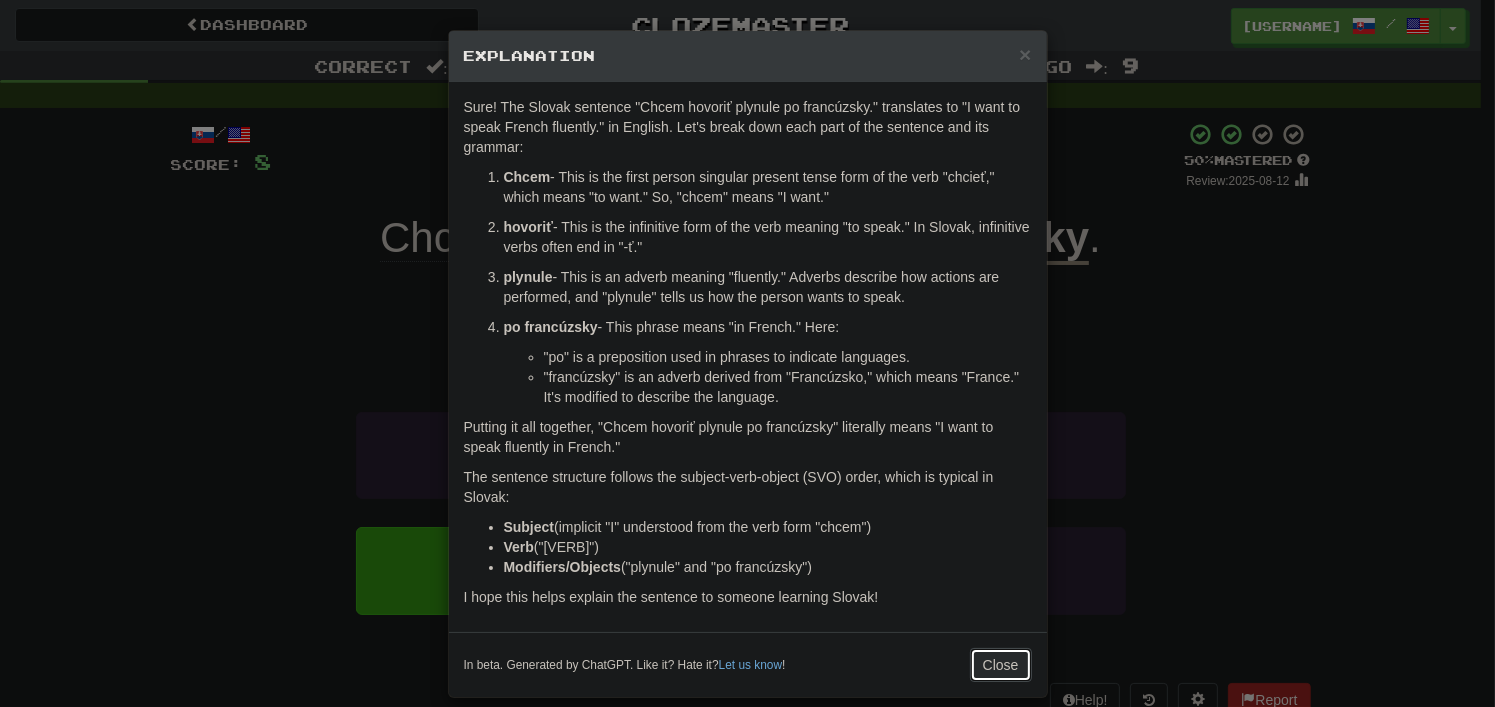 click on "Close" at bounding box center [1001, 665] 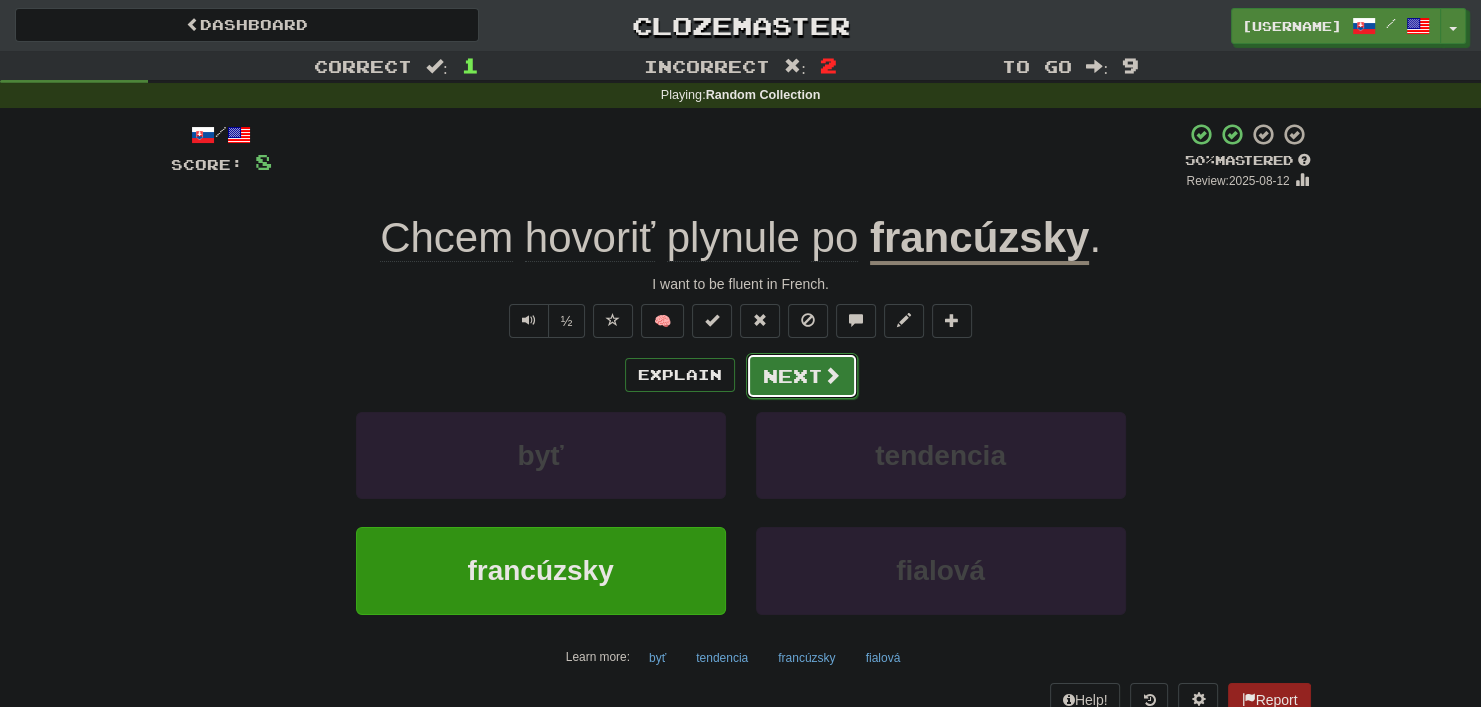click on "Next" at bounding box center [802, 376] 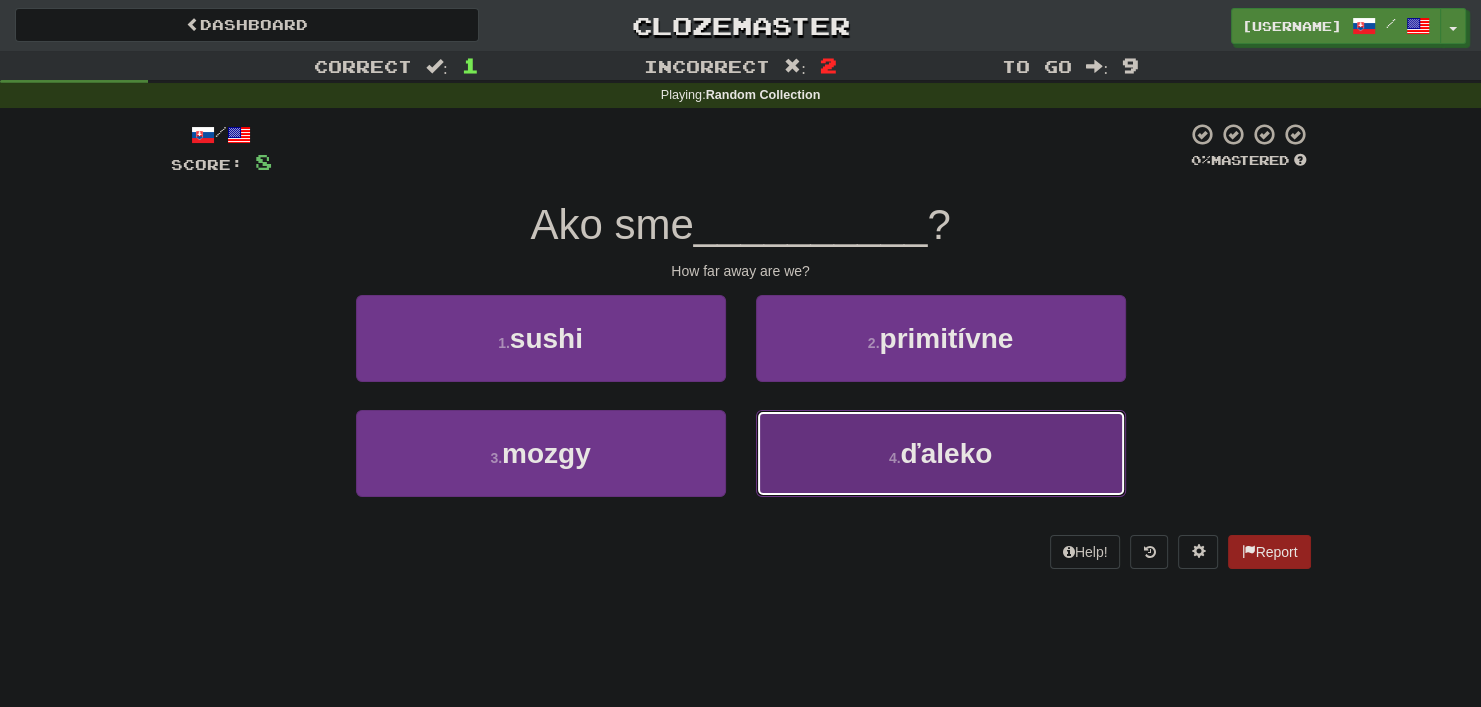 click on "ďaleko" at bounding box center (946, 453) 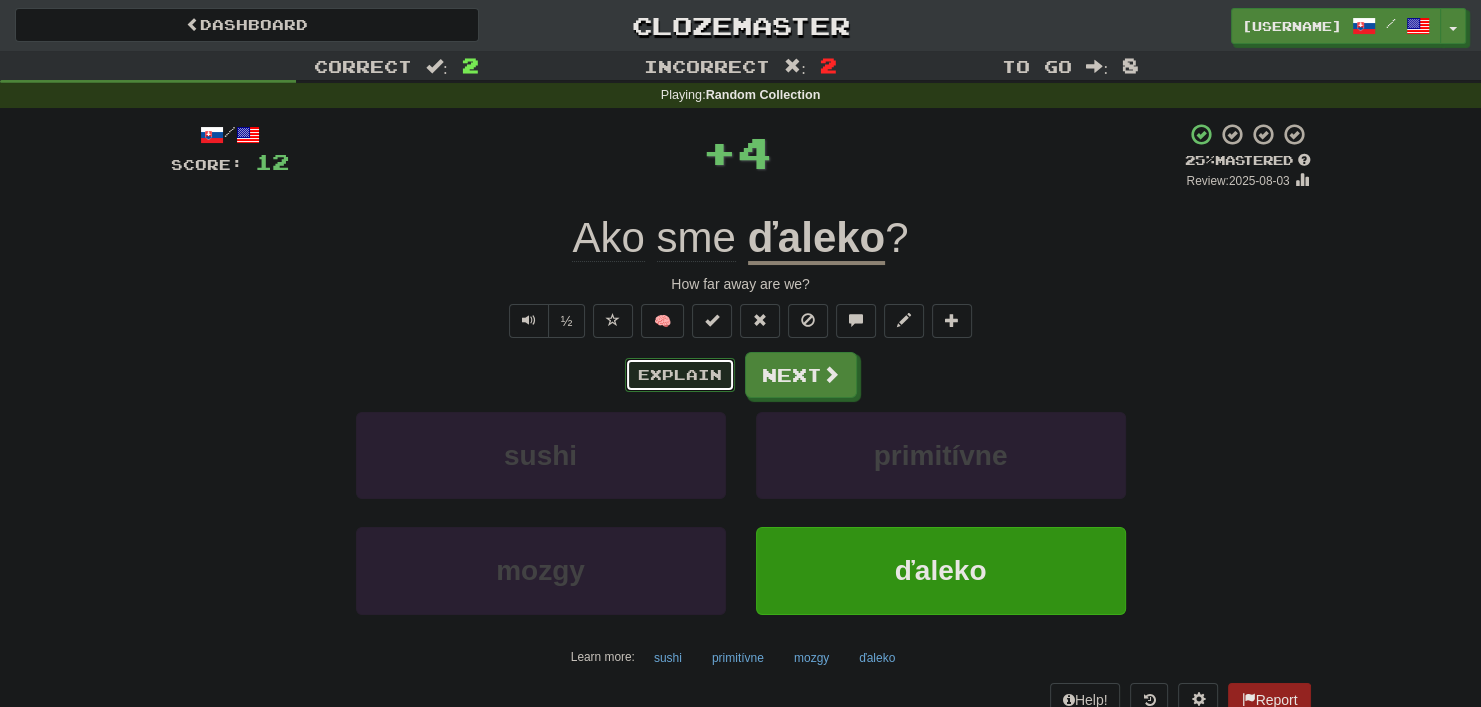 click on "Explain" at bounding box center [680, 375] 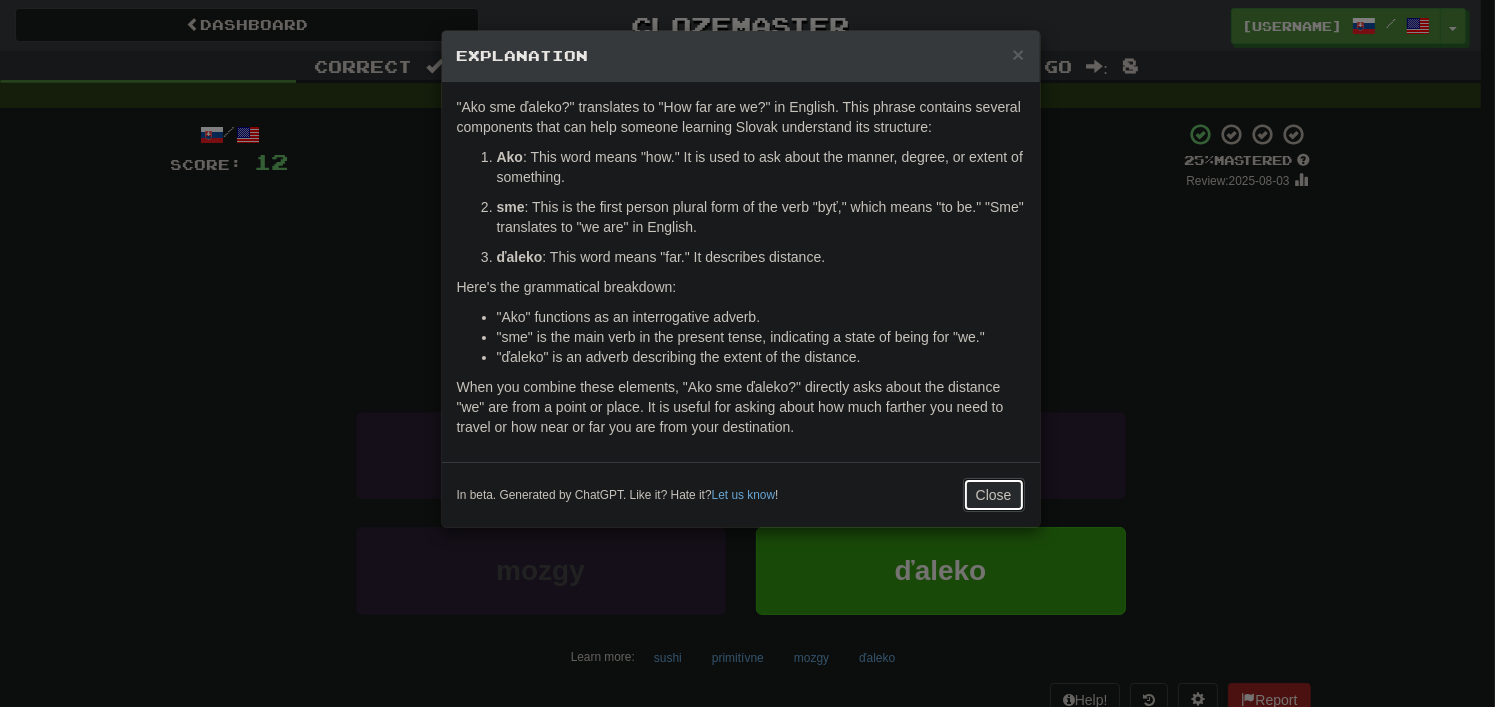 click on "Close" at bounding box center (994, 495) 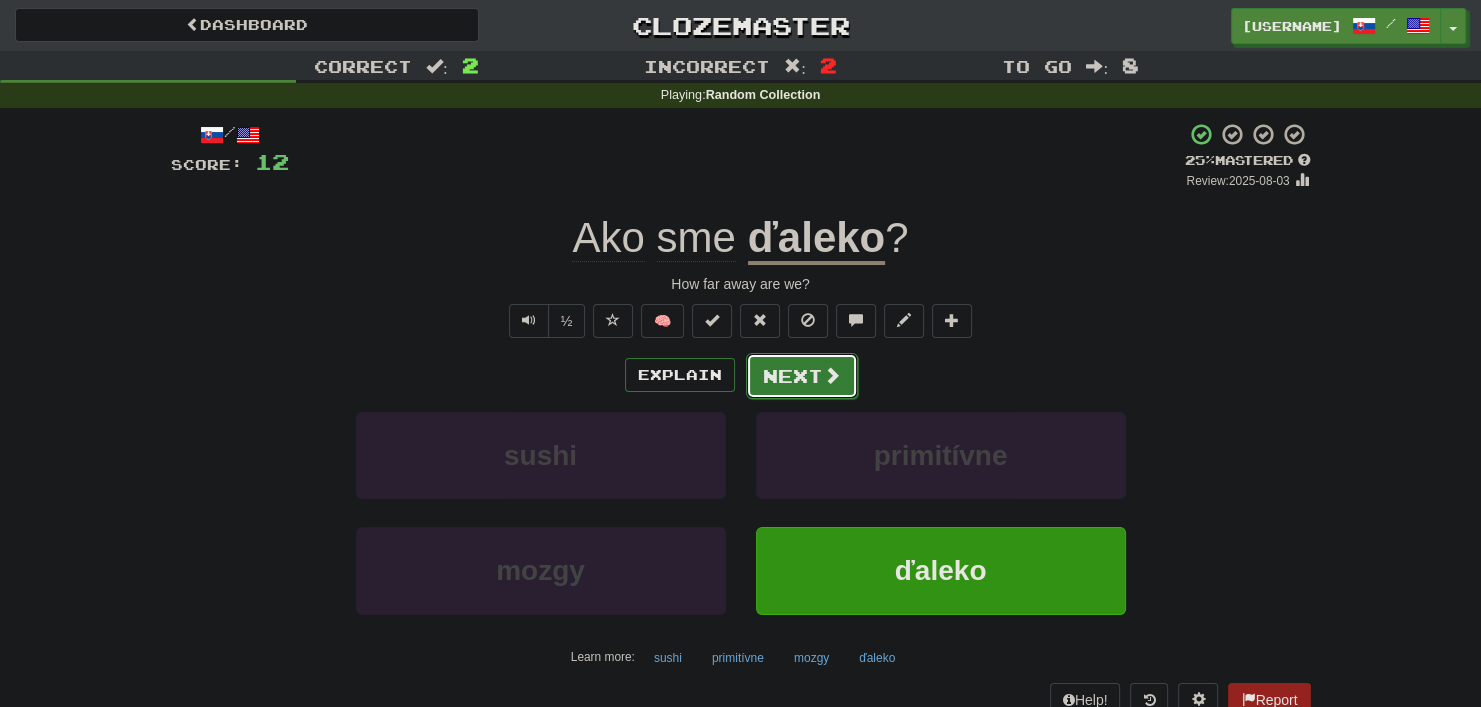 click on "Next" at bounding box center [802, 376] 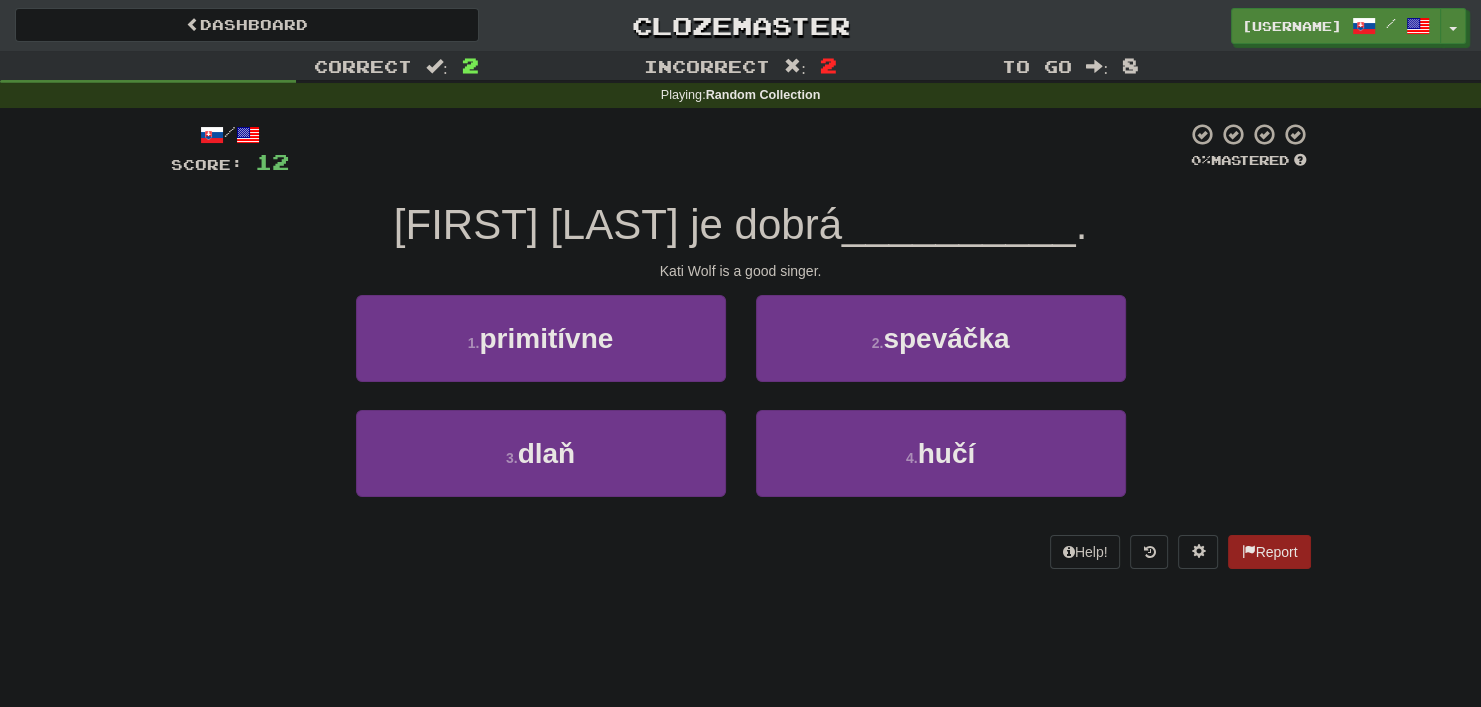 click on "/  Score:   12 0 %  Mastered Kati Wolf je dobrá  __________ . Kati Wolf is a good singer. 1 .  primitívne 2 .  speváčka 3 .  dlaň 4 .  hučí  Help!  Report" at bounding box center [741, 345] 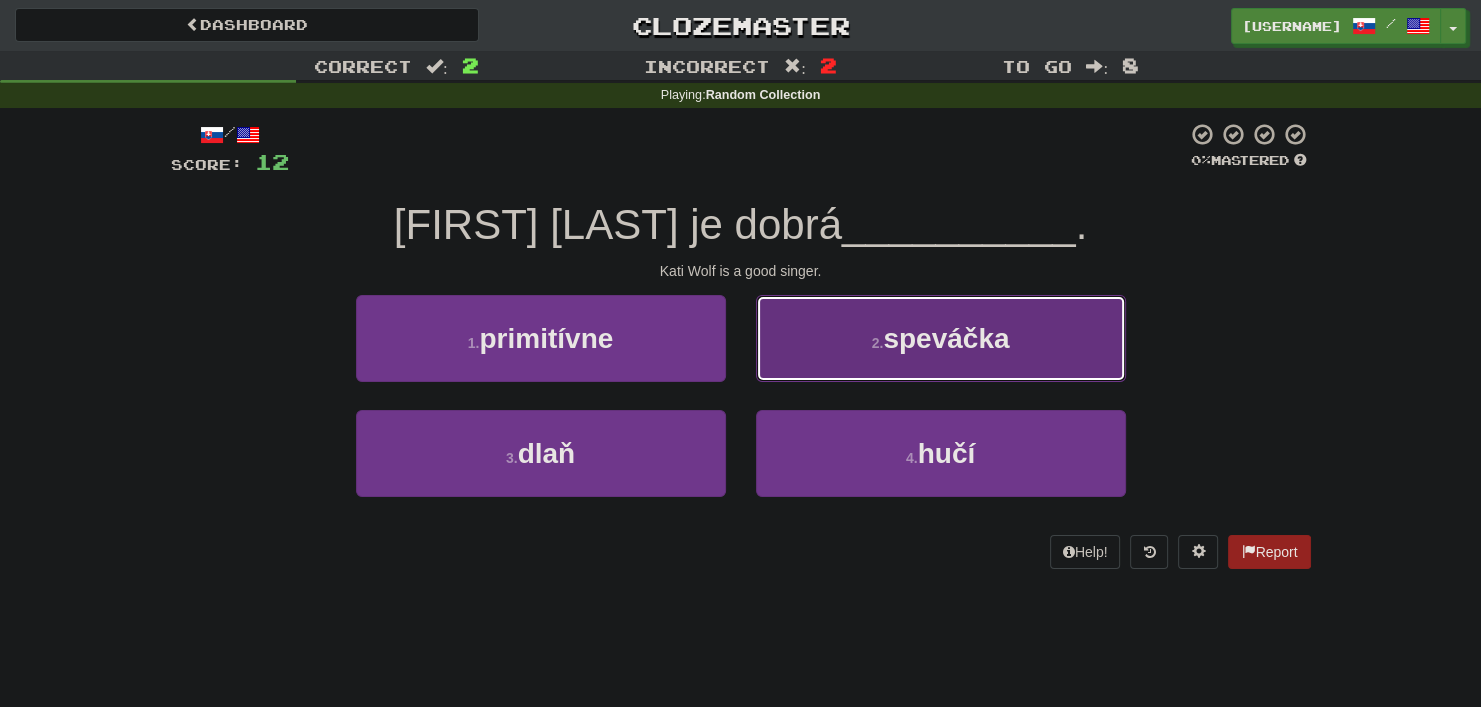 click on "speváčka" at bounding box center [946, 338] 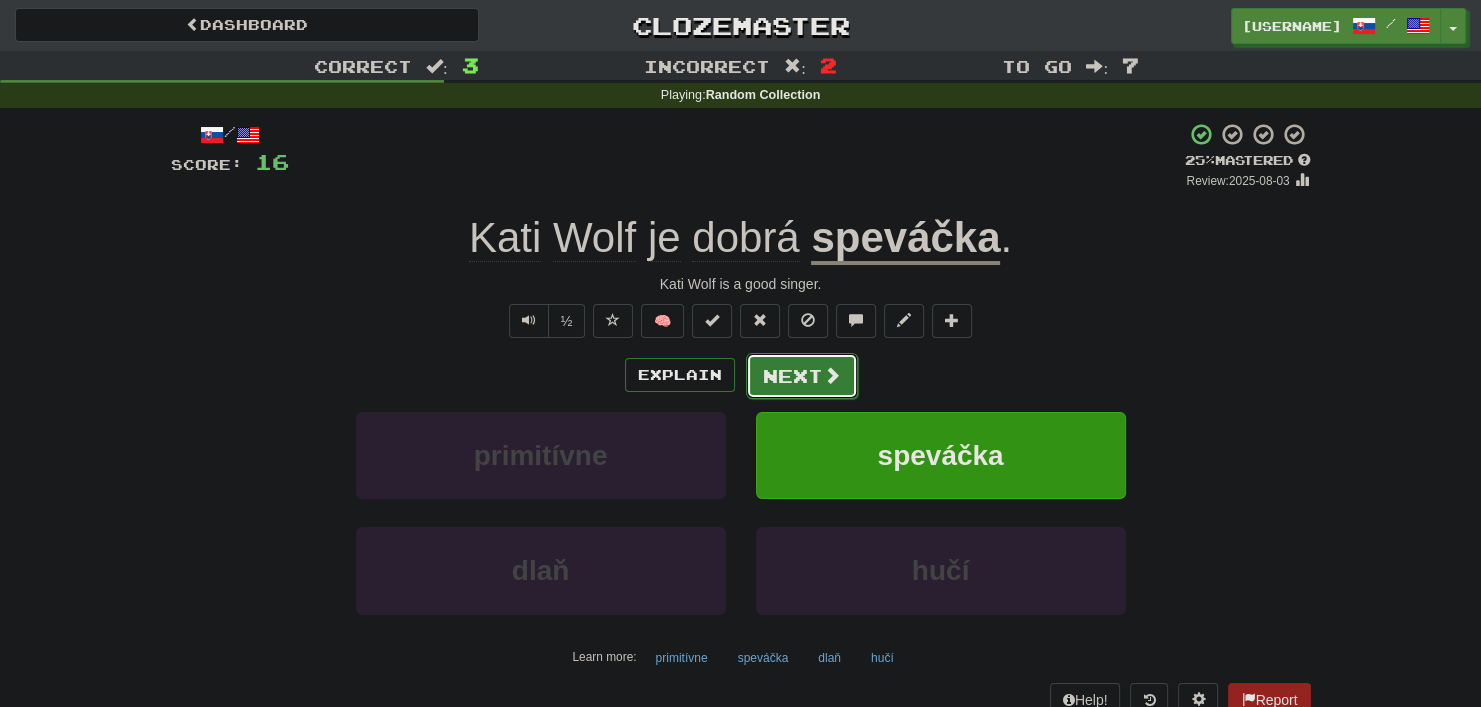 click on "Next" at bounding box center (802, 376) 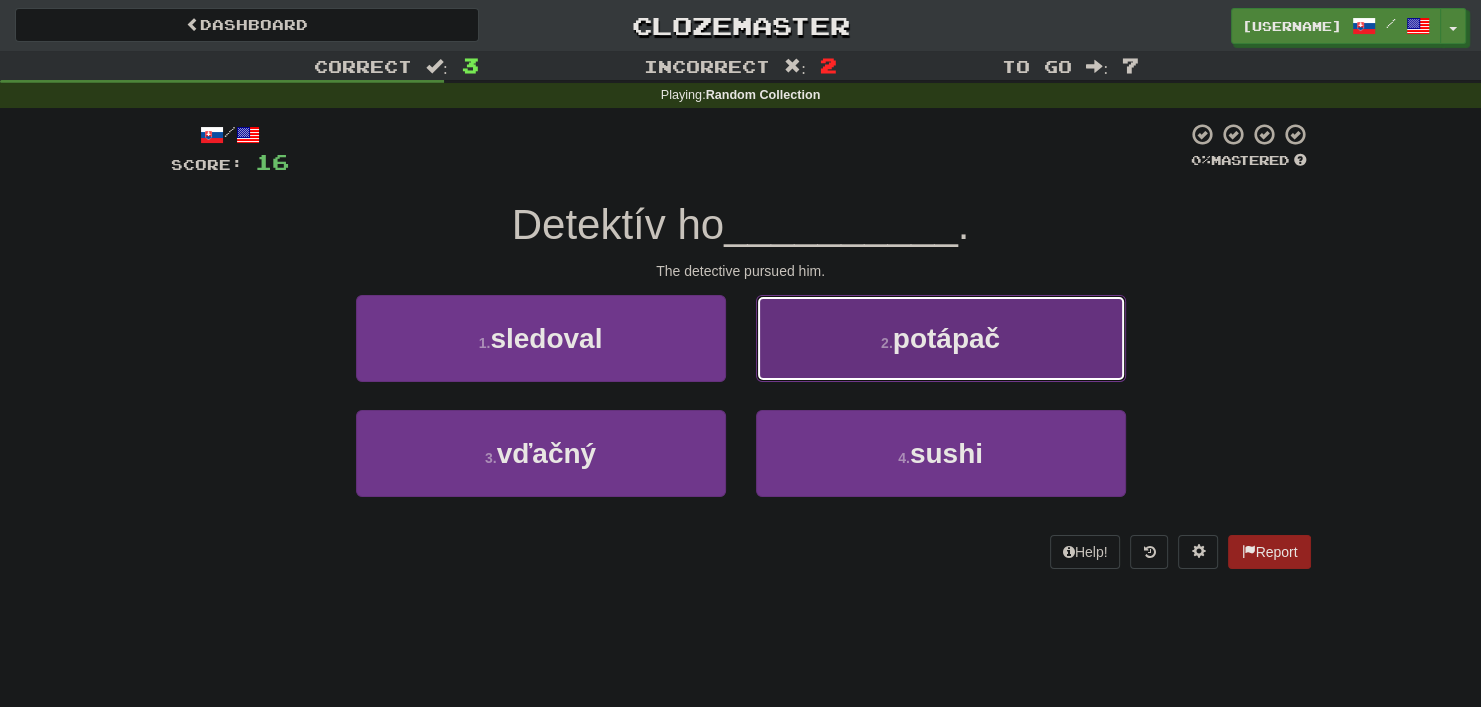 click on "[NUMBER] . [TITLE]" at bounding box center (941, 338) 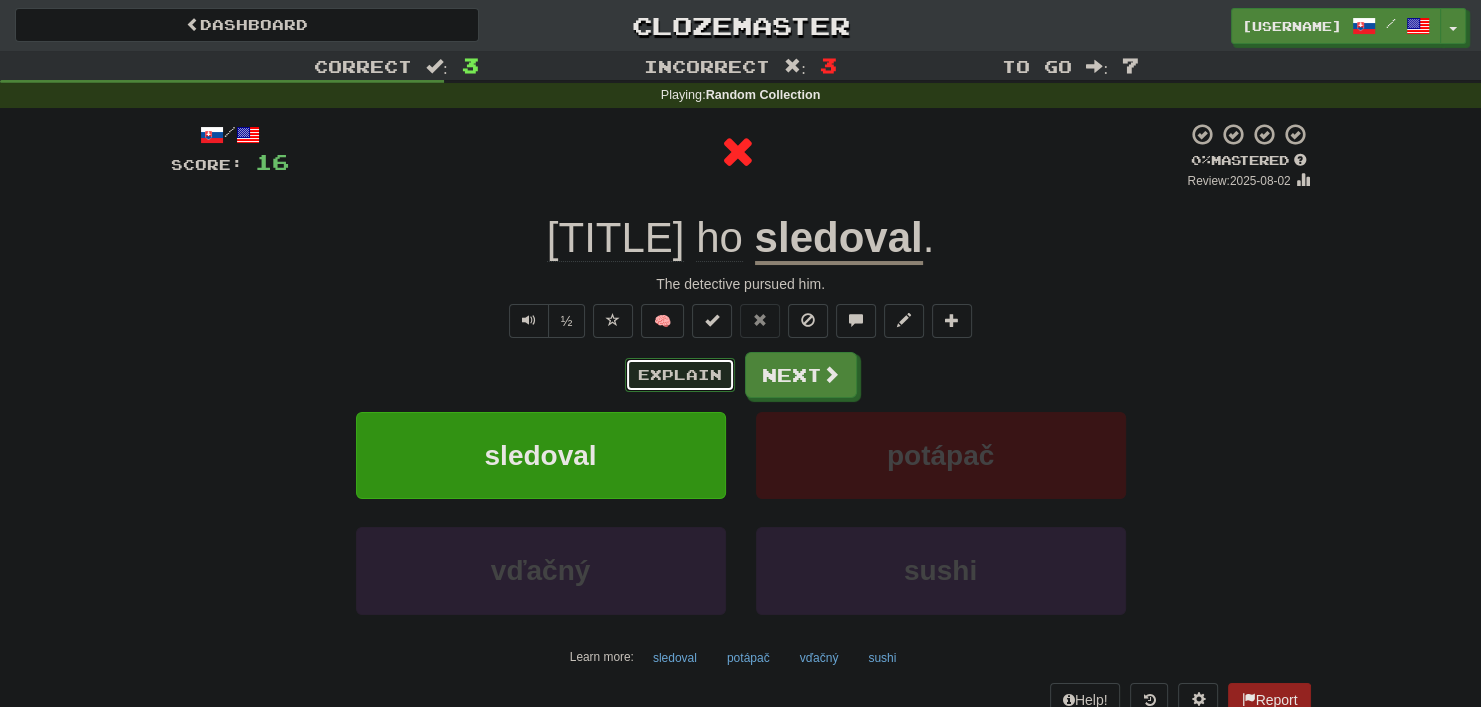 click on "Explain" at bounding box center [680, 375] 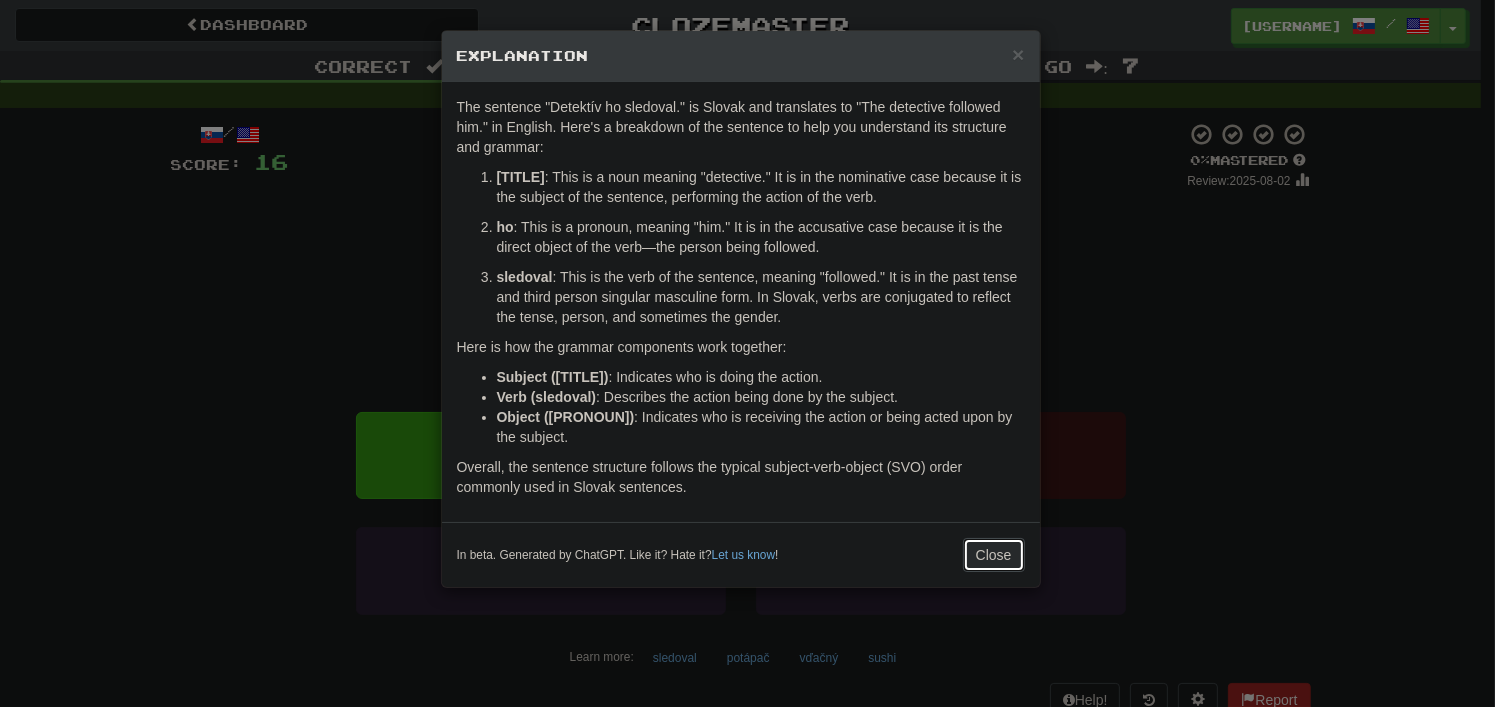 click on "Close" at bounding box center [994, 555] 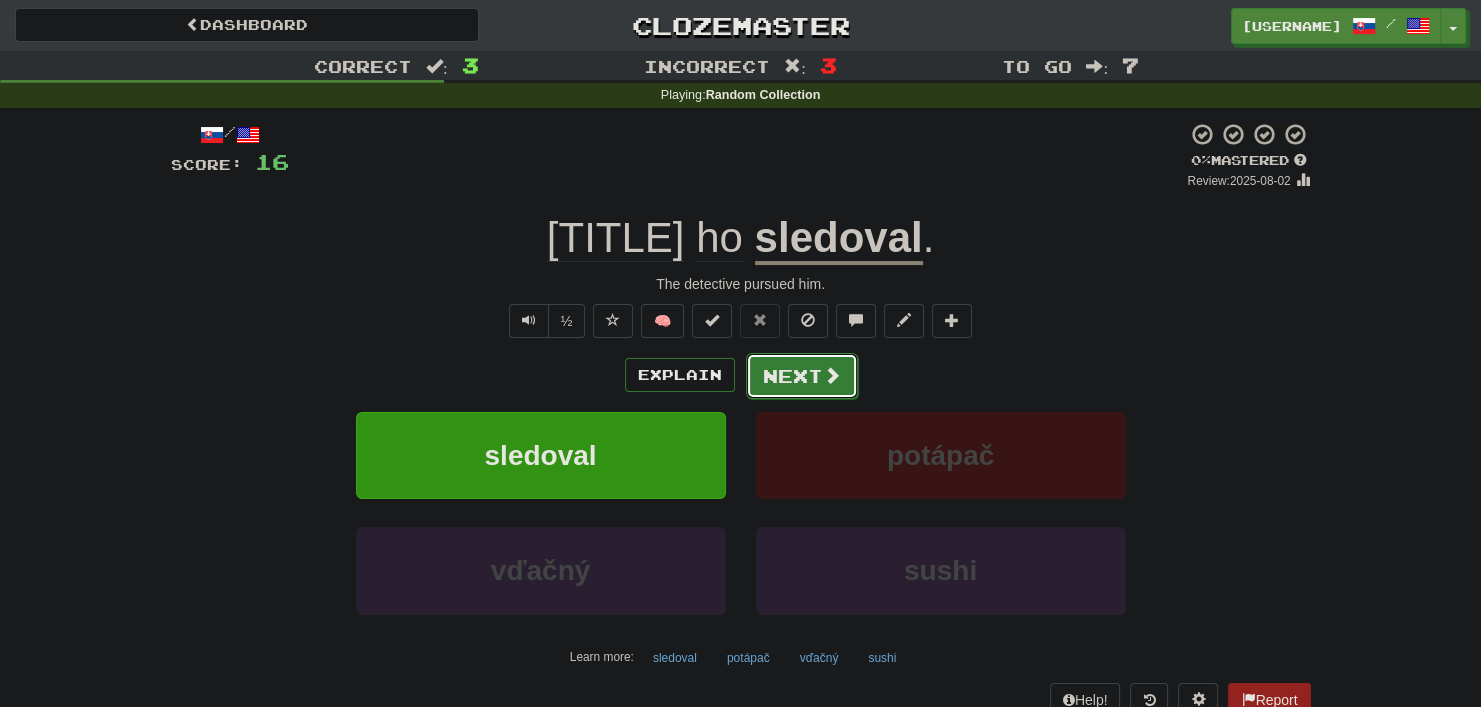 click at bounding box center [832, 375] 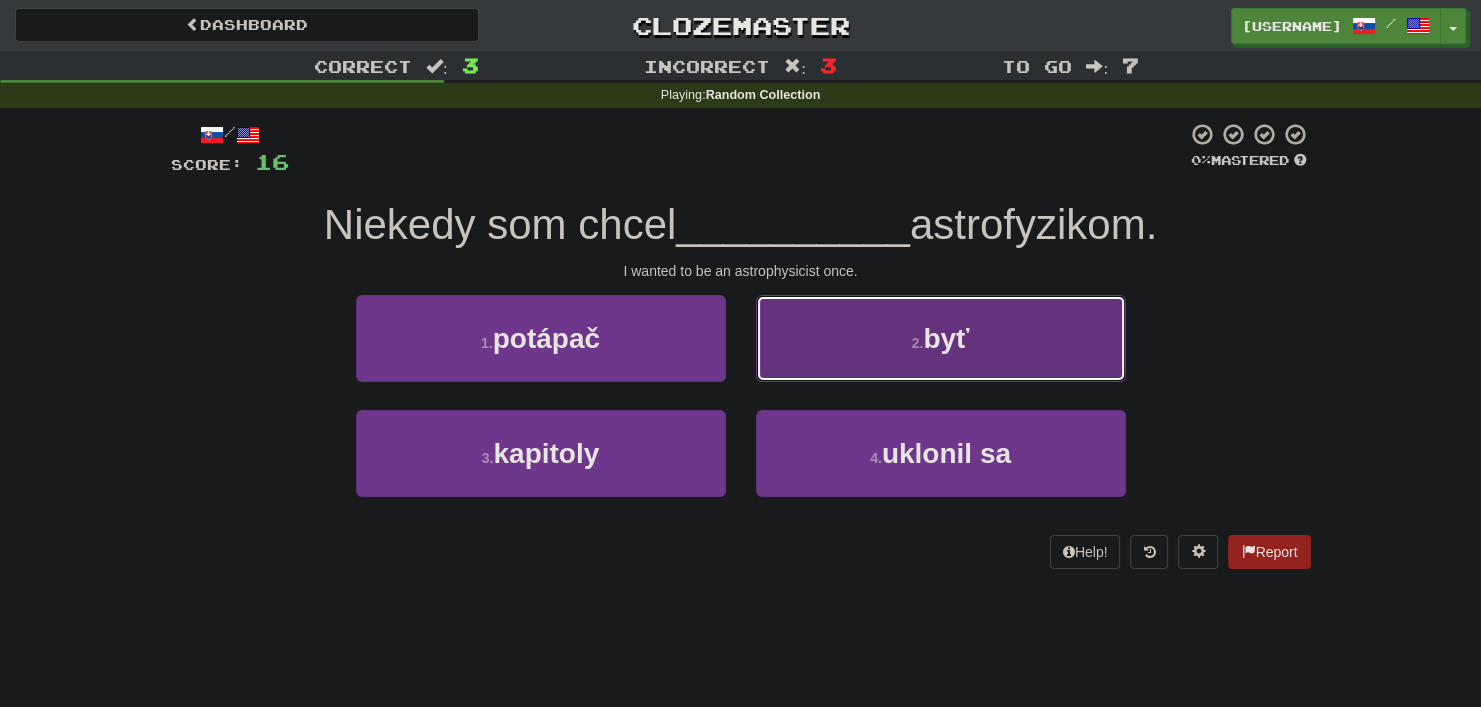 click on "byť" at bounding box center [946, 338] 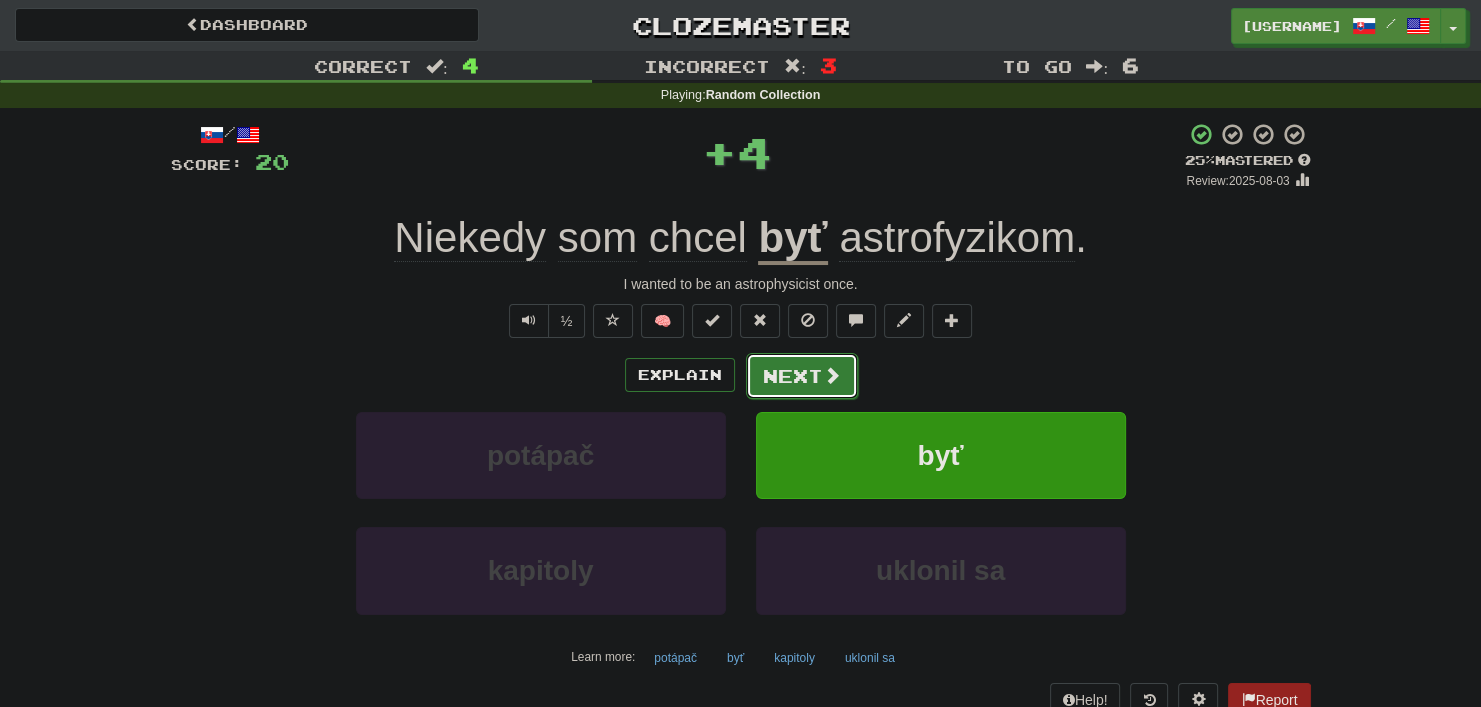 click on "Next" at bounding box center [802, 376] 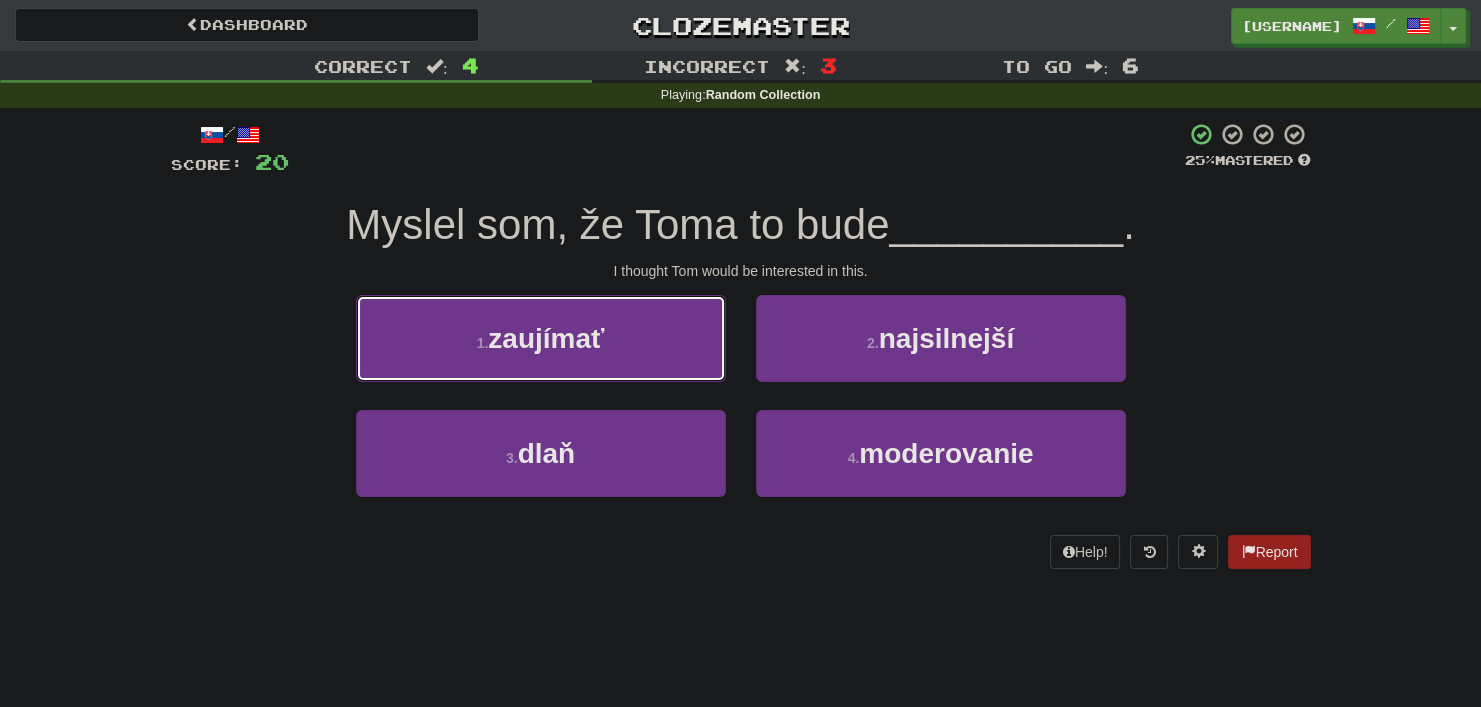 click on "[NUMBER] . [VERB]" at bounding box center [541, 338] 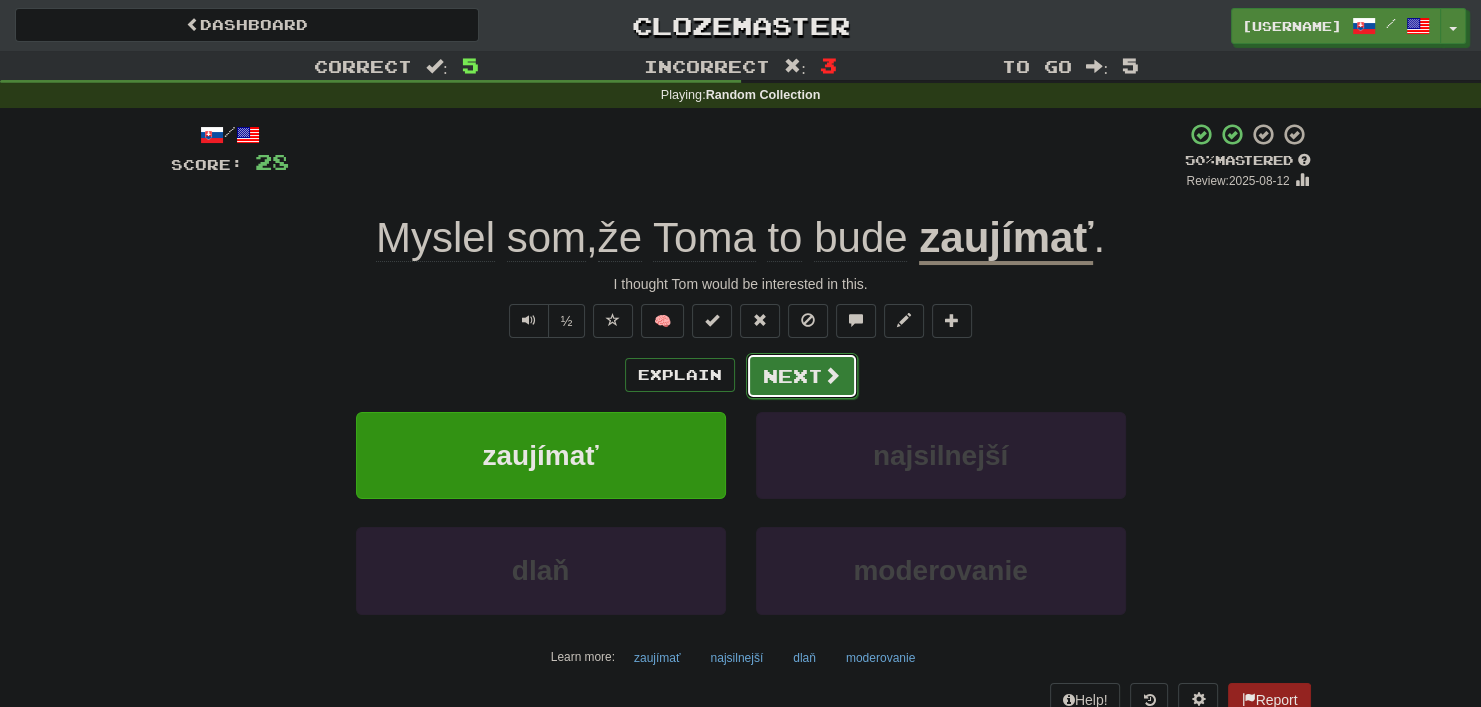 click on "Next" at bounding box center [802, 376] 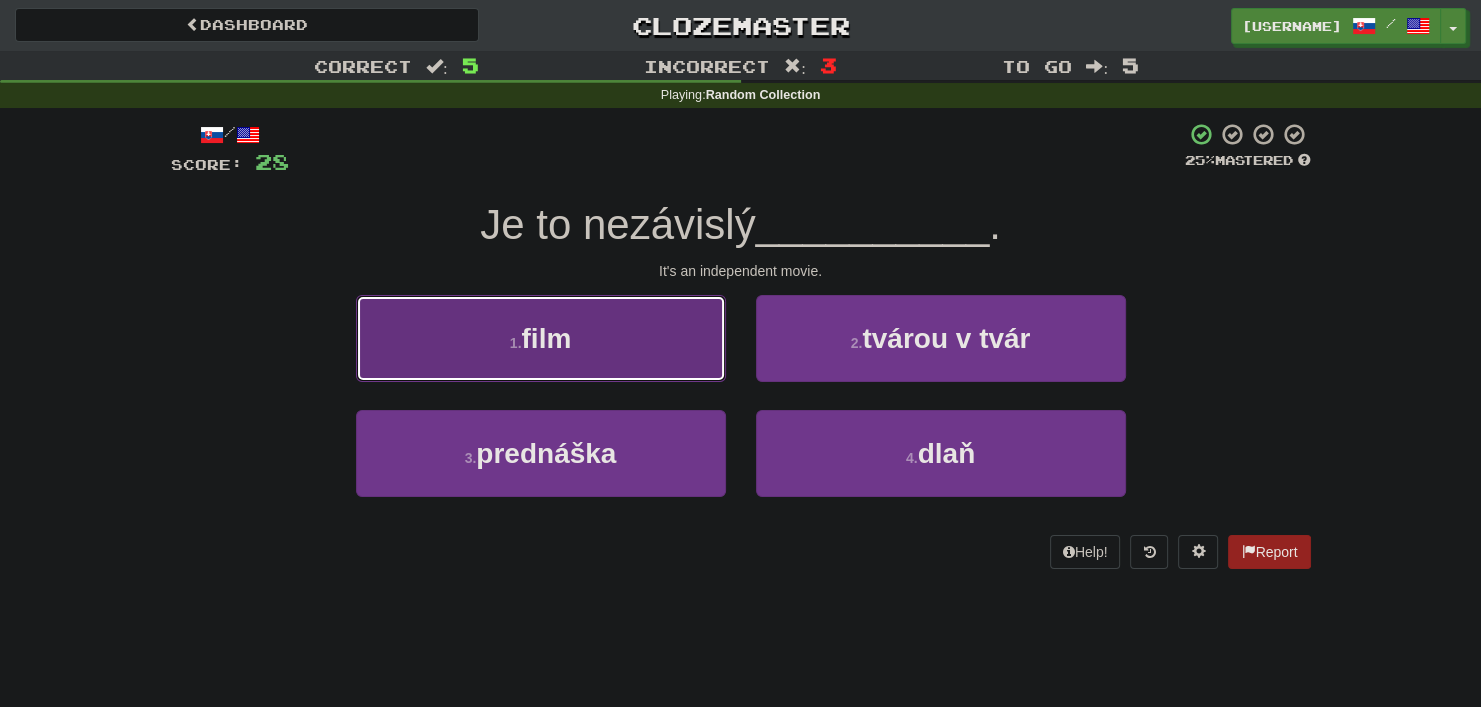 click on "1 .  film" at bounding box center (541, 338) 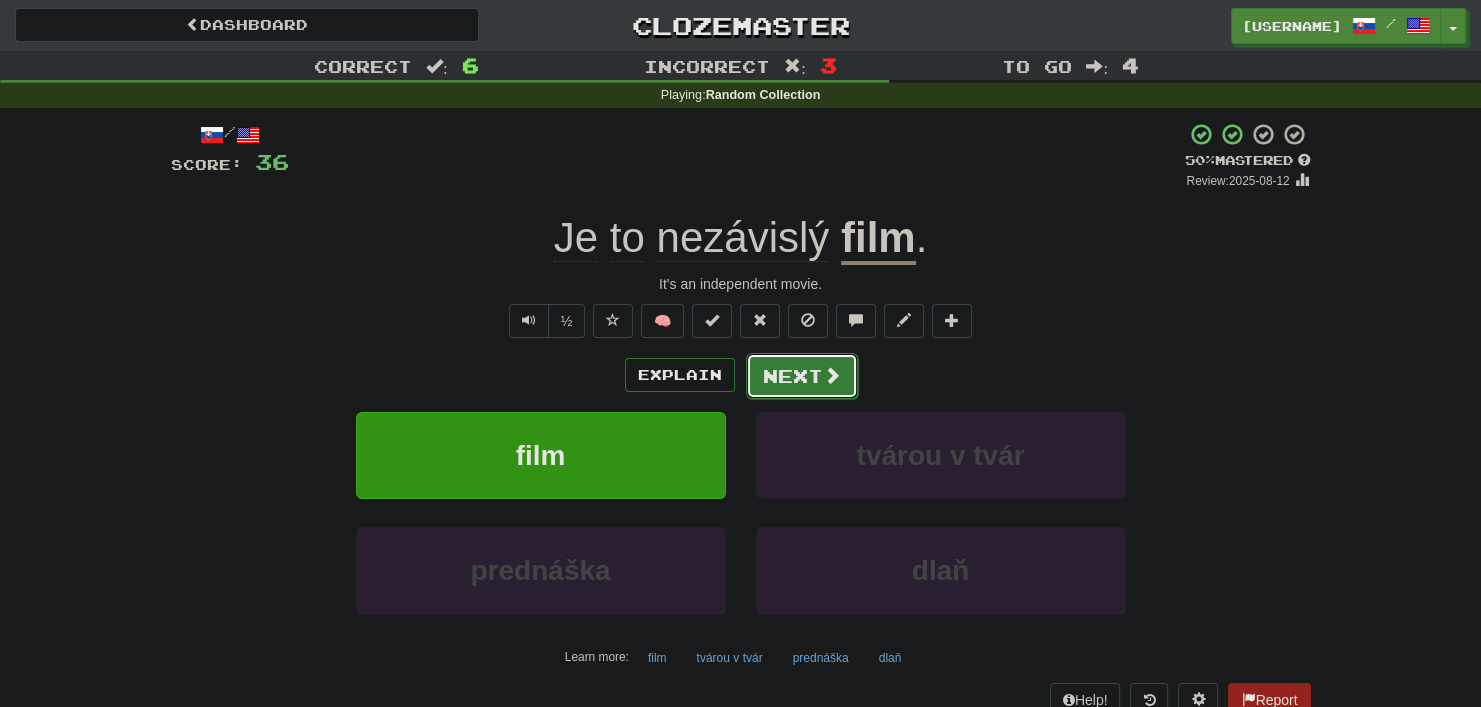 click on "Next" at bounding box center [802, 376] 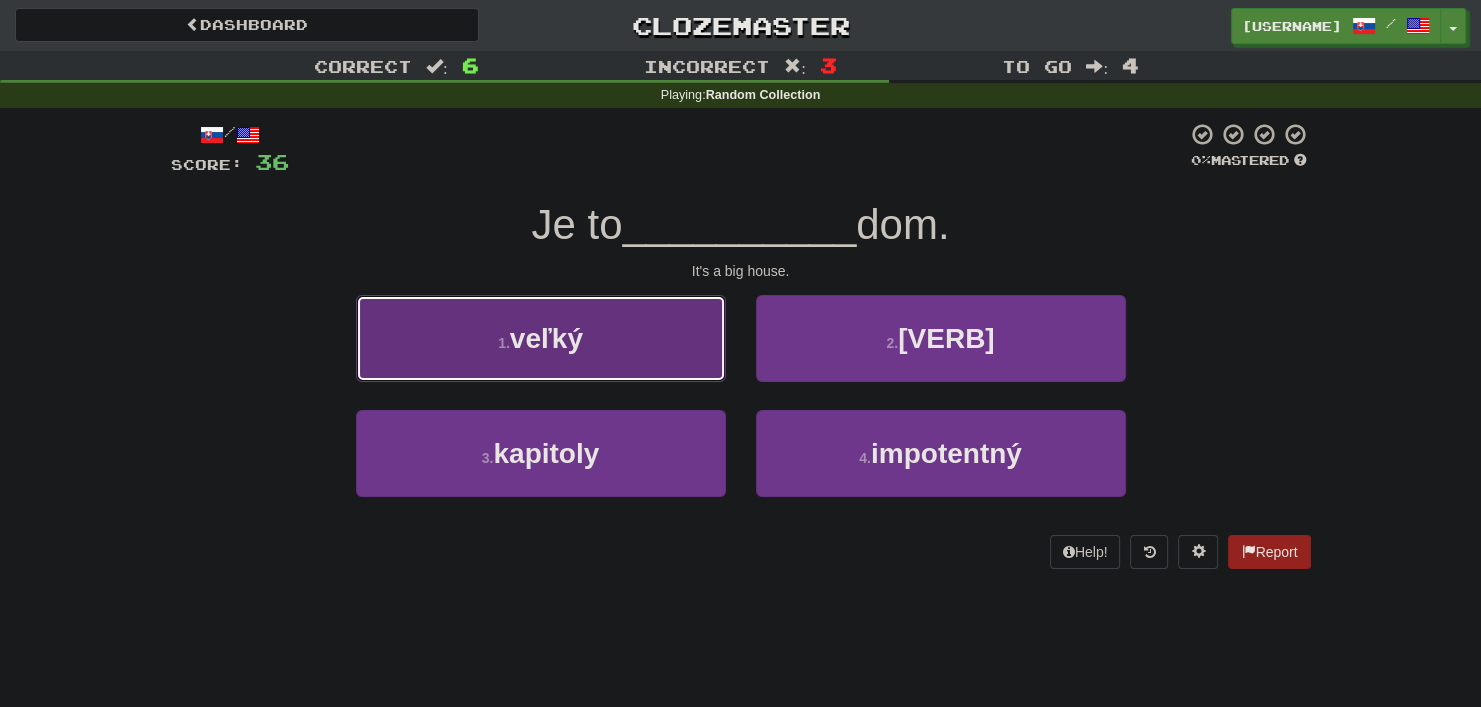 click on "[NUMBER] . [ADJECTIVE]" at bounding box center (541, 338) 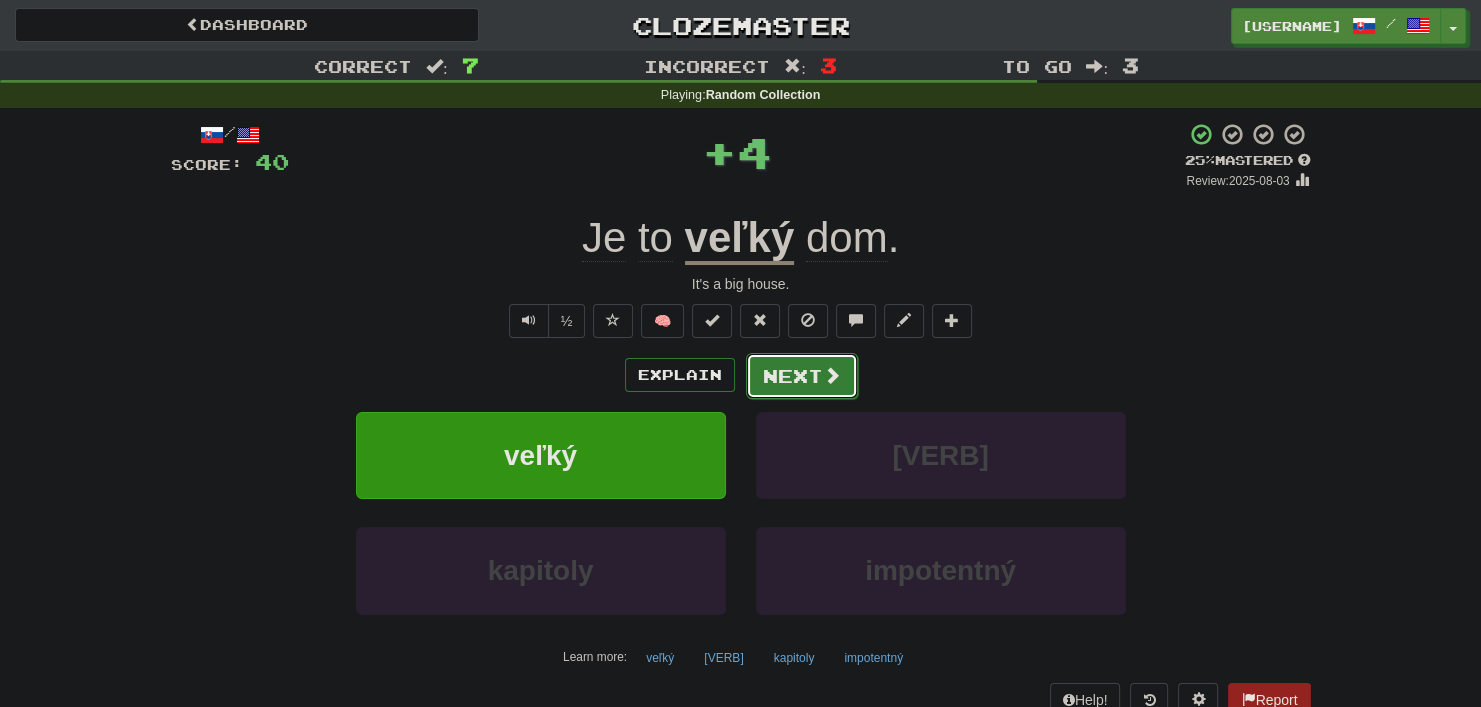 click on "Next" at bounding box center [802, 376] 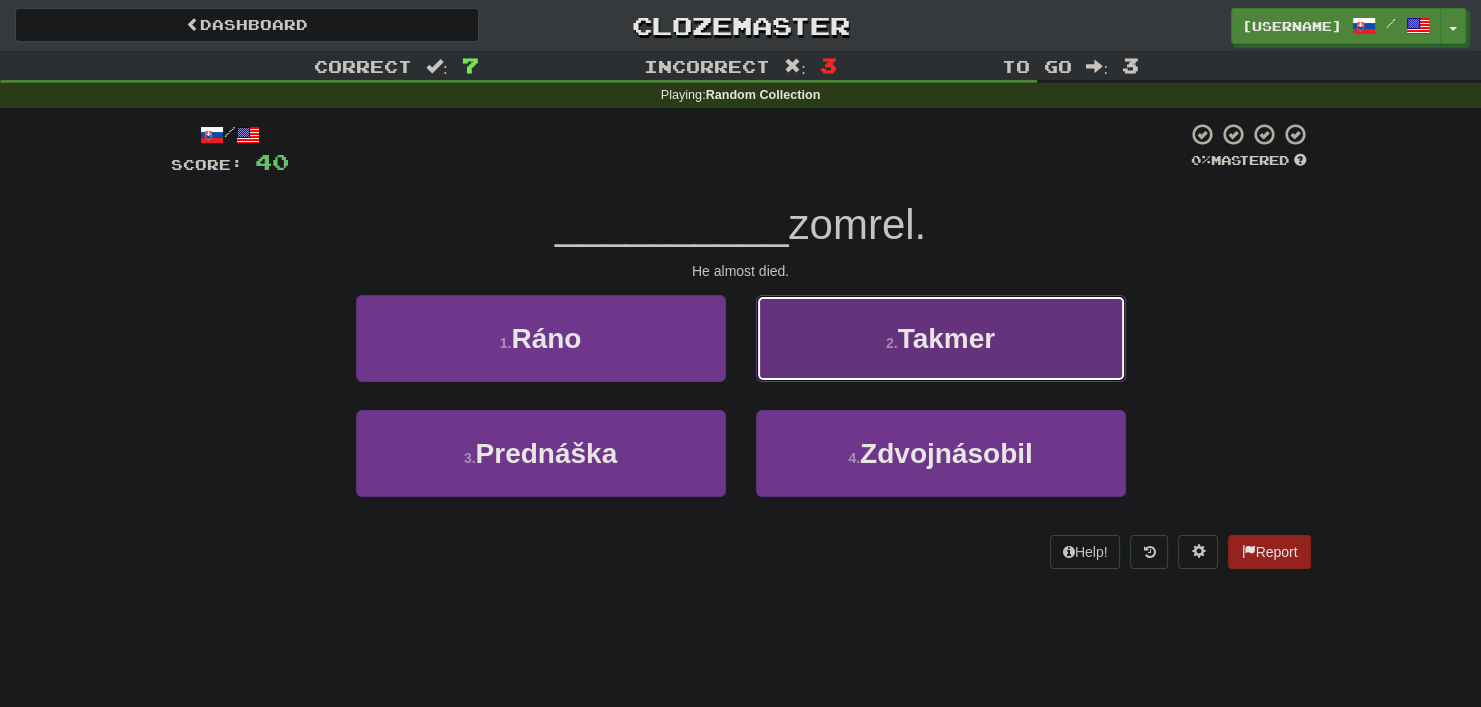 click on "2 .  Takmer" at bounding box center [941, 338] 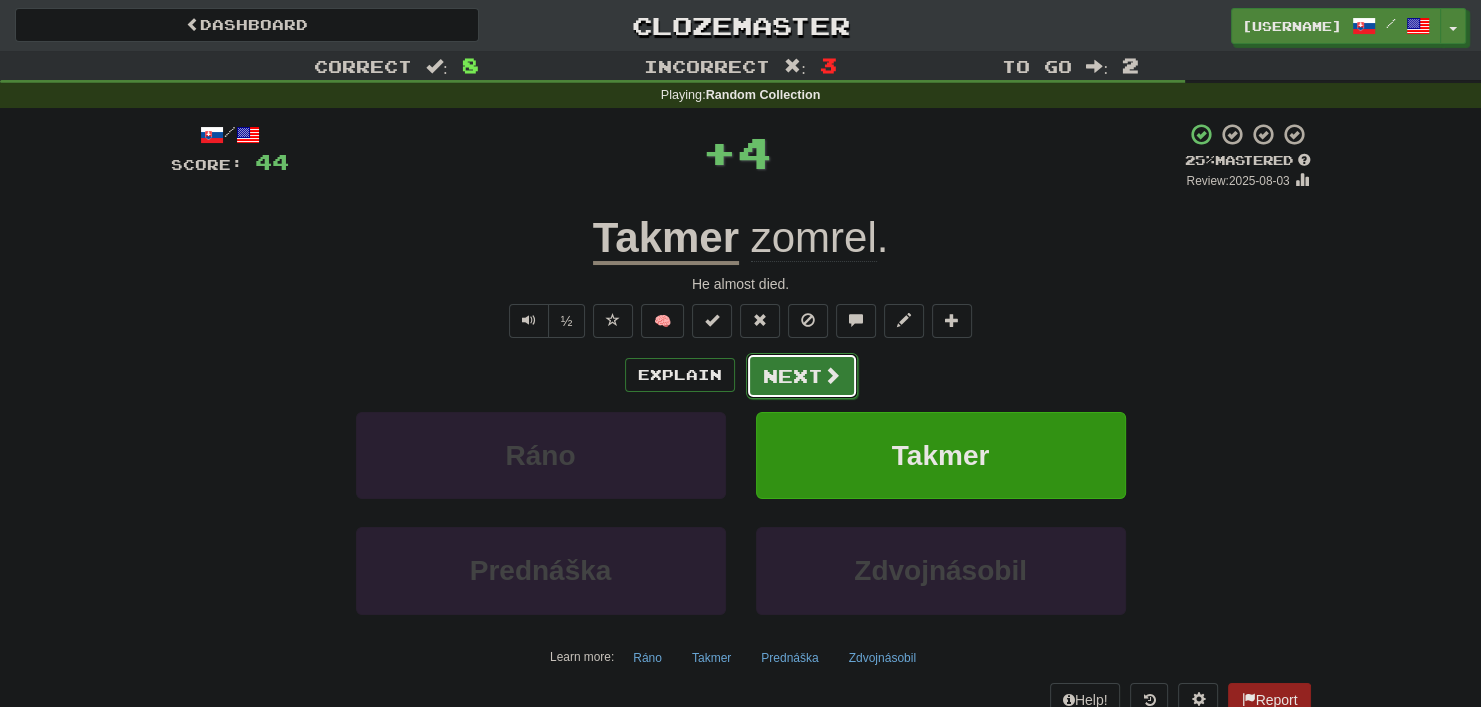 click on "Next" at bounding box center [802, 376] 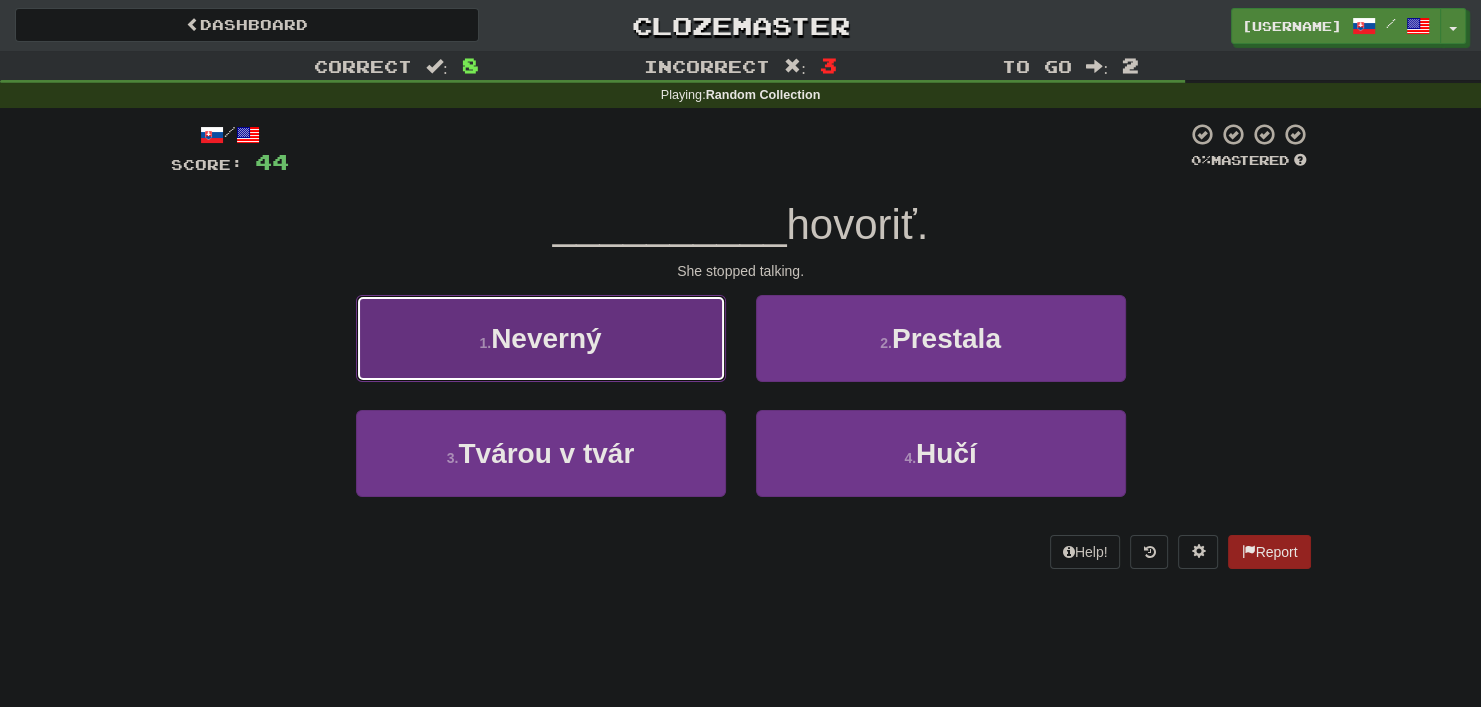 click on "[NUMBER] . [ADJECTIVE]" at bounding box center (541, 338) 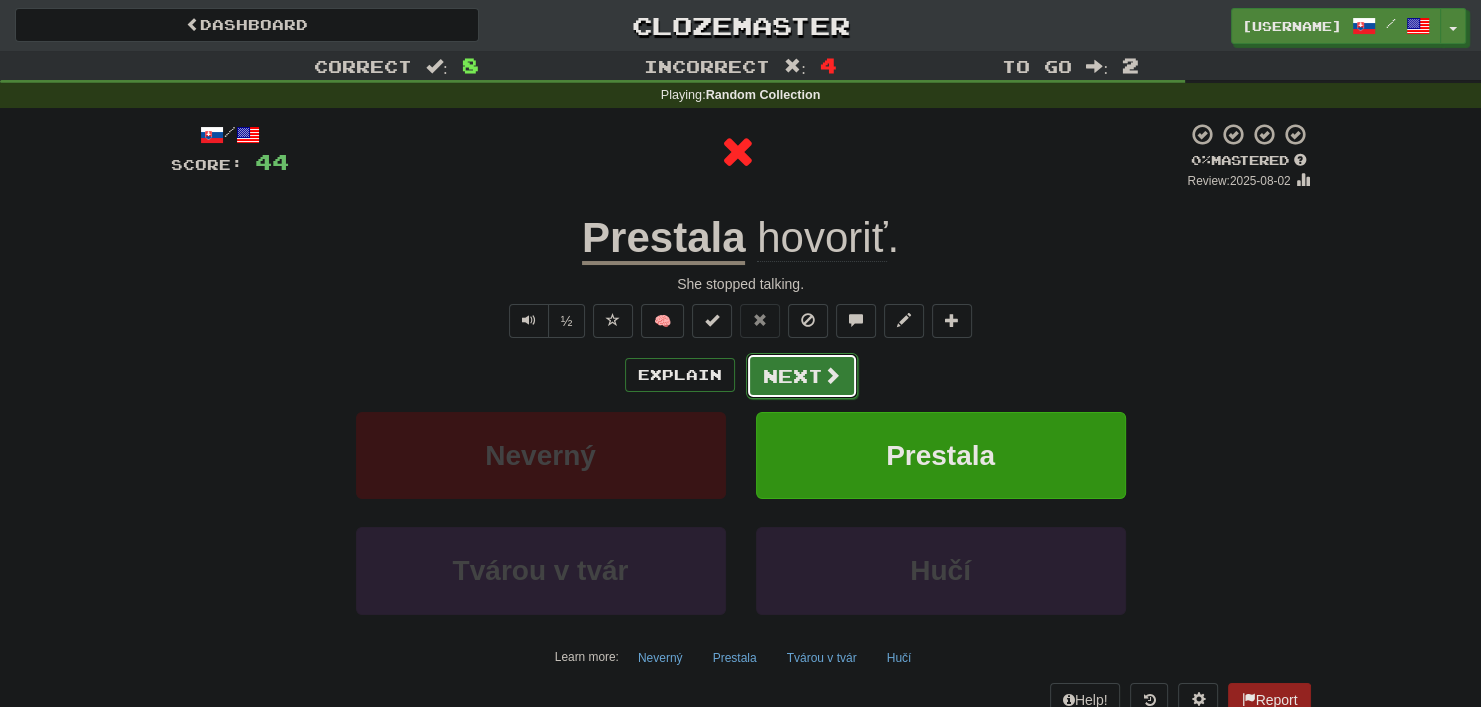 click on "Next" at bounding box center [802, 376] 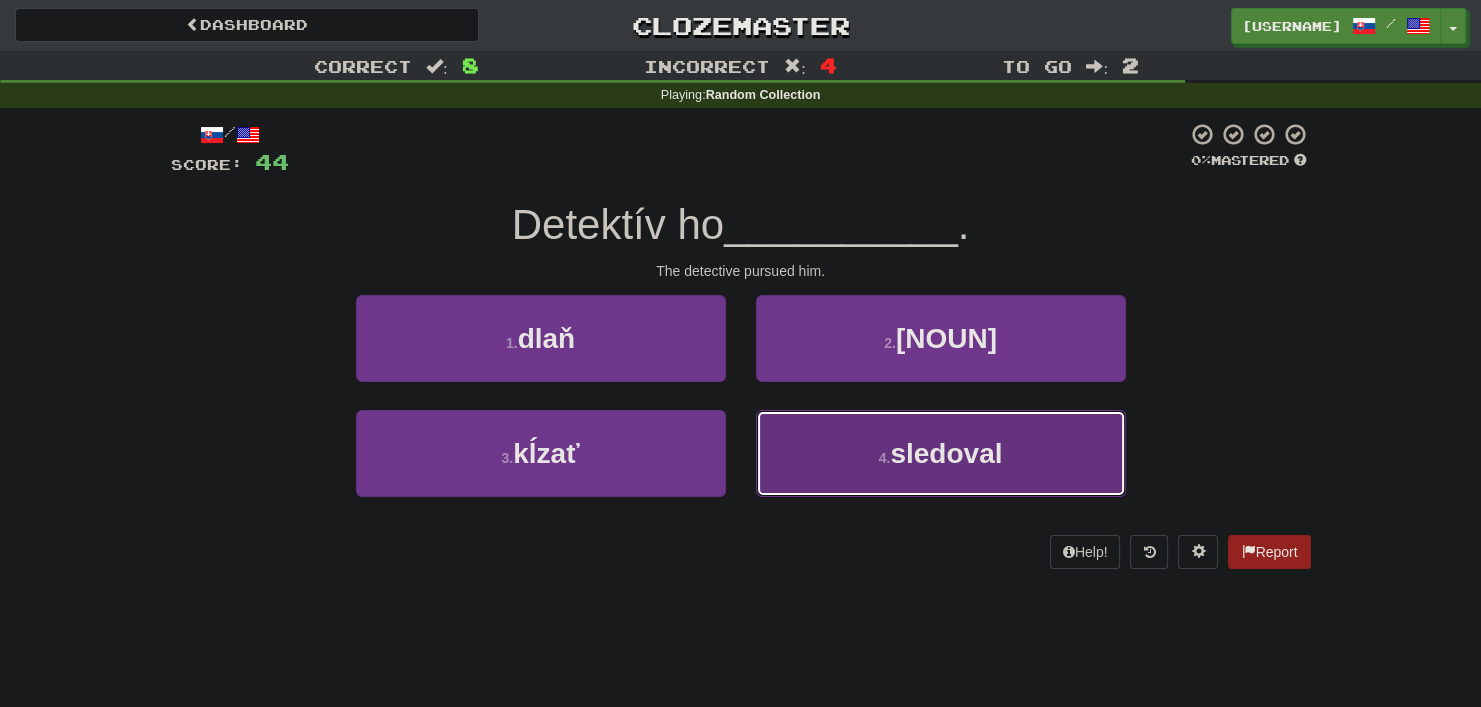 click on "4 .  sledoval" at bounding box center [941, 453] 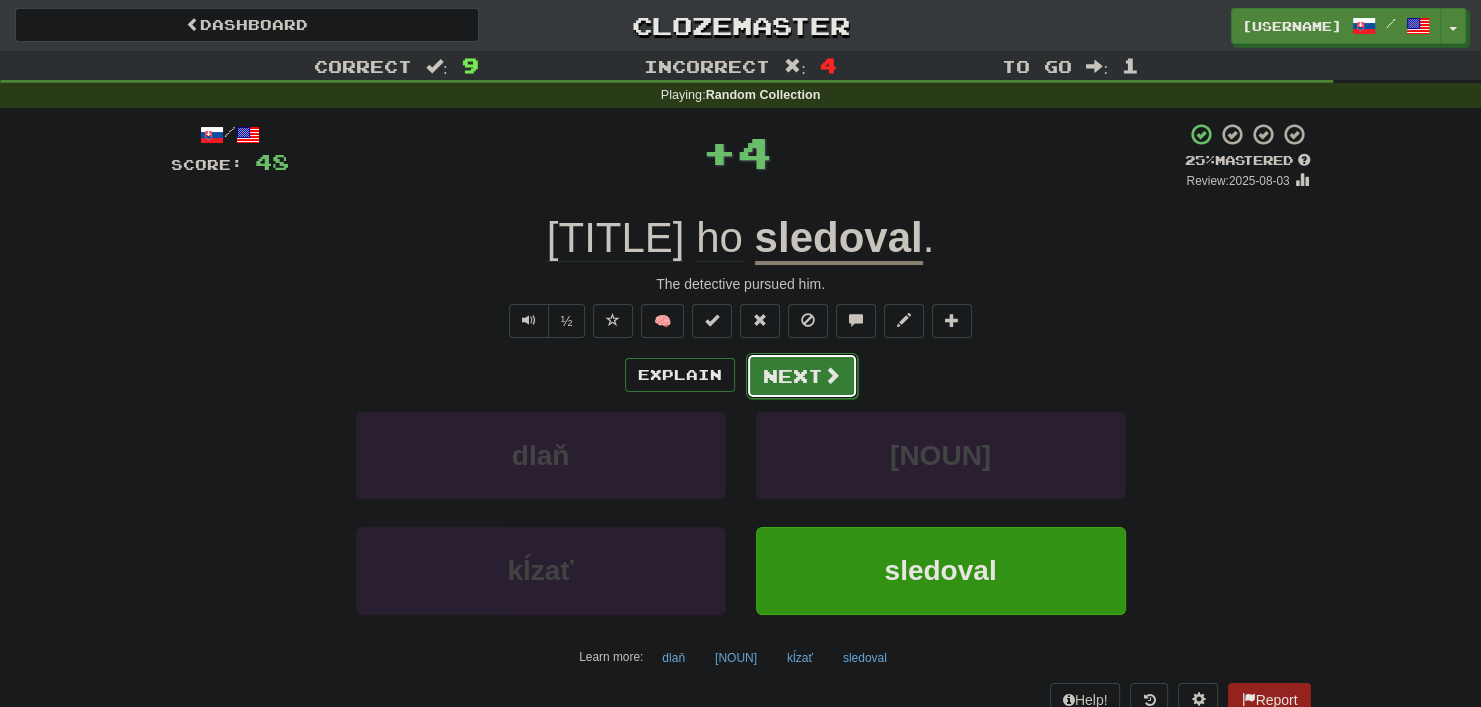 click on "Next" at bounding box center (802, 376) 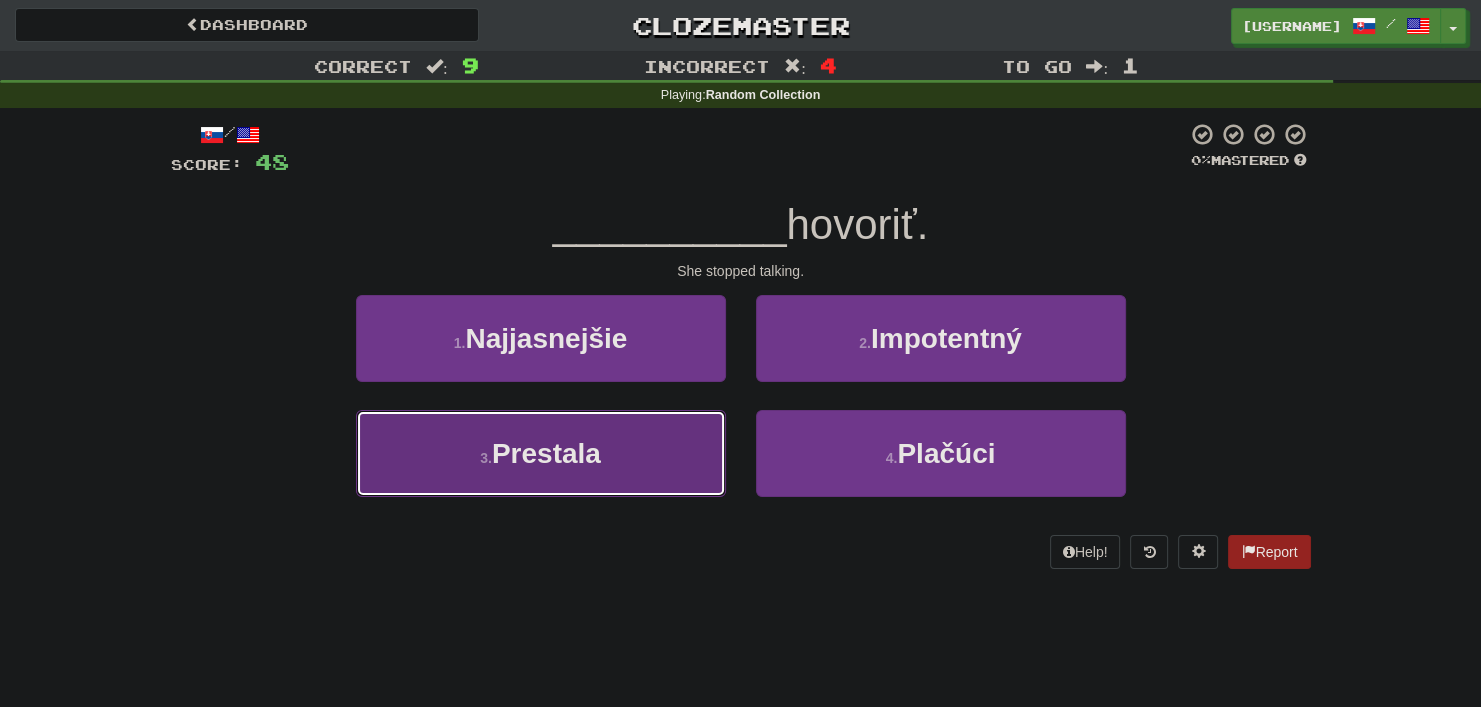 click on "3 .  Prestala" at bounding box center (541, 453) 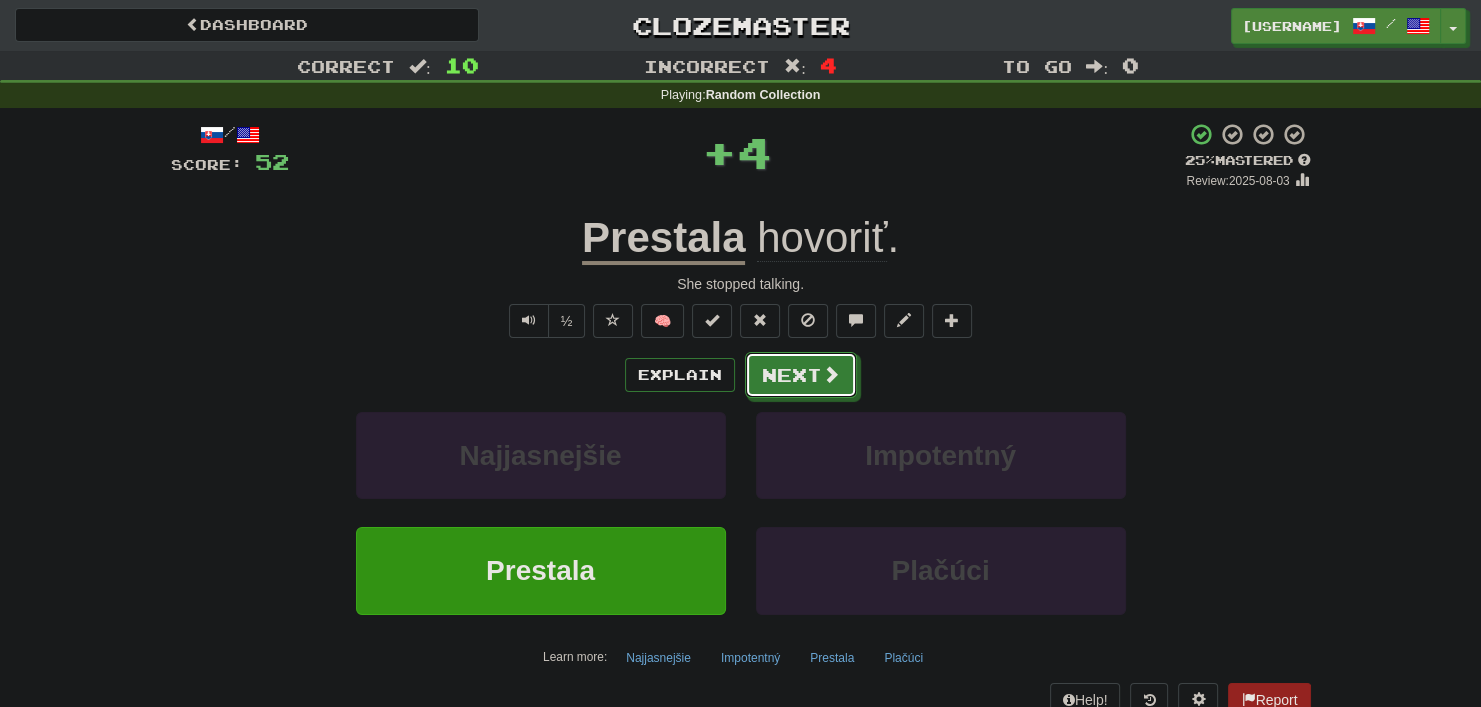 click on "Next" at bounding box center (801, 375) 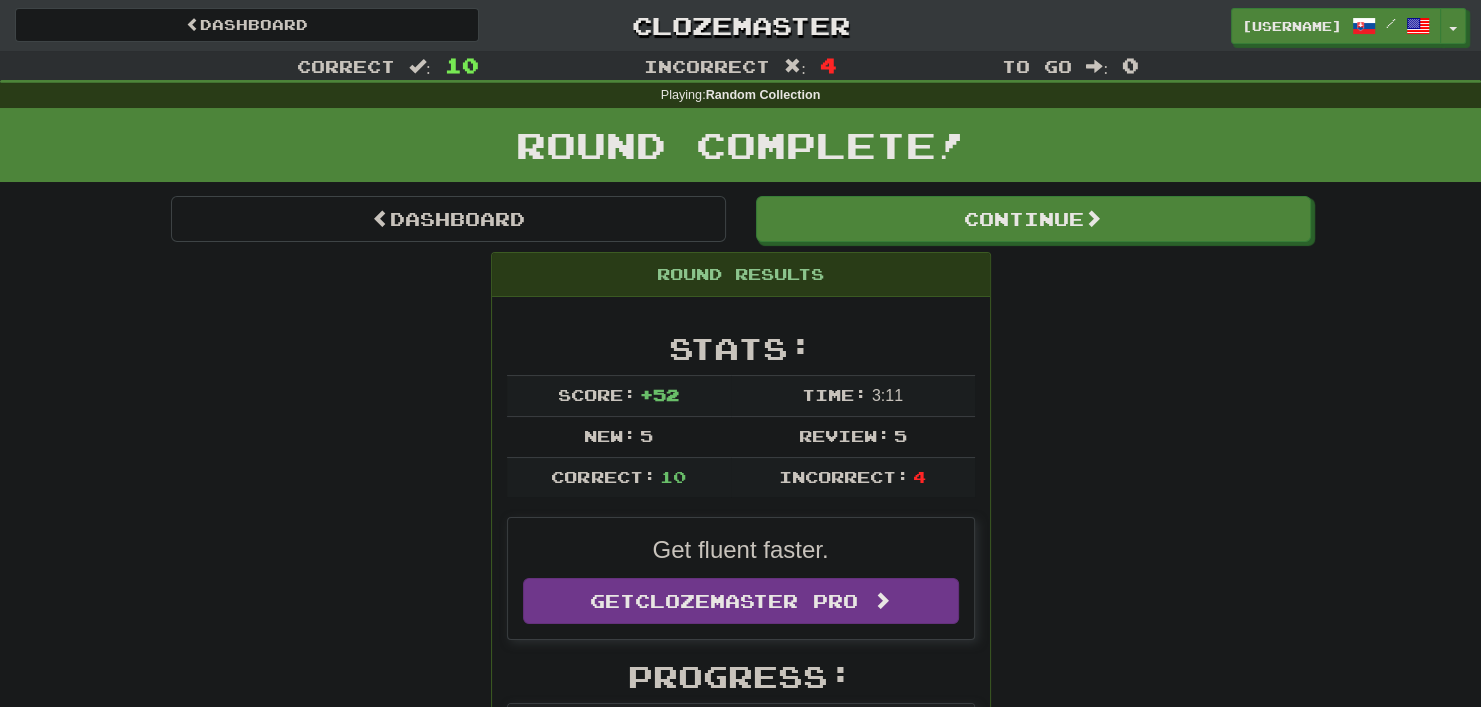 scroll, scrollTop: 200, scrollLeft: 0, axis: vertical 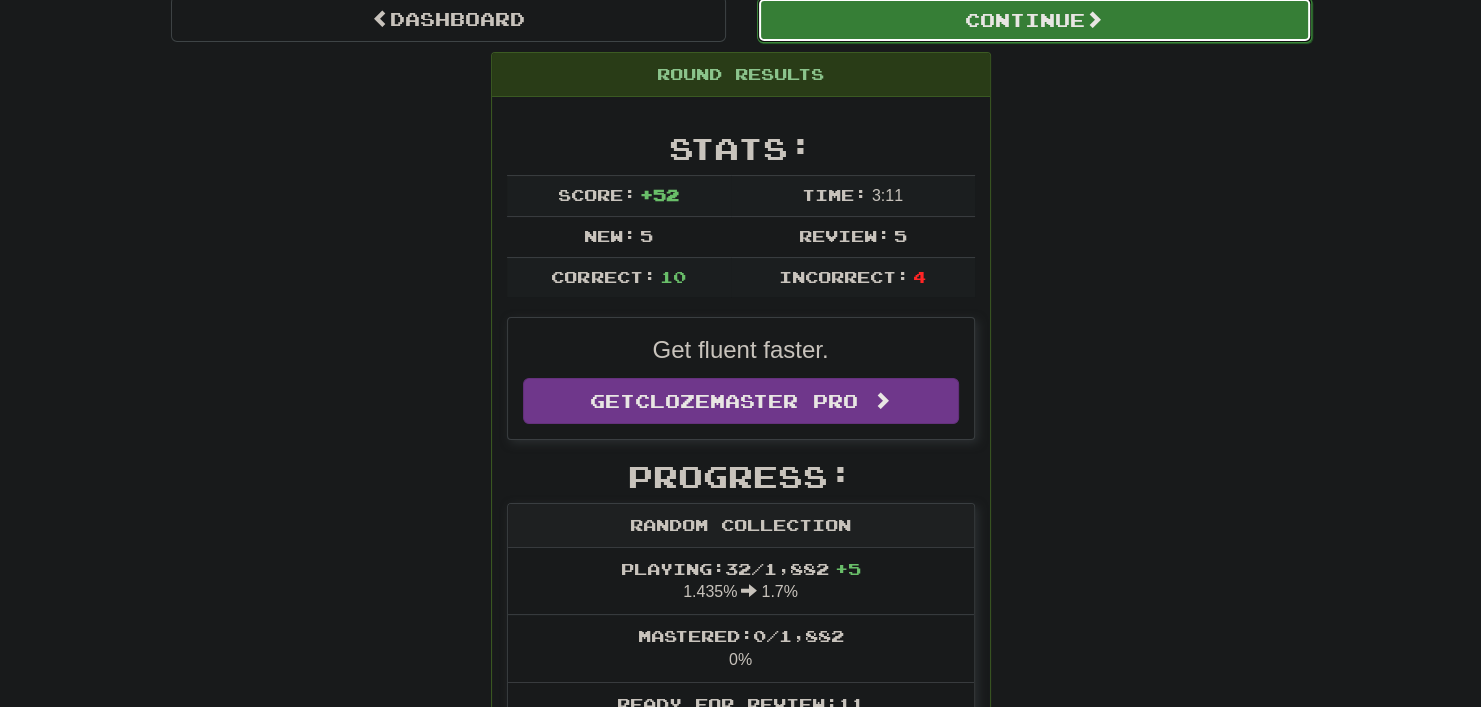 click on "Continue" at bounding box center (1034, 20) 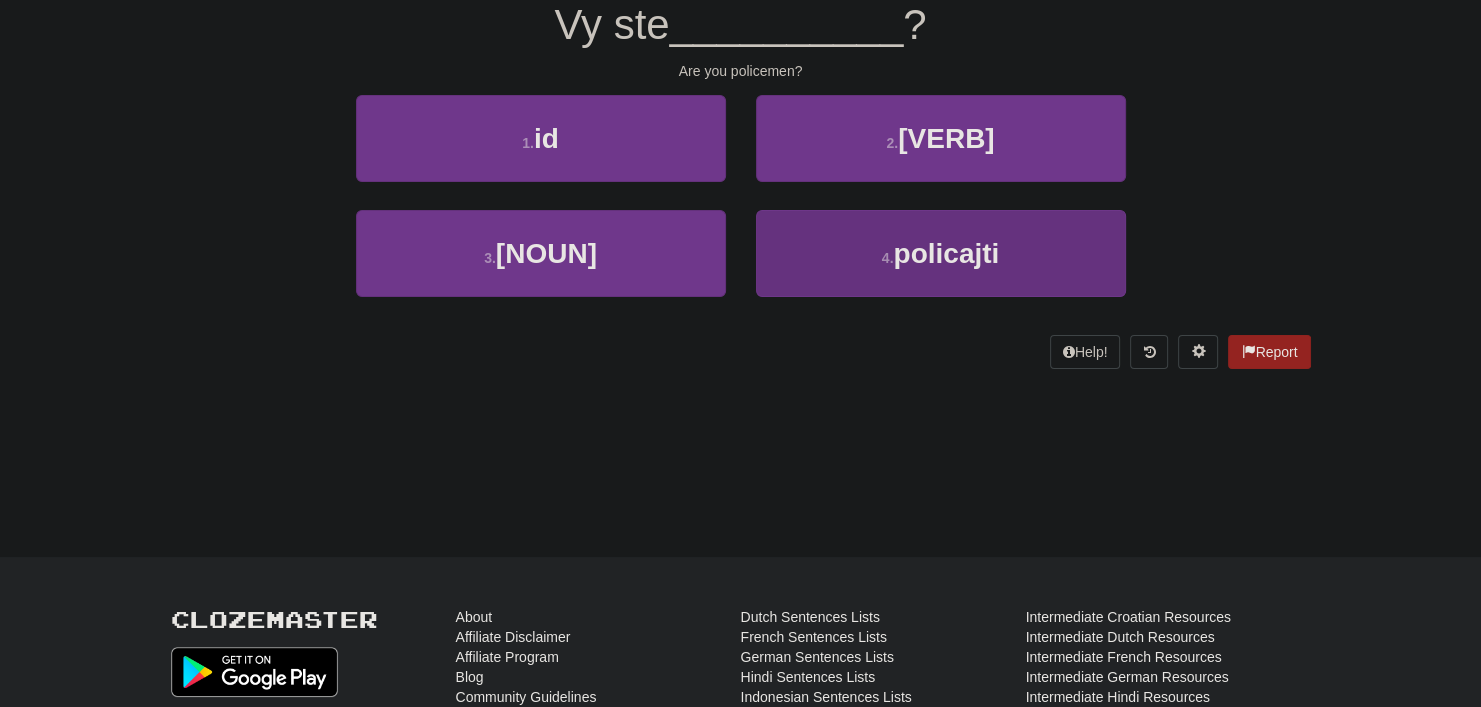 scroll, scrollTop: 0, scrollLeft: 0, axis: both 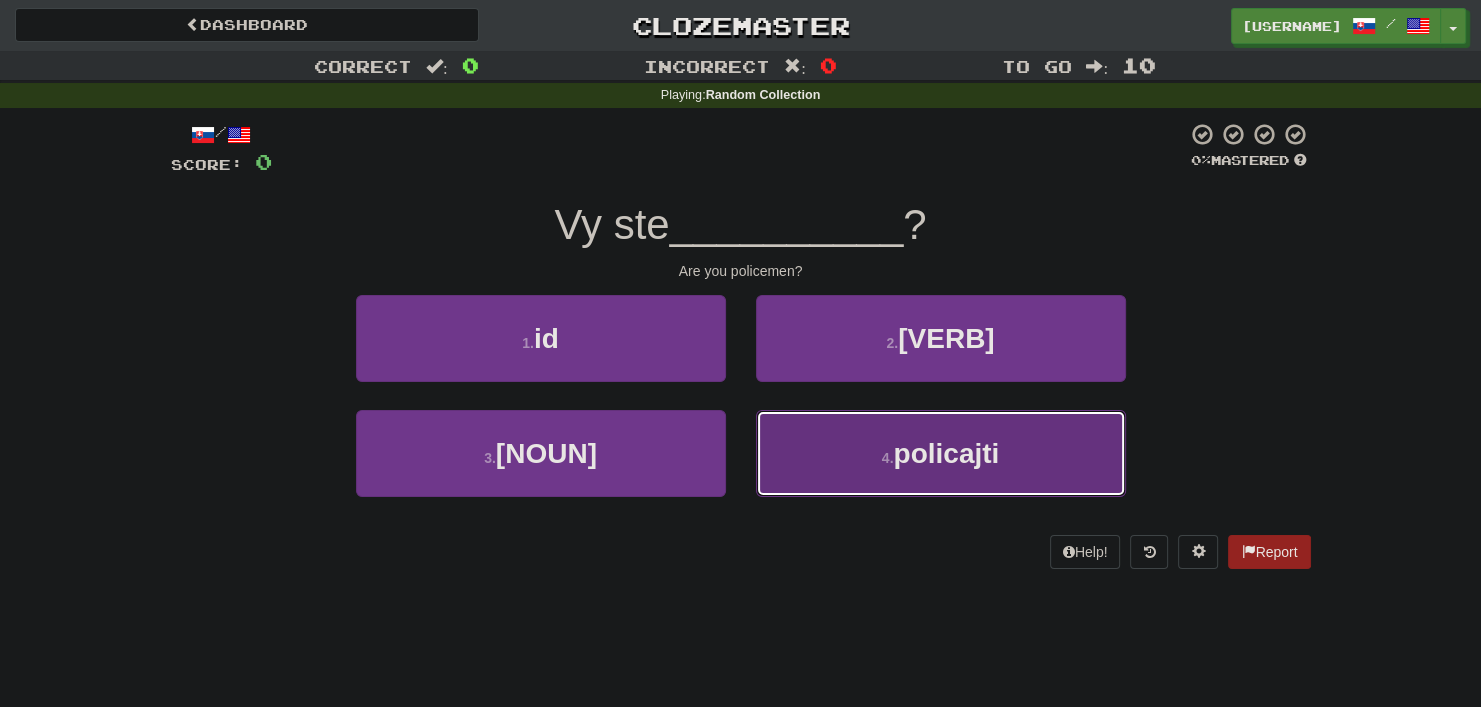 click on "policajti" at bounding box center [946, 453] 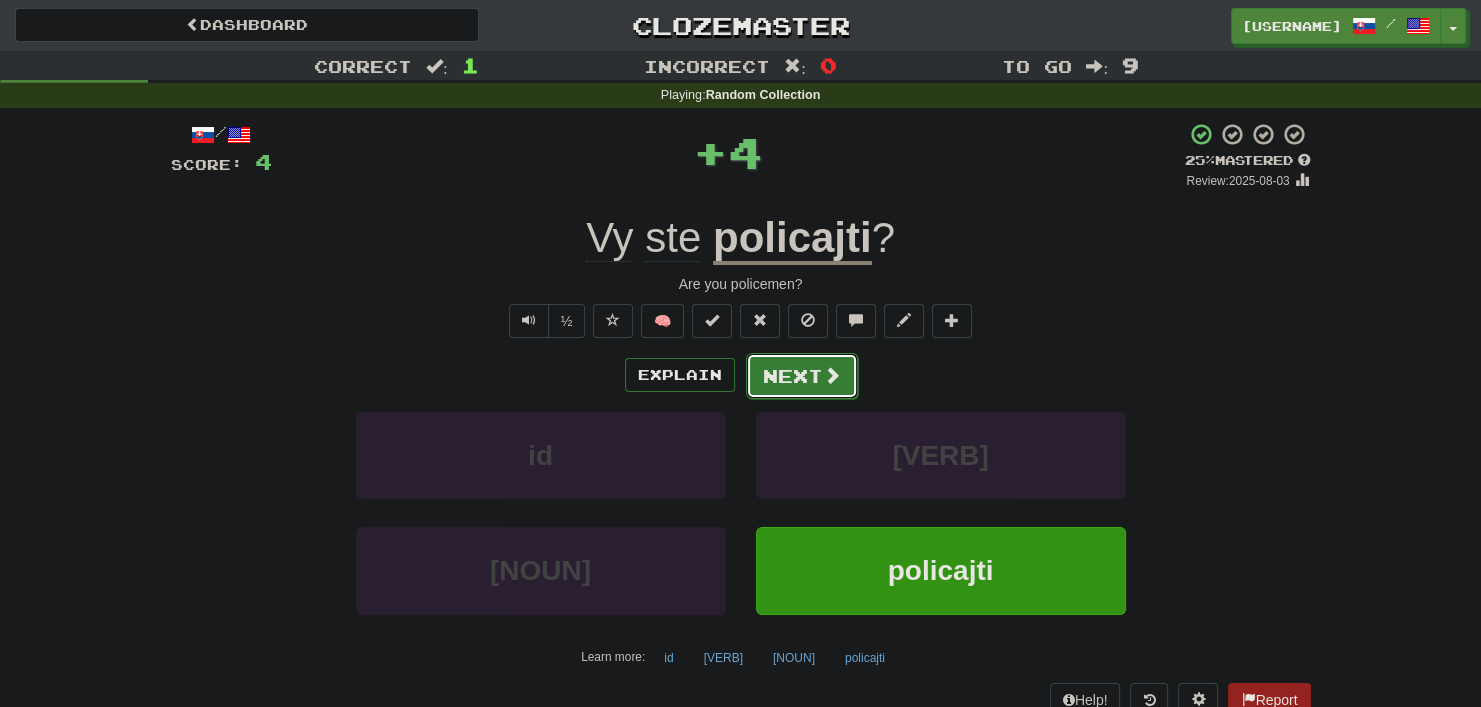 click on "Next" at bounding box center [802, 376] 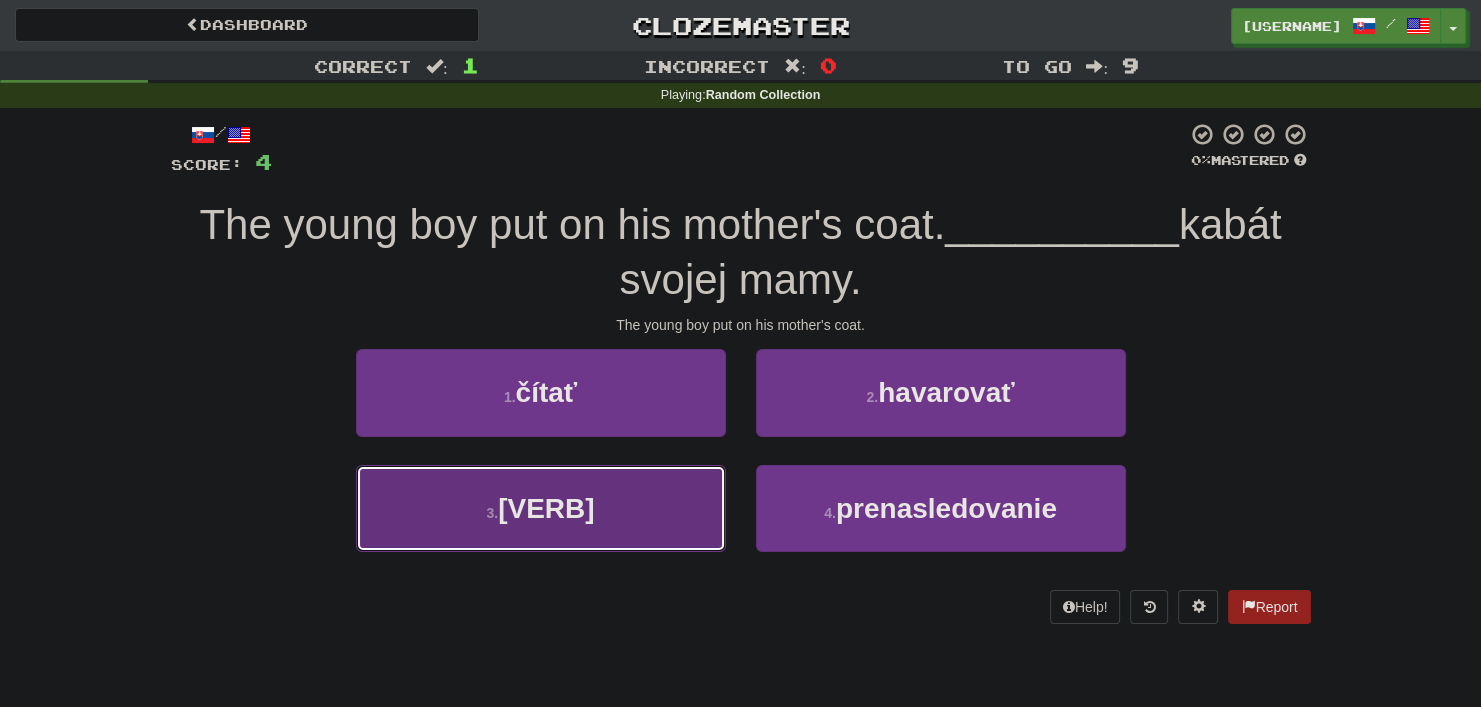 click on "3 .  obliekol" at bounding box center (541, 508) 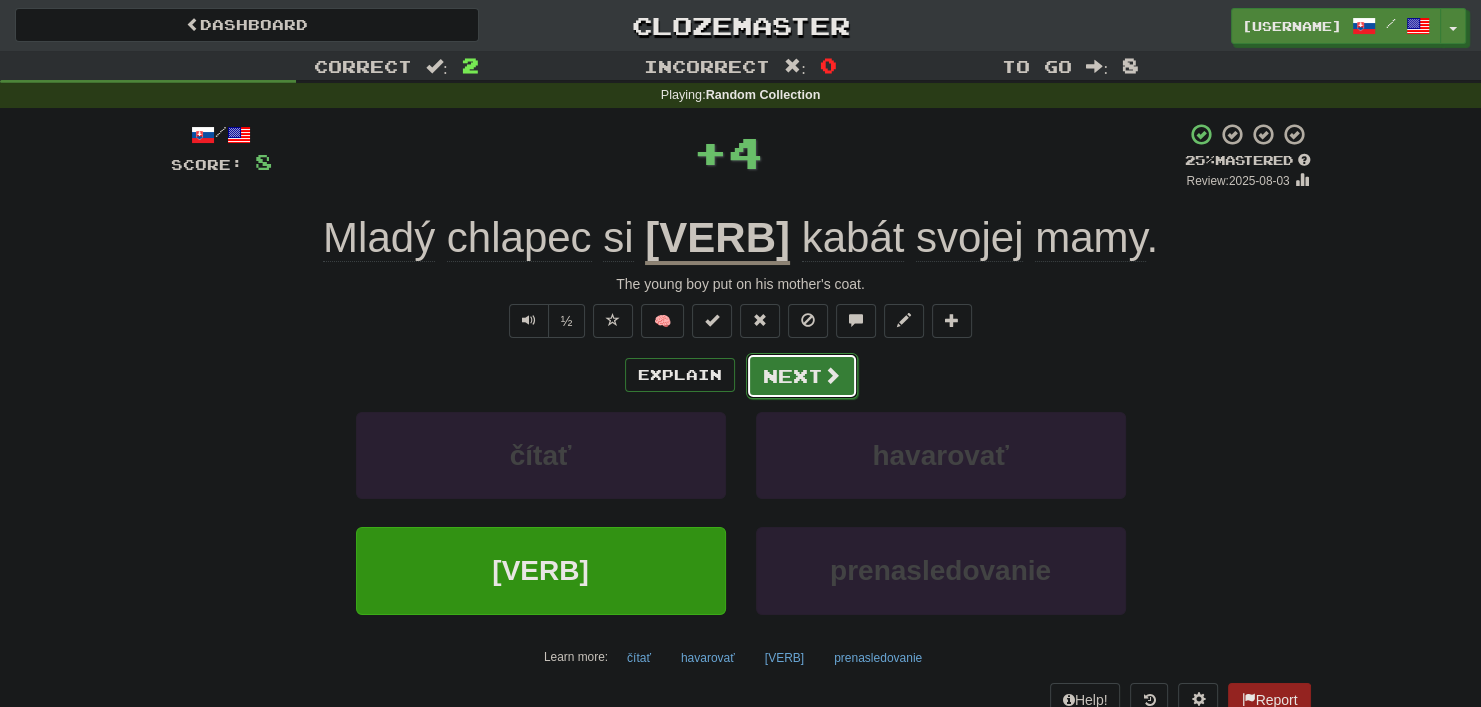click at bounding box center (832, 375) 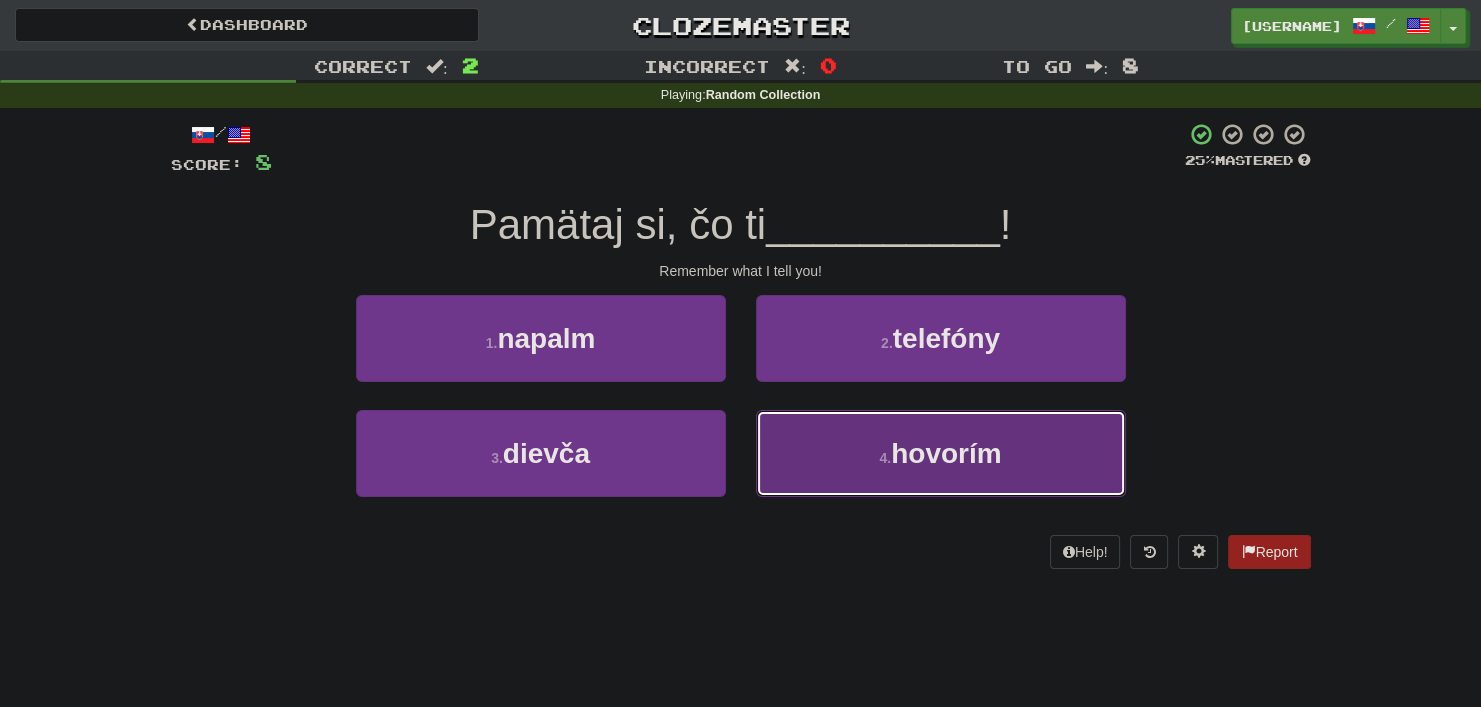 click on "4 ." at bounding box center [885, 458] 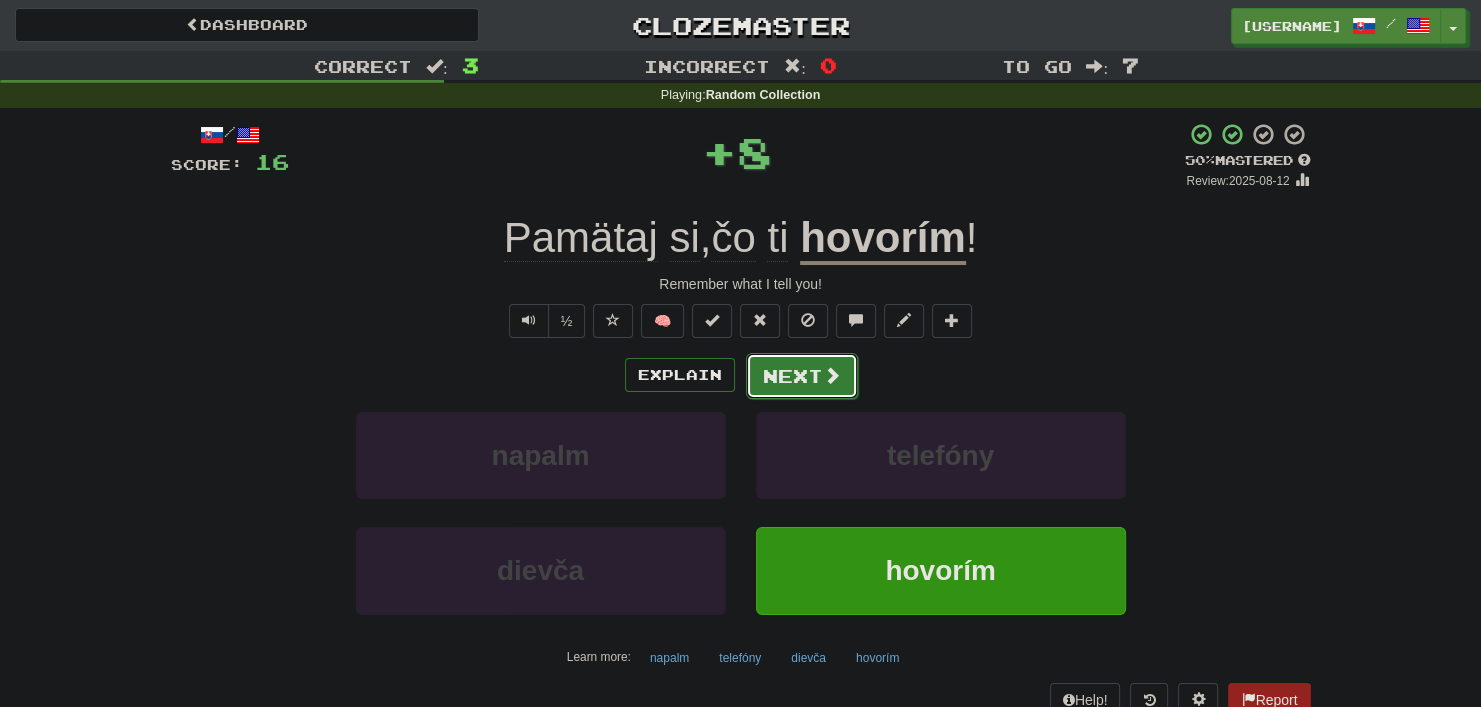 click at bounding box center [832, 375] 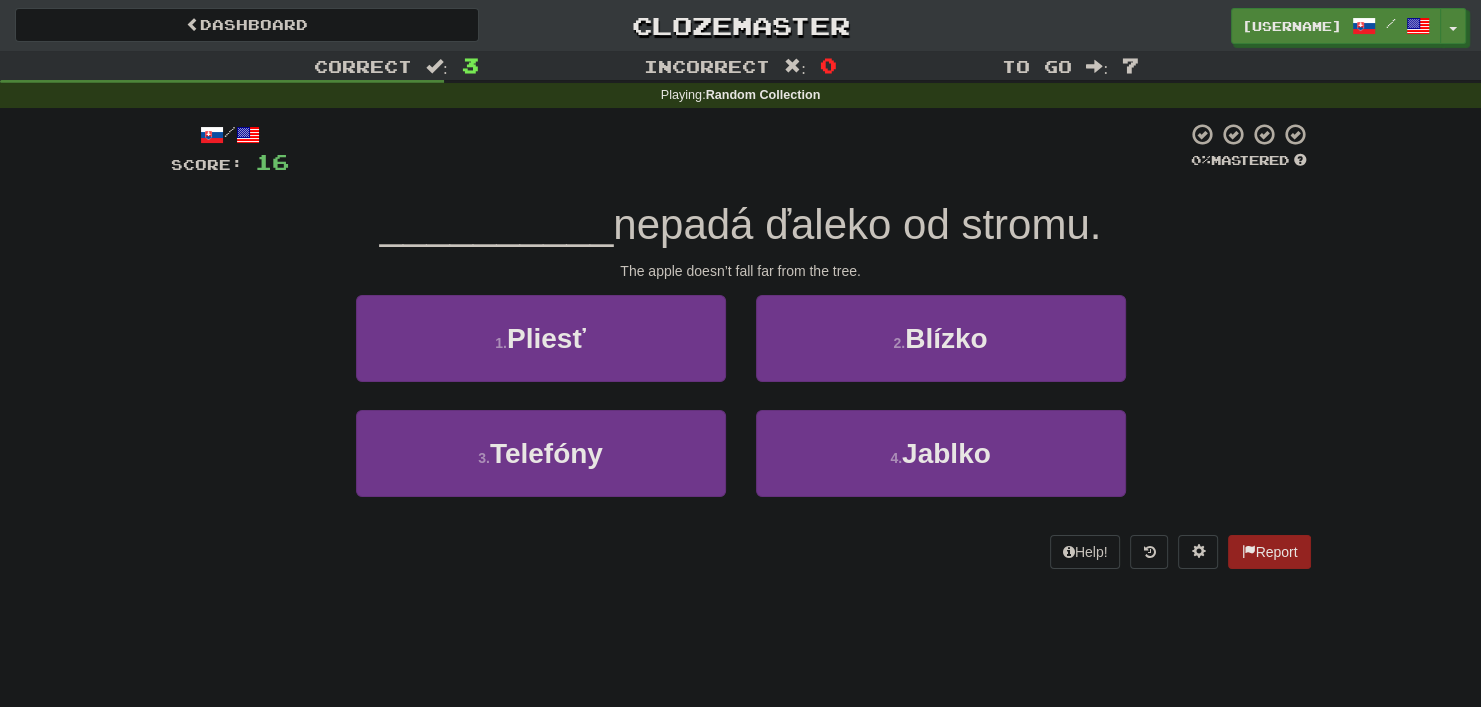 click on "[NUMBER] . [NOUN]" at bounding box center [941, 467] 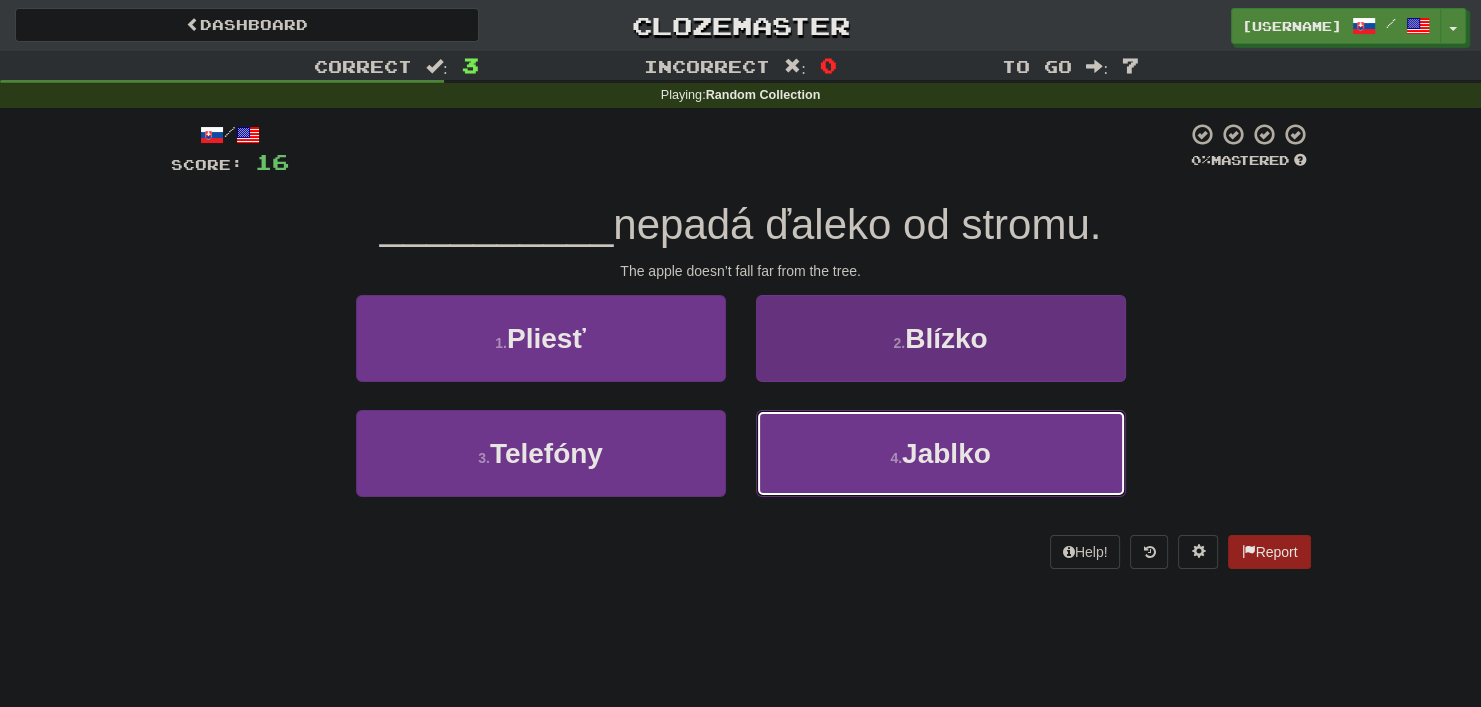 drag, startPoint x: 931, startPoint y: 492, endPoint x: 943, endPoint y: 487, distance: 13 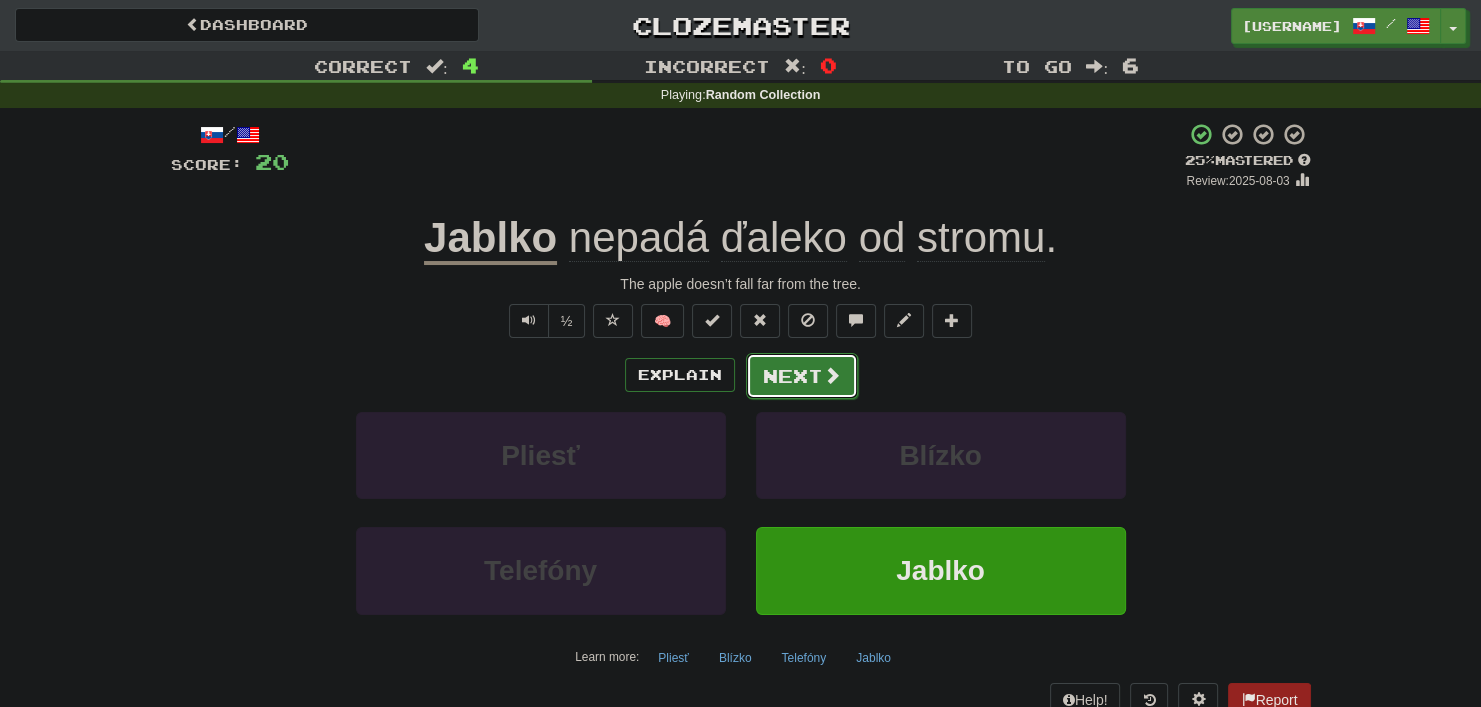 click on "Next" at bounding box center [802, 376] 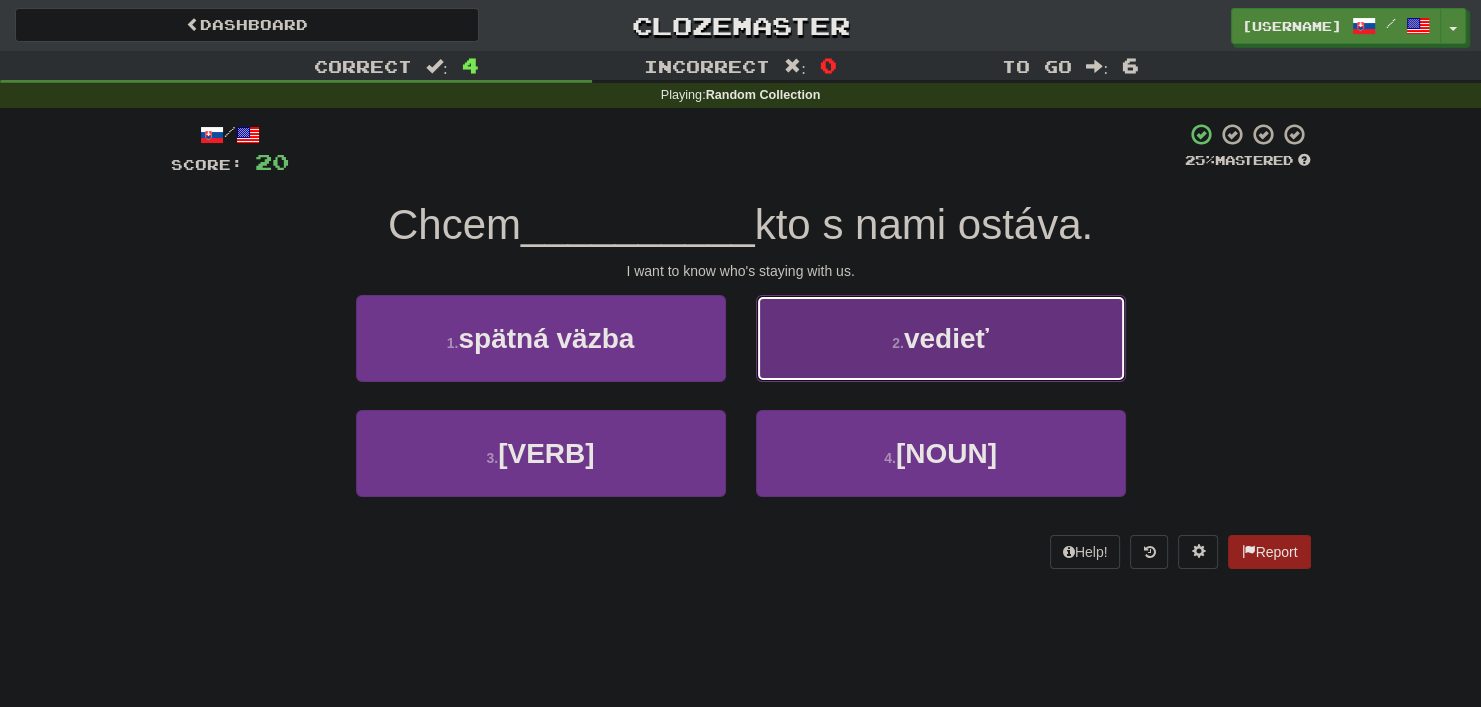 click on "2 .  vedieť" at bounding box center (941, 338) 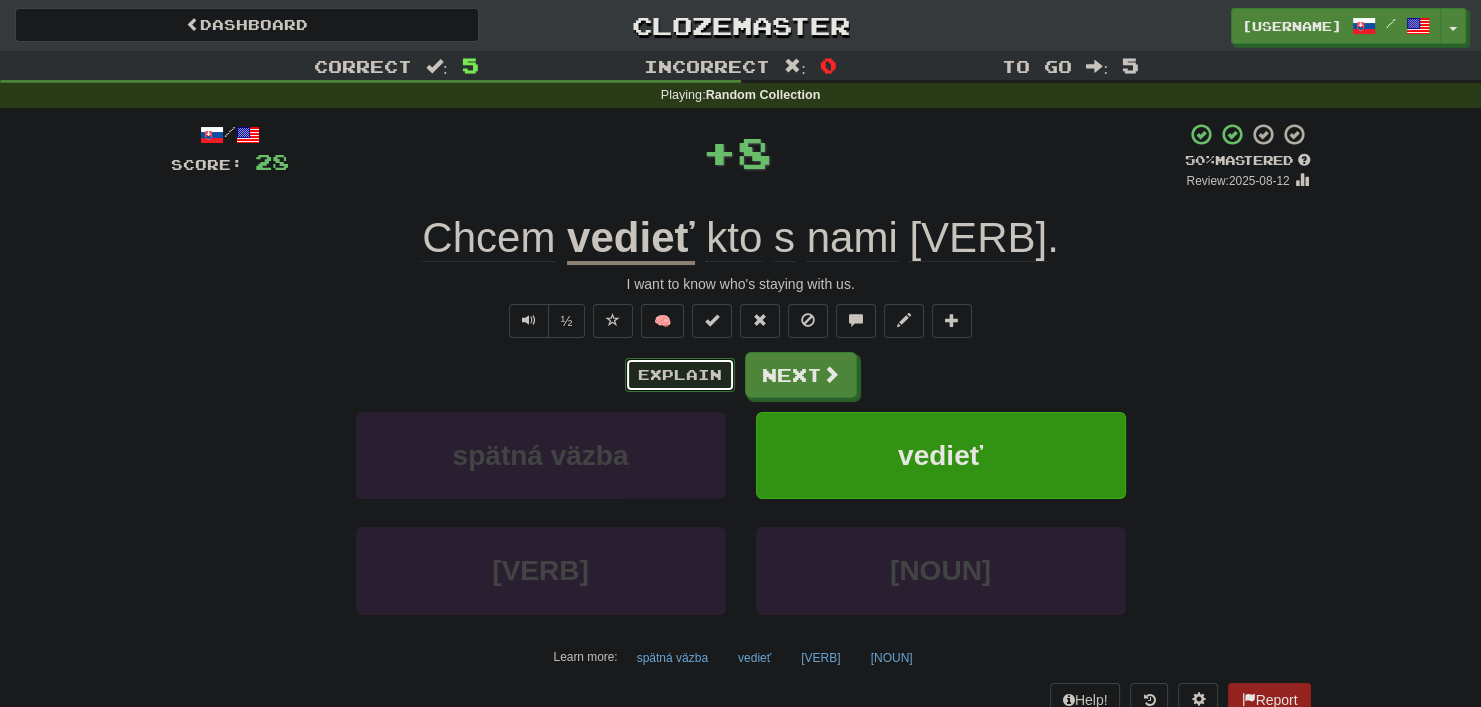click on "Explain" at bounding box center [680, 375] 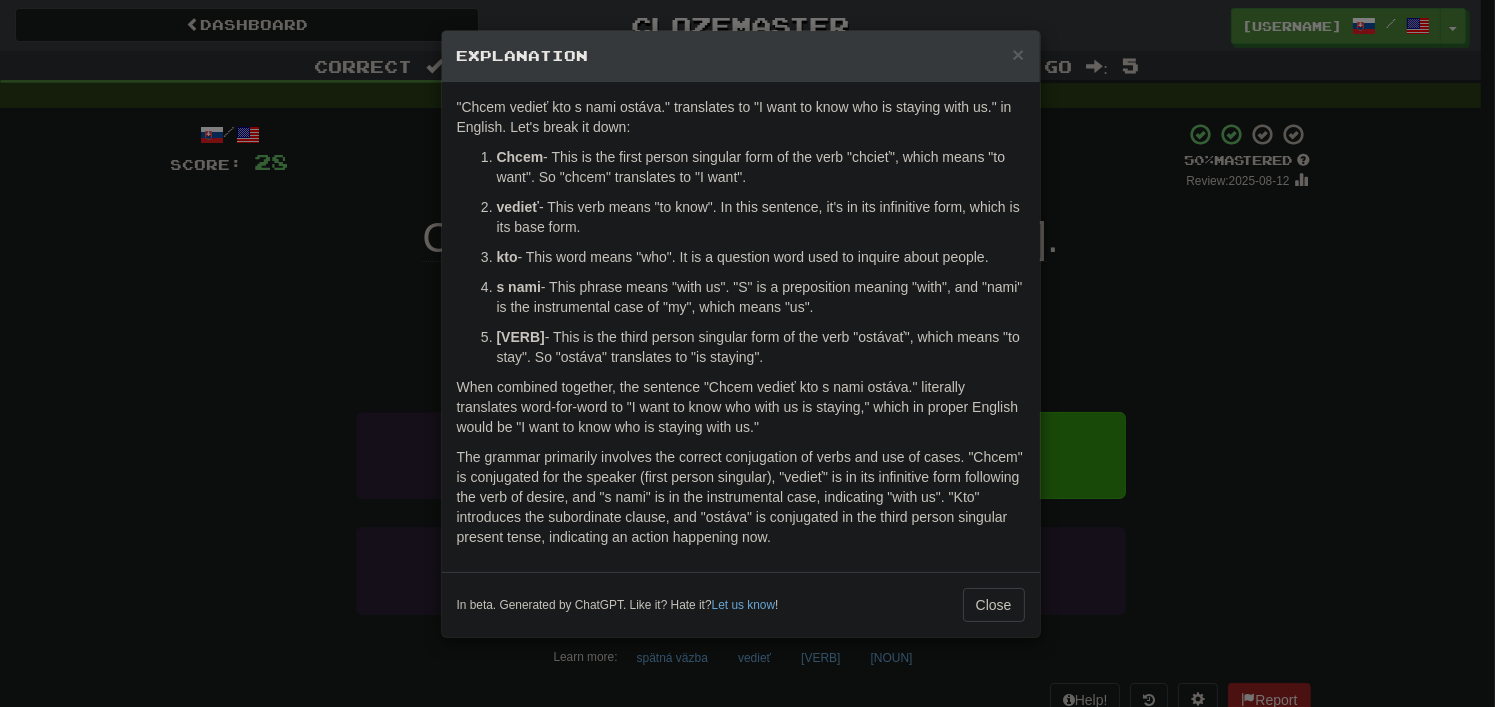 click on "× Explanation "Chcem vedieť kto s nami ostáva." translates to "I want to know who is staying with us." in English. Let's break it down:
Chcem  - This is the first person singular form of the verb "chcieť", which means "to want". So "chcem" translates to "I want".
vedieť  - This verb means "to know". In this sentence, it's in its infinitive form, which is its base form.
kto  - This word means "who". It is a question word used to inquire about people.
s nami  - This phrase means "with us". "S" is a preposition meaning "with", and "nami" is the instrumental case of "my", which means "us".
ostáva  - This is the third person singular form of the verb "ostávať", which means "to stay". So "ostáva" translates to "is staying".
When combined together, the sentence "Chcem vedieť kto s nami ostáva." literally translates word-for-word to "I want to know who with us is staying," which in proper English would be "I want to know who is staying with us."
Let us know ! Close" at bounding box center [747, 353] 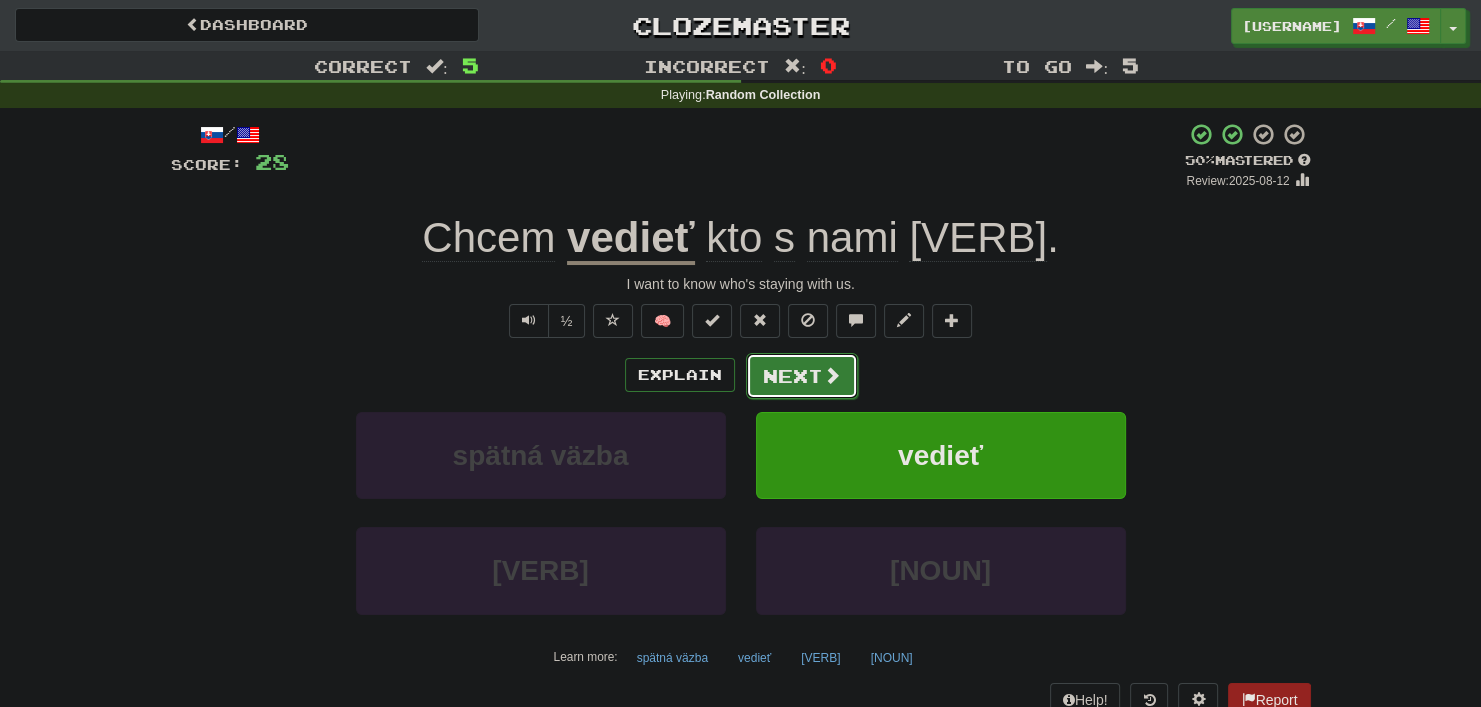 click on "Next" at bounding box center (802, 376) 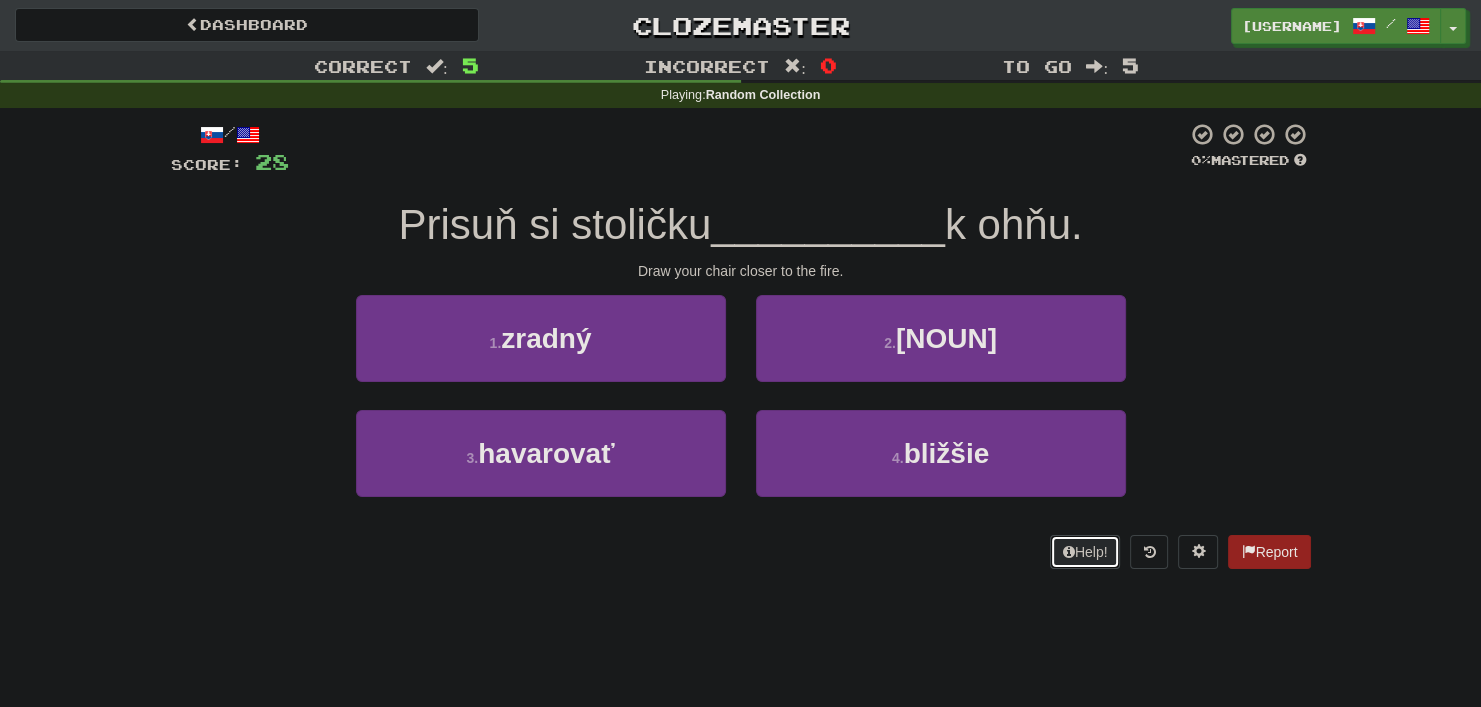 click on "Help!" at bounding box center [1085, 552] 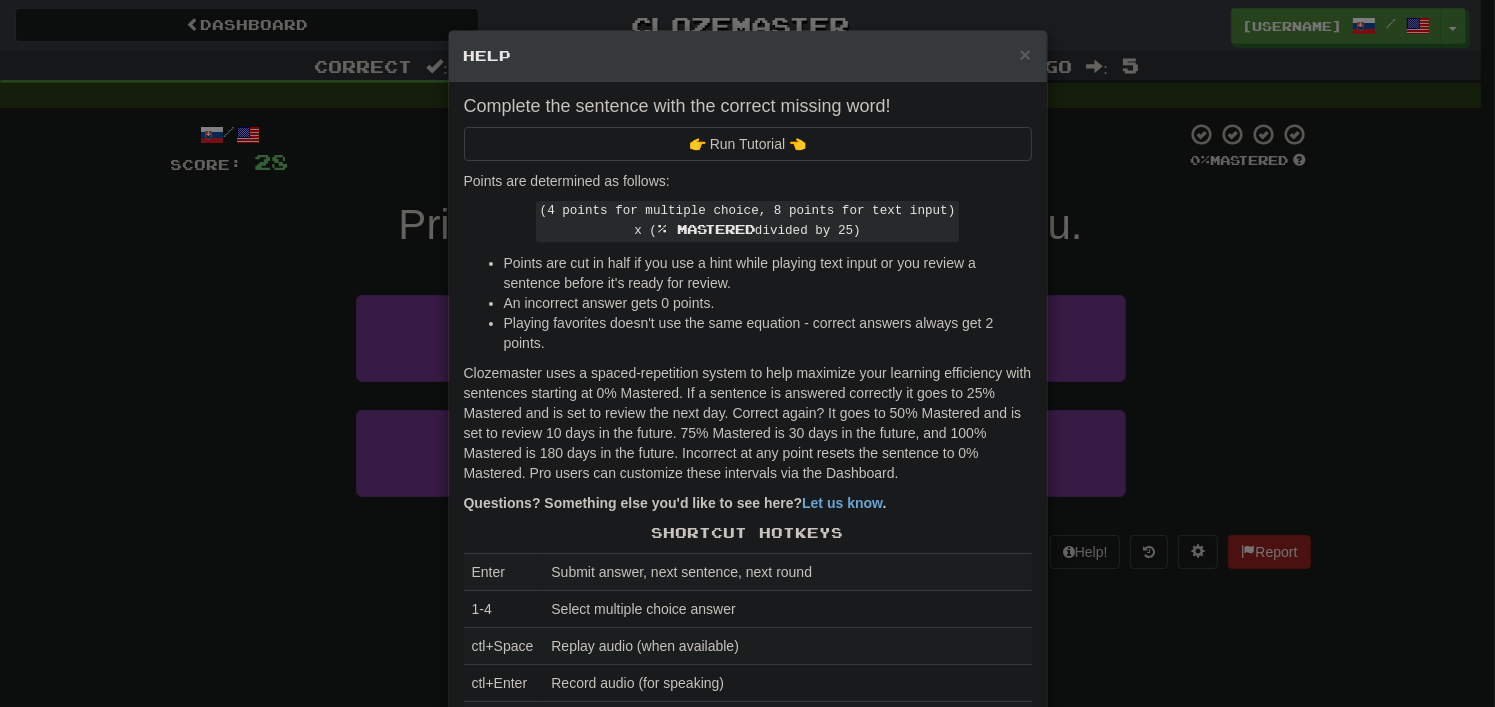 click on "× Help" at bounding box center [748, 56] 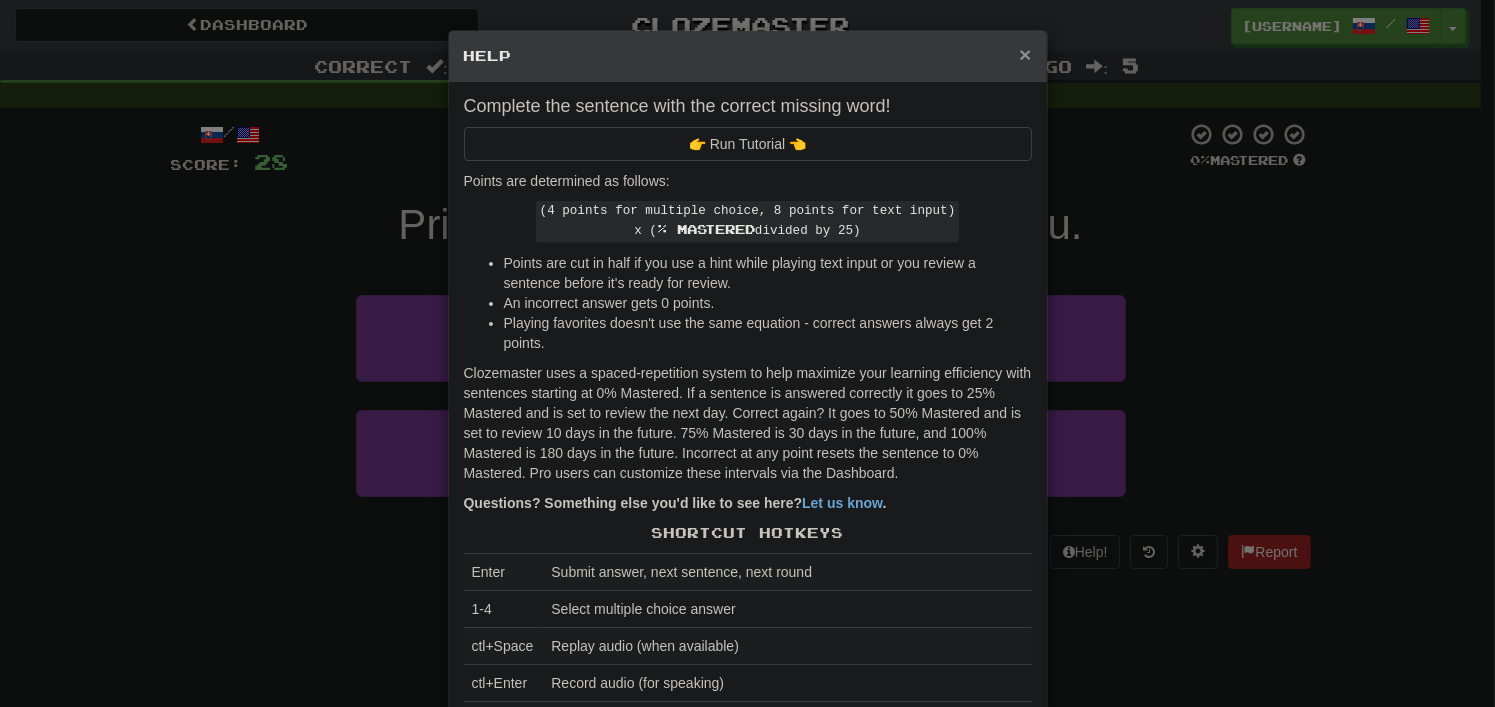 click on "×" at bounding box center (1025, 54) 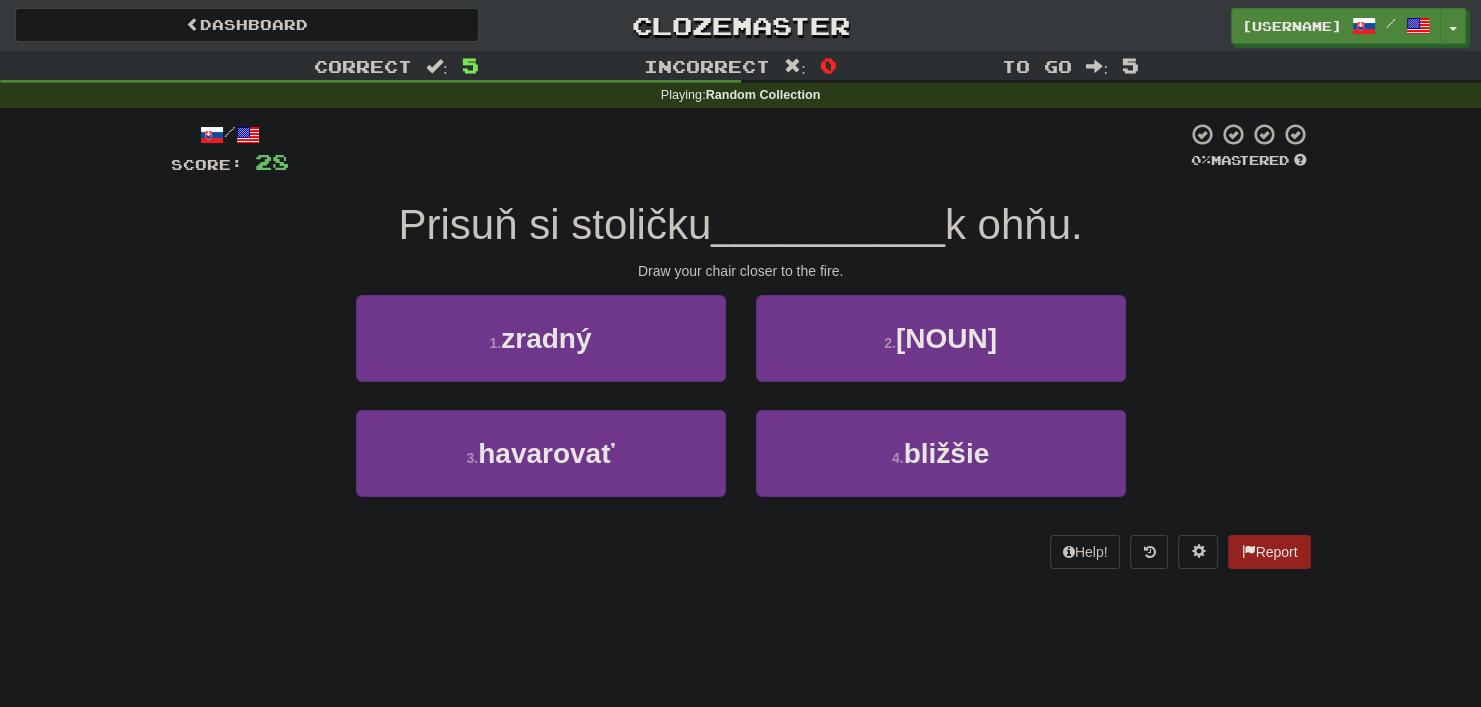 click on "Prisuň si stoličku  [PREPOSITION]  k ohňu." at bounding box center (741, 225) 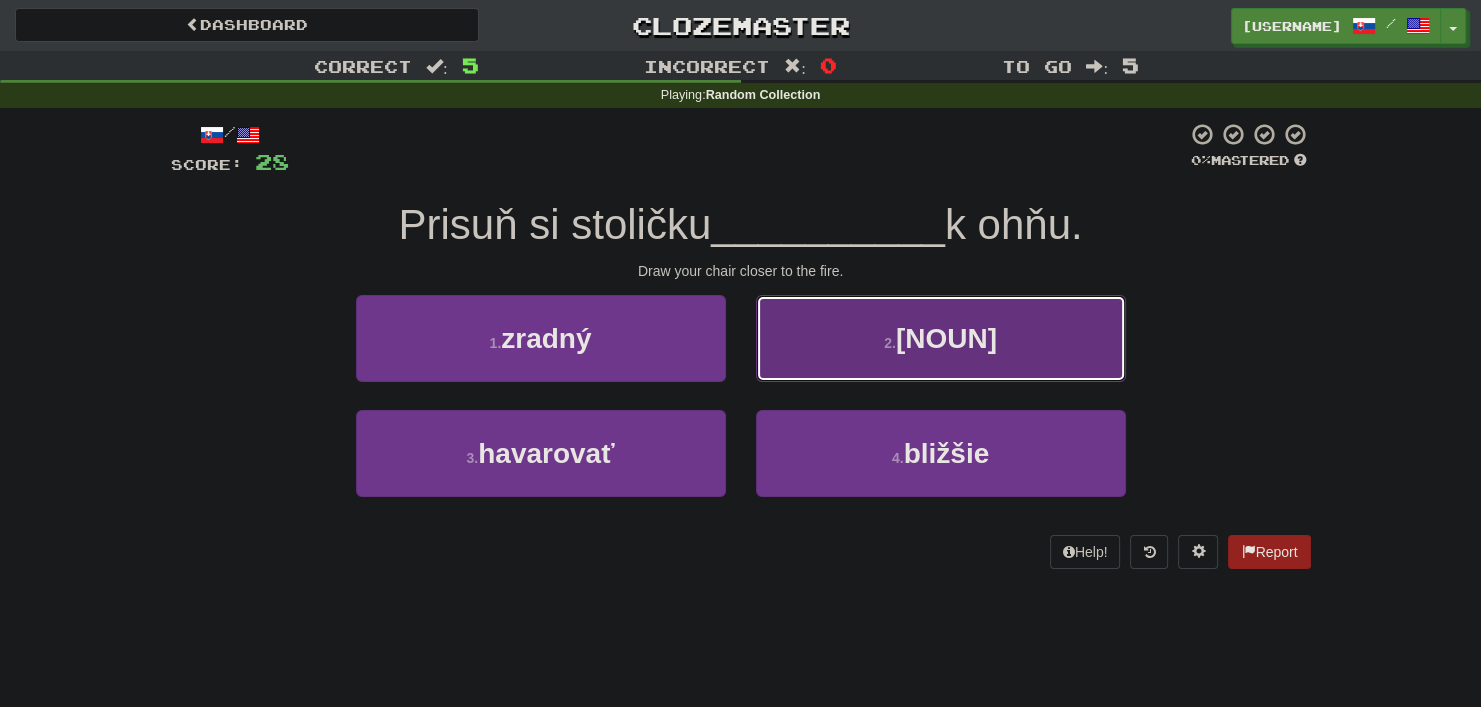 click on "[NUMBER] .  [NOUN]" at bounding box center [941, 338] 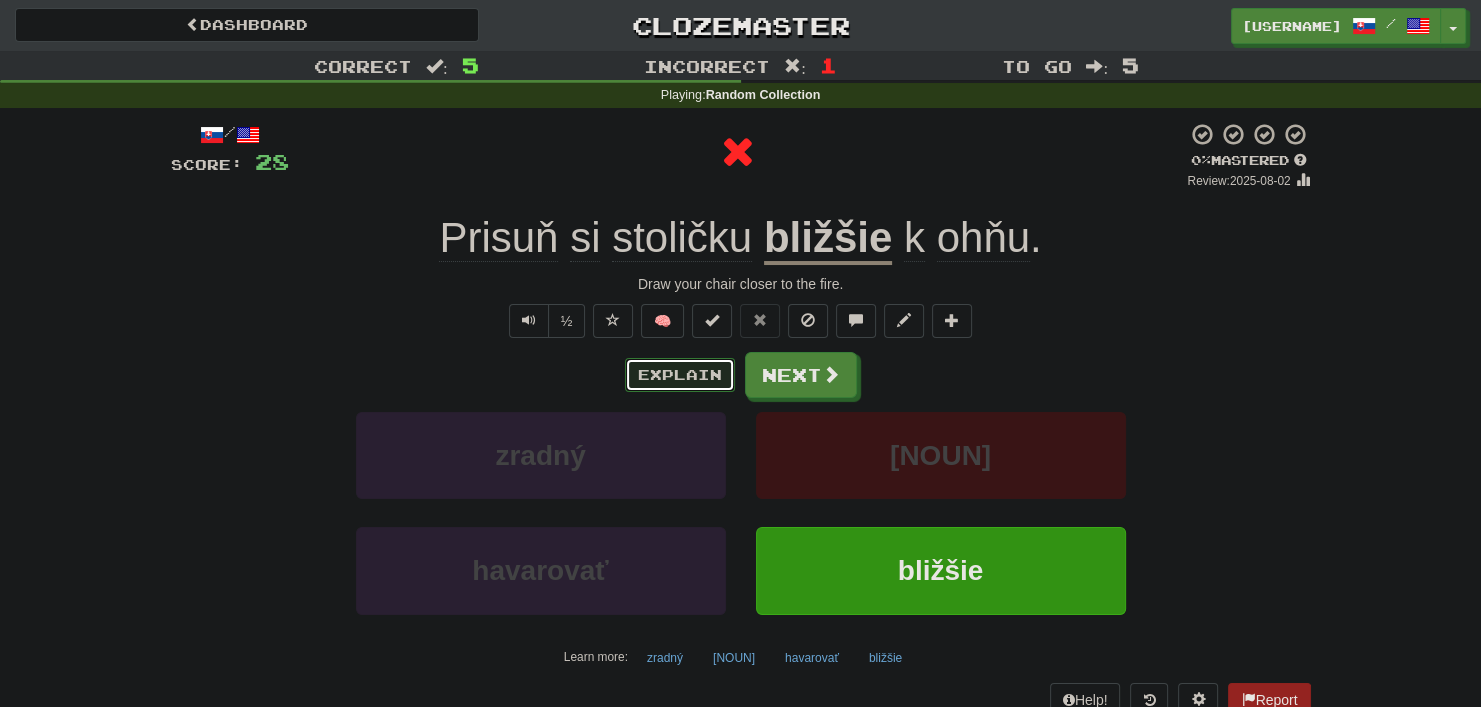 click on "Explain" at bounding box center (680, 375) 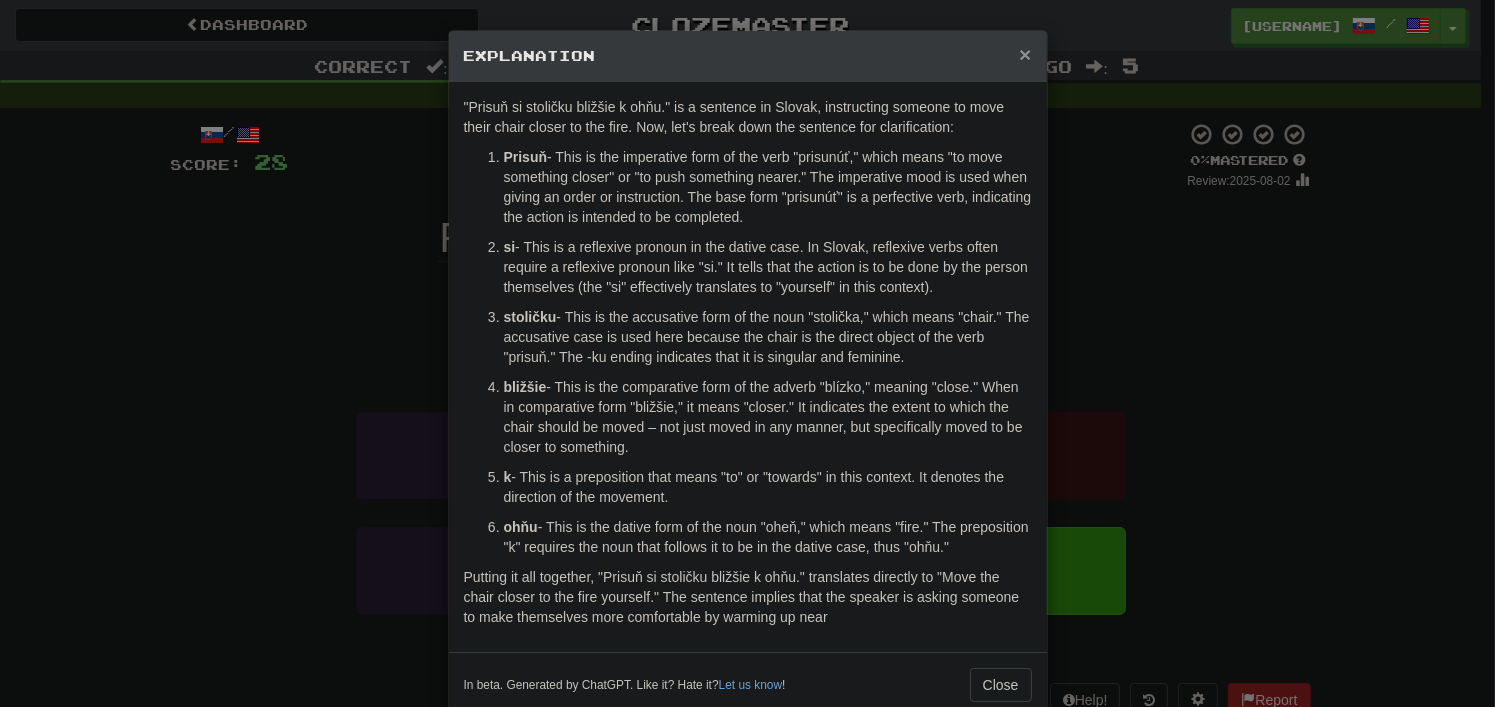 click on "×" at bounding box center [1025, 54] 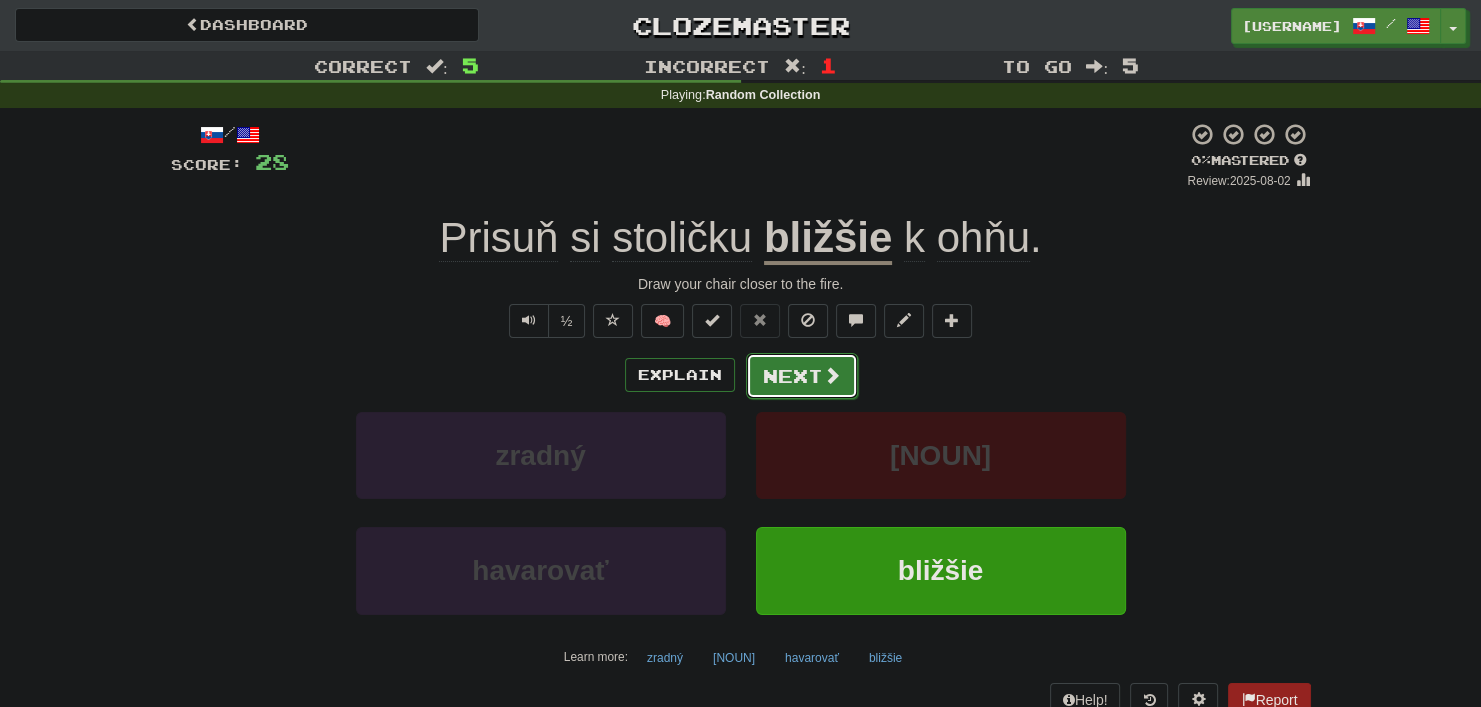 click on "Next" at bounding box center (802, 376) 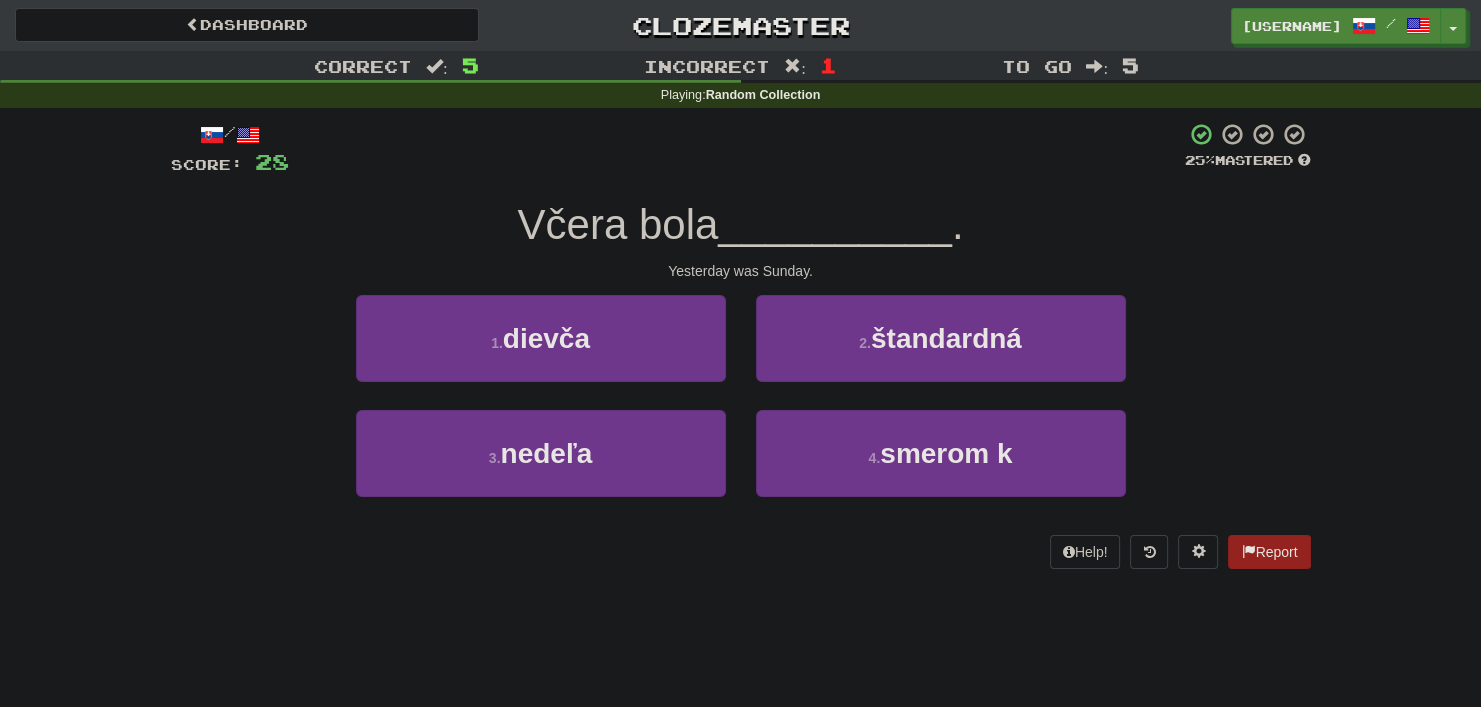 click on "[NUMBER] .  [DAY_OF_WEEK]" at bounding box center [541, 467] 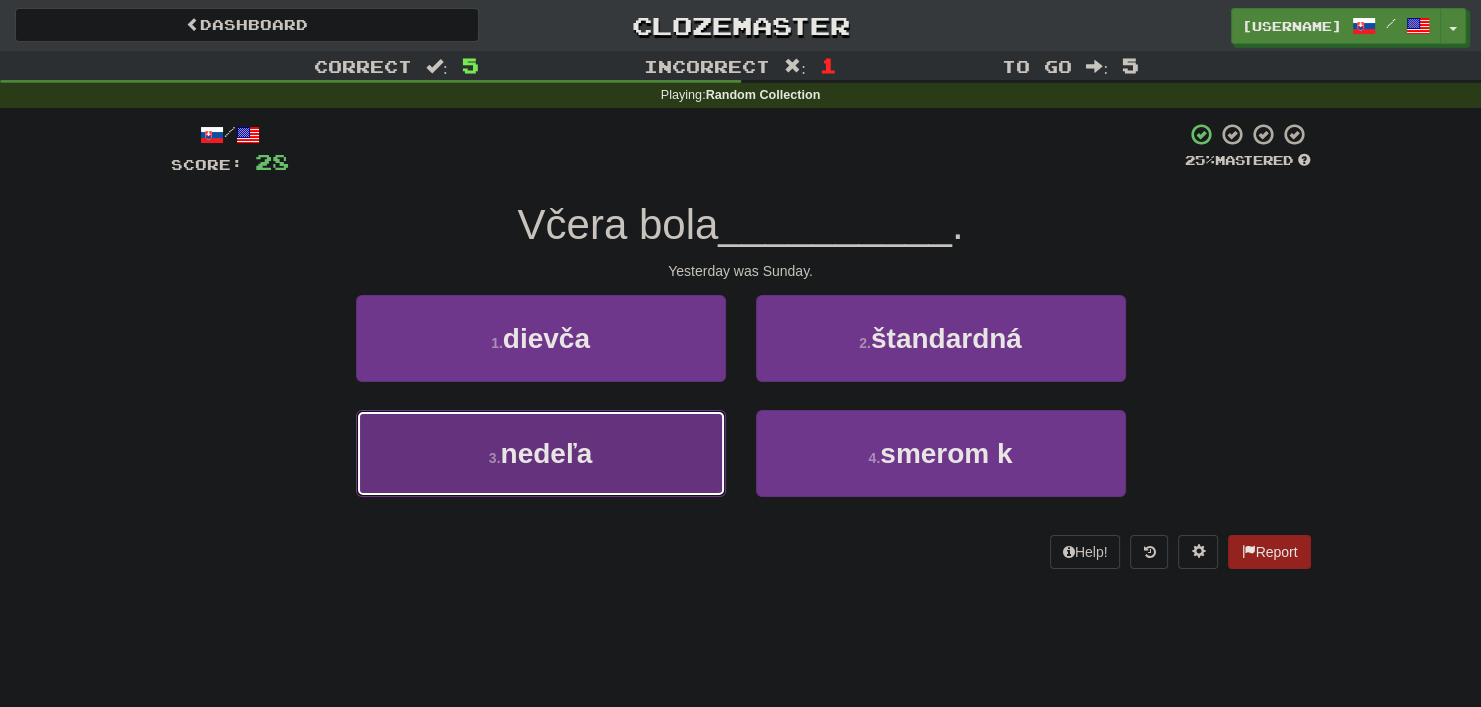 click on "[NUMBER] .  [DAY_OF_WEEK]" at bounding box center [541, 453] 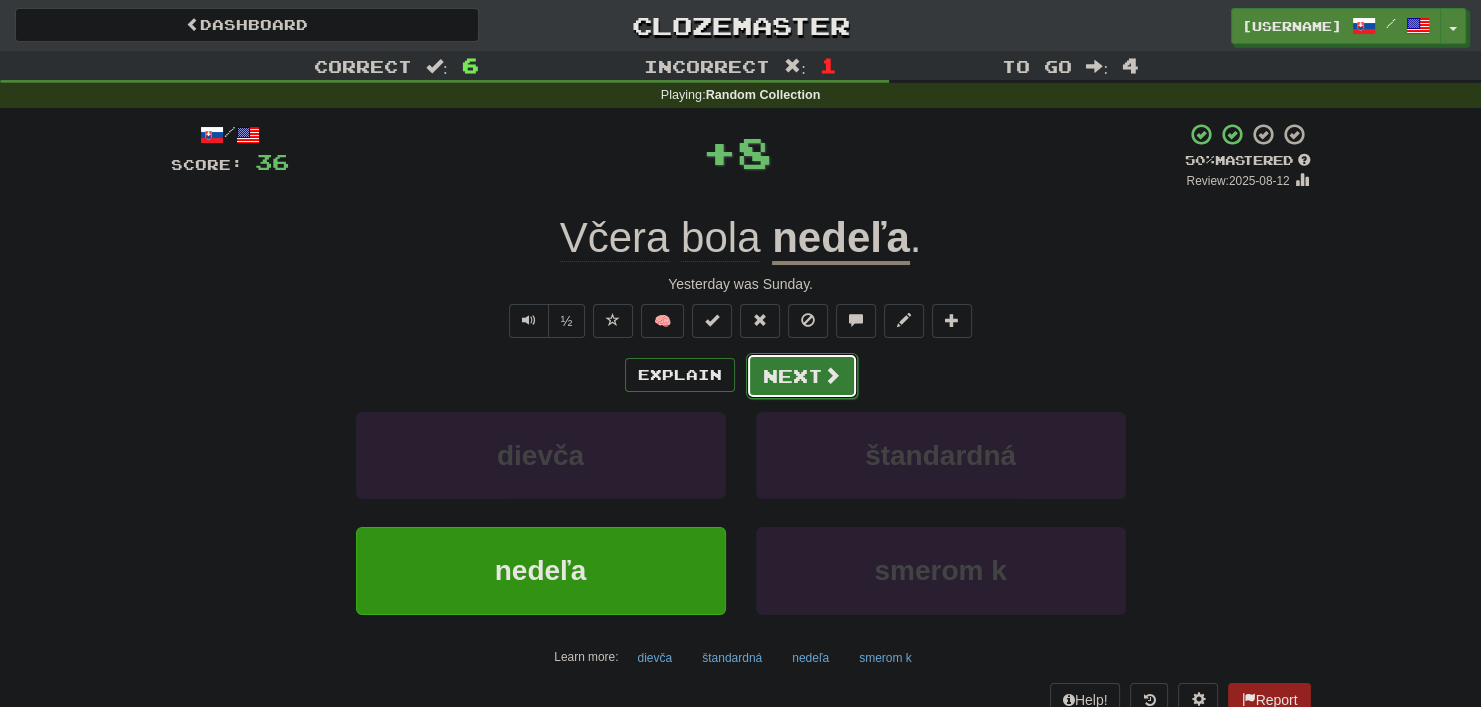 click on "Next" at bounding box center [802, 376] 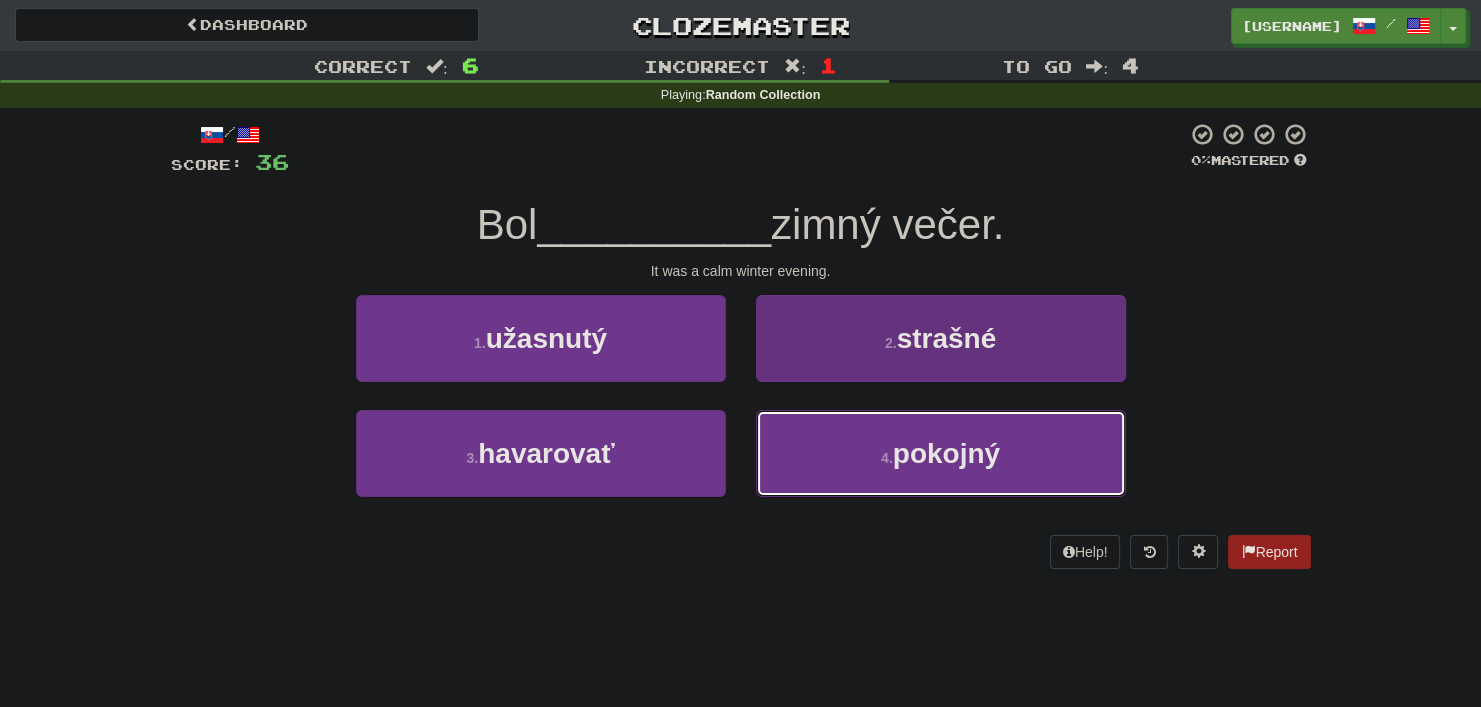 click on "[NUMBER] . [ADJECTIVE]" at bounding box center (941, 453) 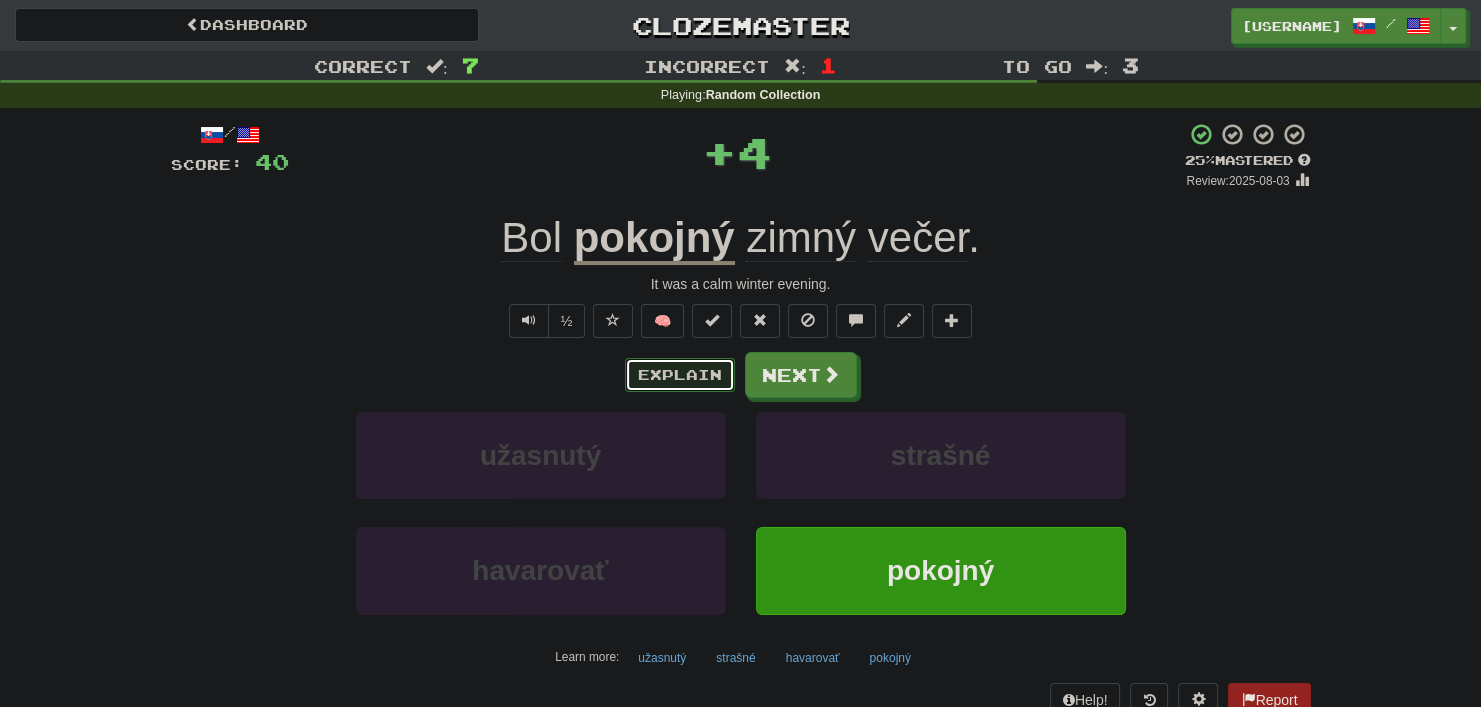 click on "Explain" at bounding box center [680, 375] 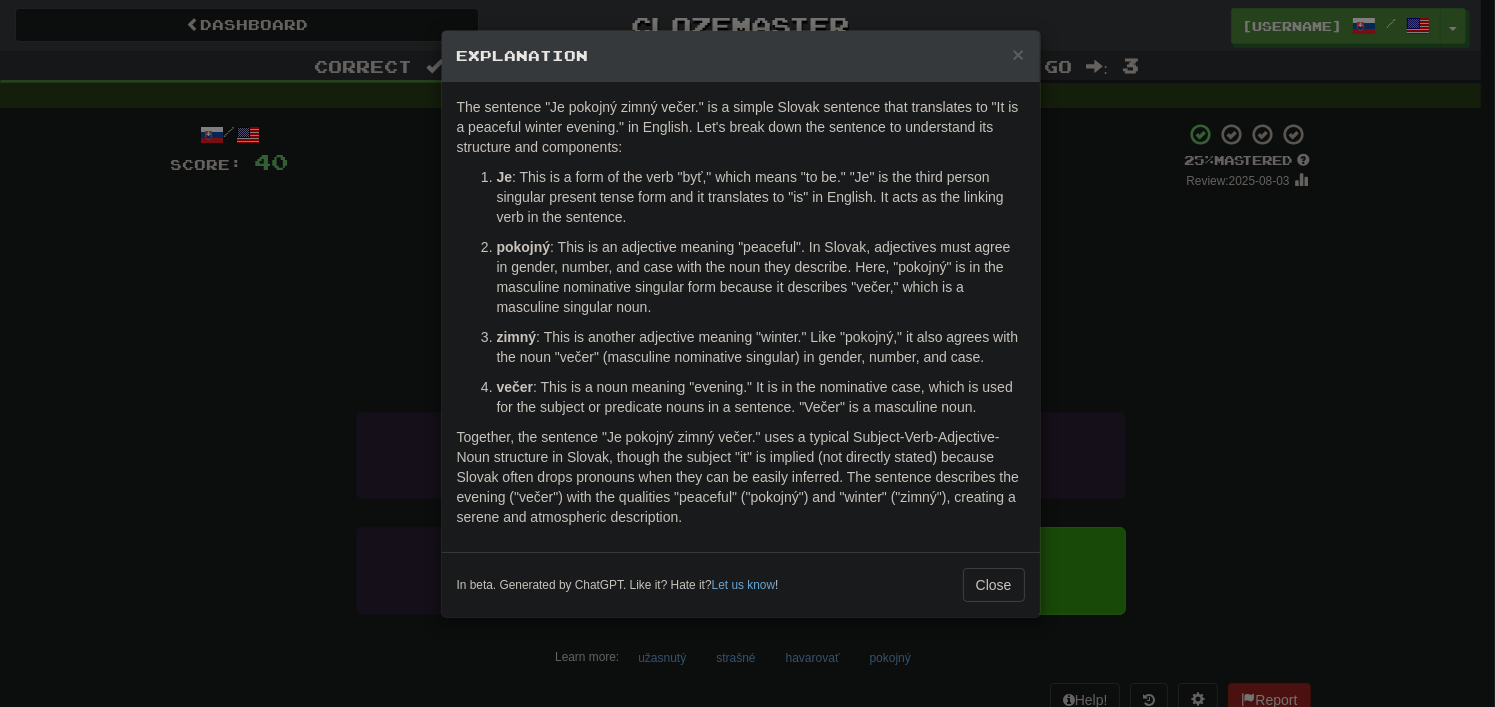 click on "× Explanation The sentence "Je pokojný zimný večer." is a simple Slovak sentence that translates to "It is a peaceful winter evening." in English. Let's break down the sentence to understand its structure and components:
Je : This is a form of the verb "byť," which means "to be." "Je" is the third person singular present tense form and it translates to "is" in English. It acts as the linking verb in the sentence.
pokojný : This is an adjective meaning "peaceful". In Slovak, adjectives must agree in gender, number, and case with the noun they describe. Here, "pokojný" is in the masculine nominative singular form because it describes "večer," which is a masculine singular noun.
zimný : This is another adjective meaning "winter." Like "pokojný," it also agrees with the noun "večer" (masculine nominative singular) in gender, number, and case.
večer
In beta. Generated by ChatGPT. Like it? Hate it?  Let us know ! Close" at bounding box center (747, 353) 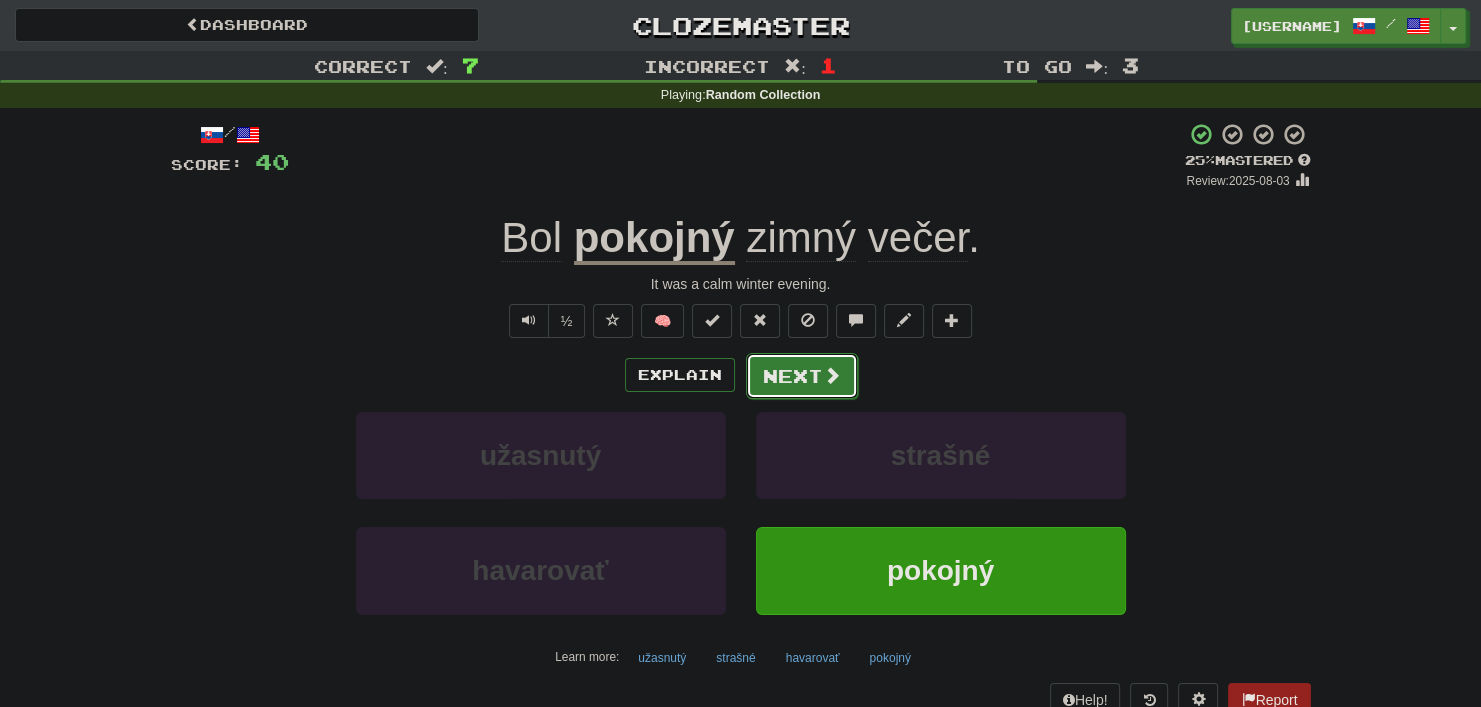 click at bounding box center [832, 375] 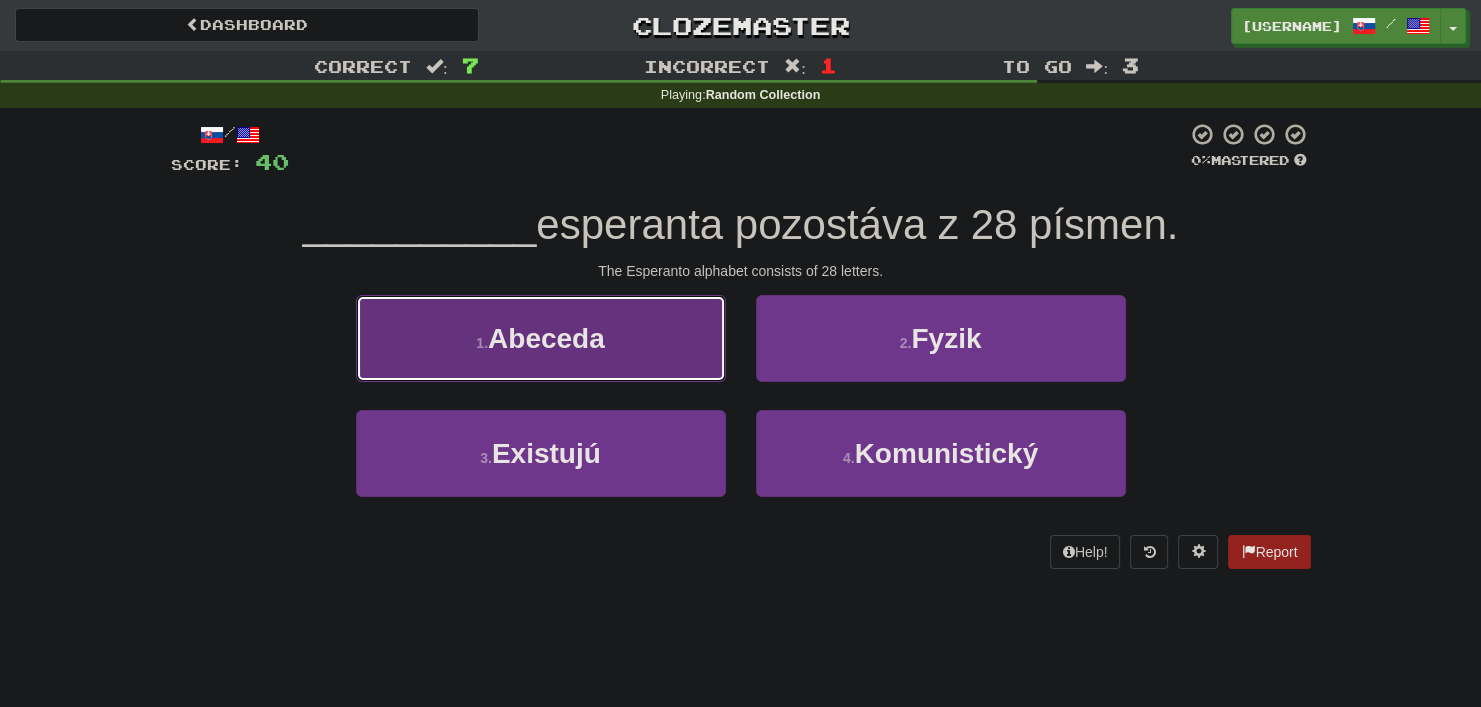 click on "[NUMBER] .  [NOUN]" at bounding box center [541, 338] 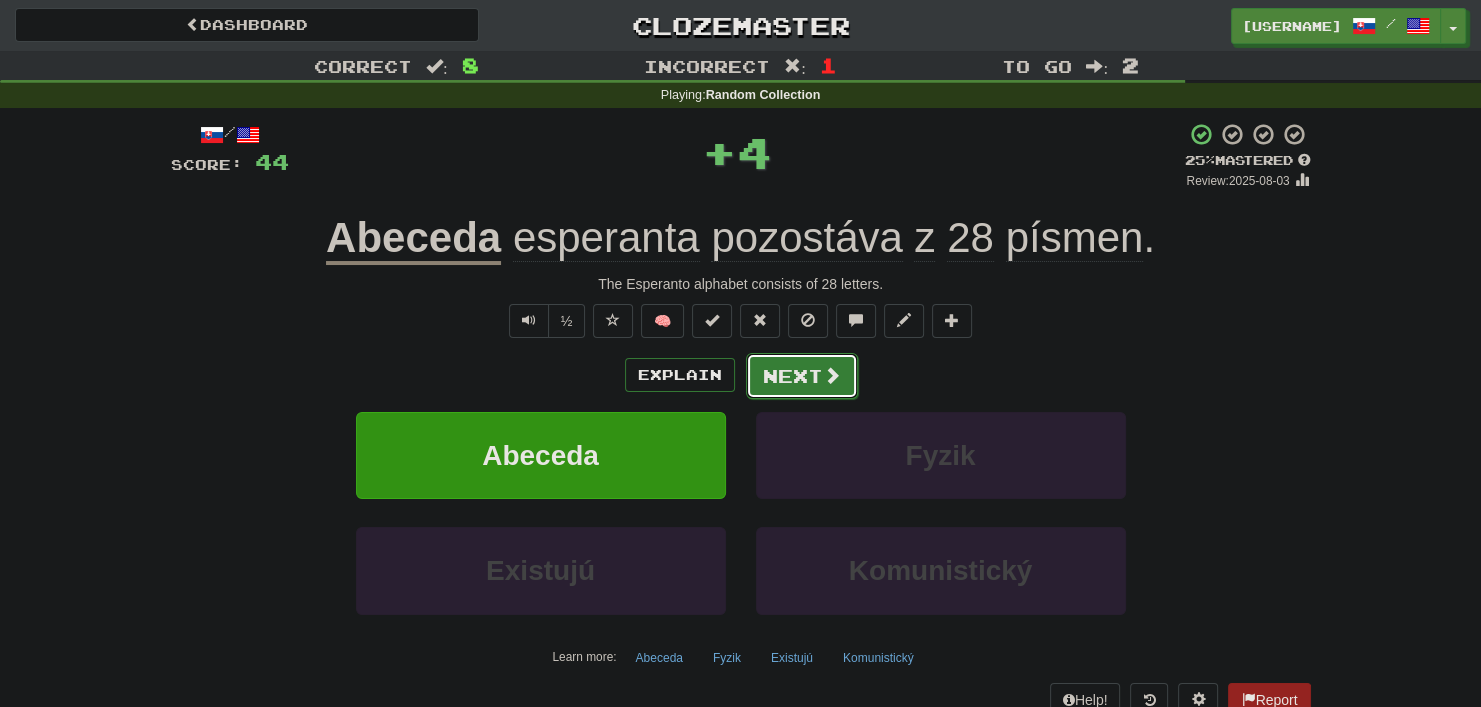 click on "Next" at bounding box center [802, 376] 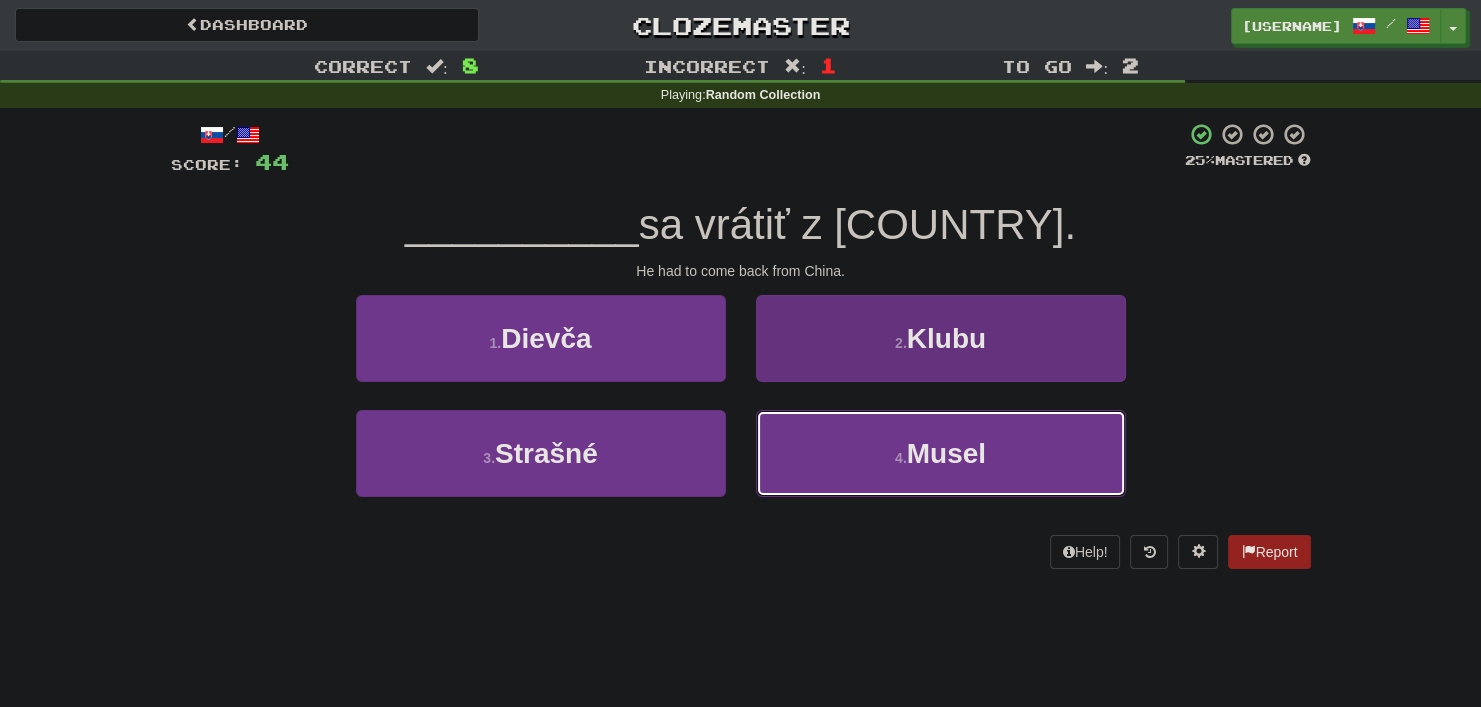 click on "4 .  Musel" at bounding box center (941, 453) 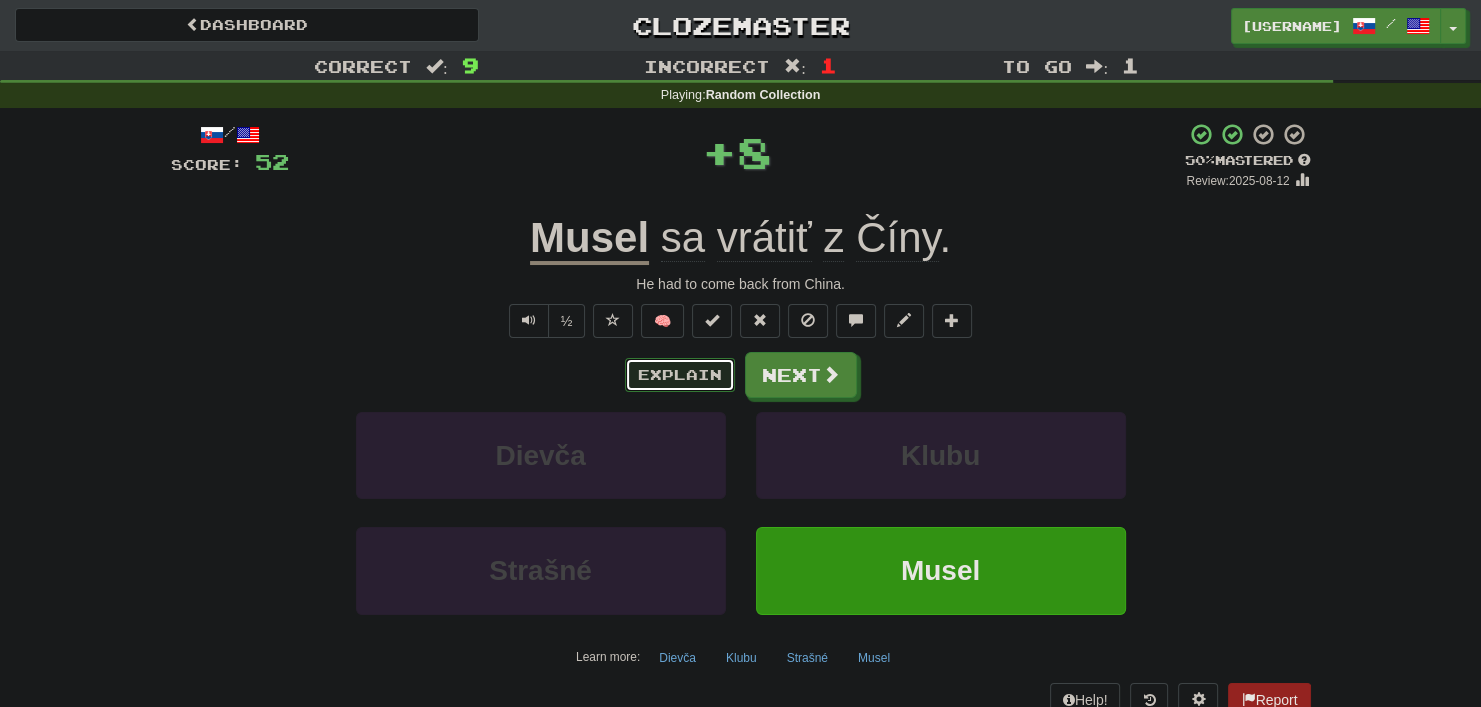 click on "Explain" at bounding box center (680, 375) 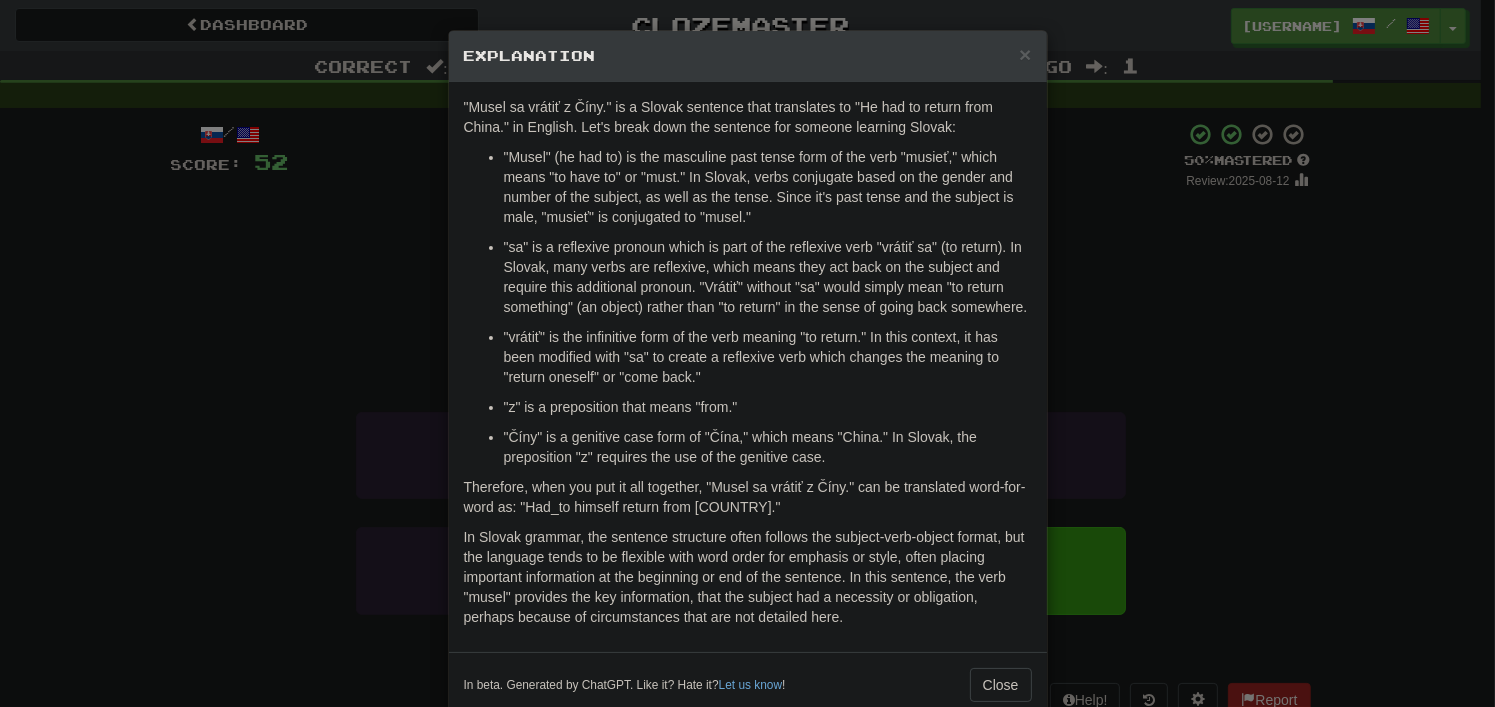 click on "× Explanation "Musel sa vrátiť z Číny." is a Slovak sentence that translates to "He had to return from China." in English. Let's break down the sentence for someone learning Slovak:
"Musel" (he had to) is the masculine past tense form of the verb "musieť," which means "to have to" or "must." In Slovak, verbs conjugate based on the gender and number of the subject, as well as the tense. Since it's past tense and the subject is male, "musieť" is conjugated to "musel."
"sa" is a reflexive pronoun which is part of the reflexive verb "vrátiť sa" (to return). In Slovak, many verbs are reflexive, which means they act back on the subject and require this additional pronoun. "Vrátiť" without "sa" would simply mean "to return something" (an object) rather than "to return" in the sense of going back somewhere.
"z" is a preposition that means "from."
In beta. Generated by ChatGPT. Like it? Hate it?  Let us know ! Close" at bounding box center [747, 353] 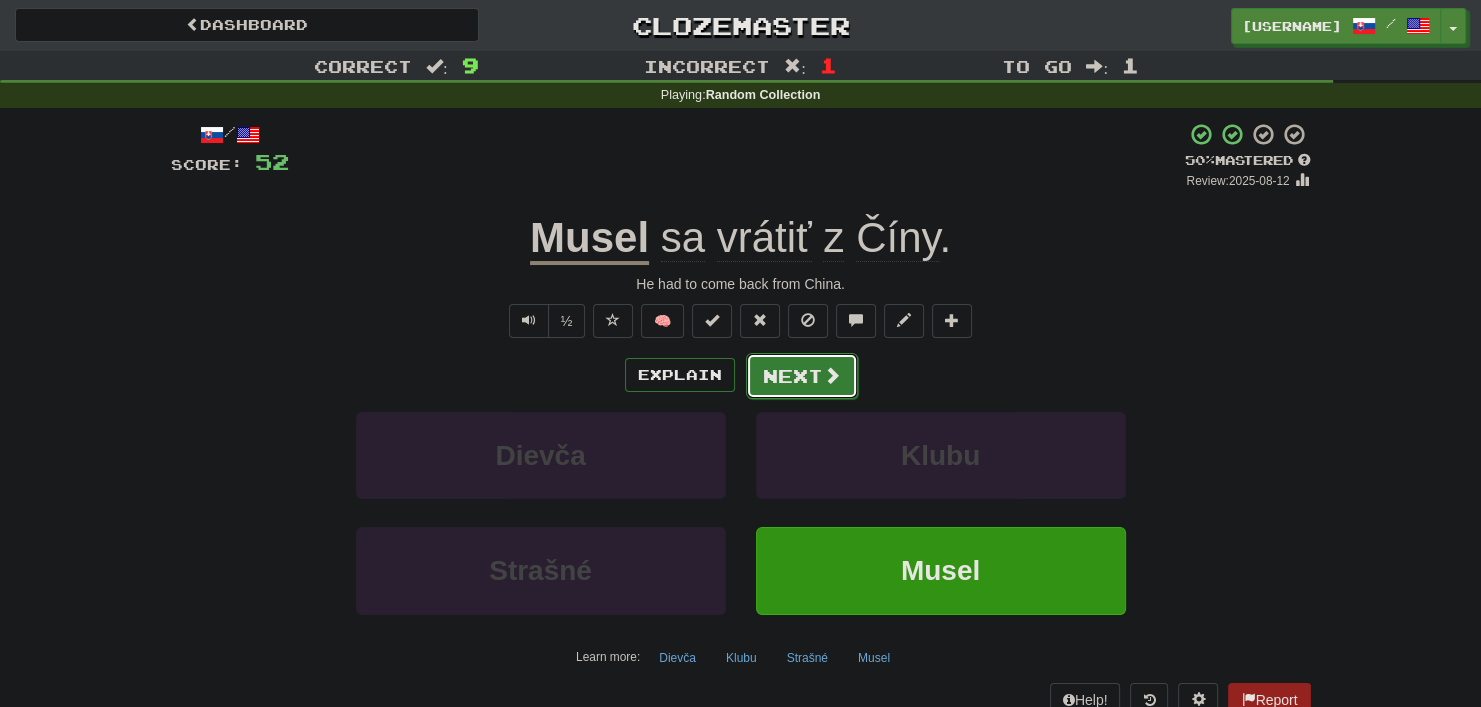 click on "Next" at bounding box center (802, 376) 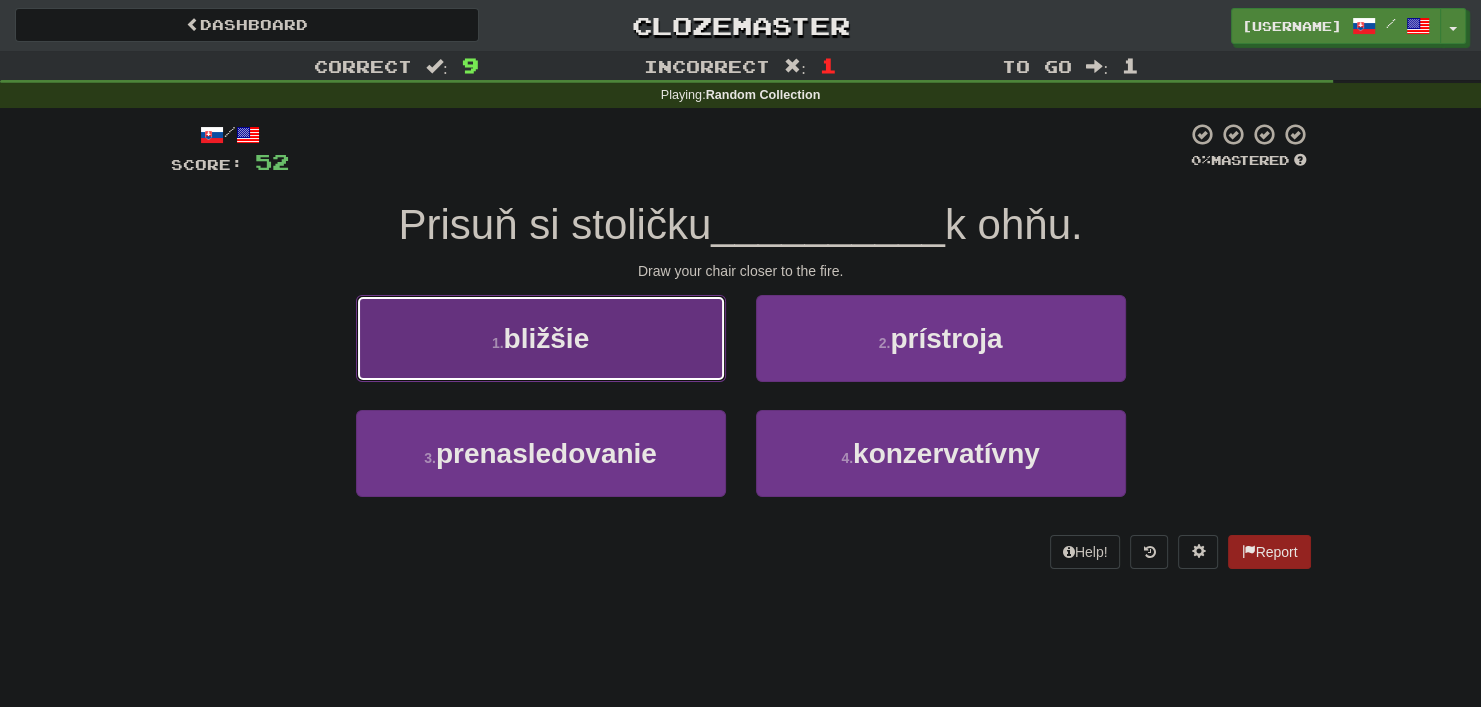 click on "1 .  bližšie" at bounding box center [541, 338] 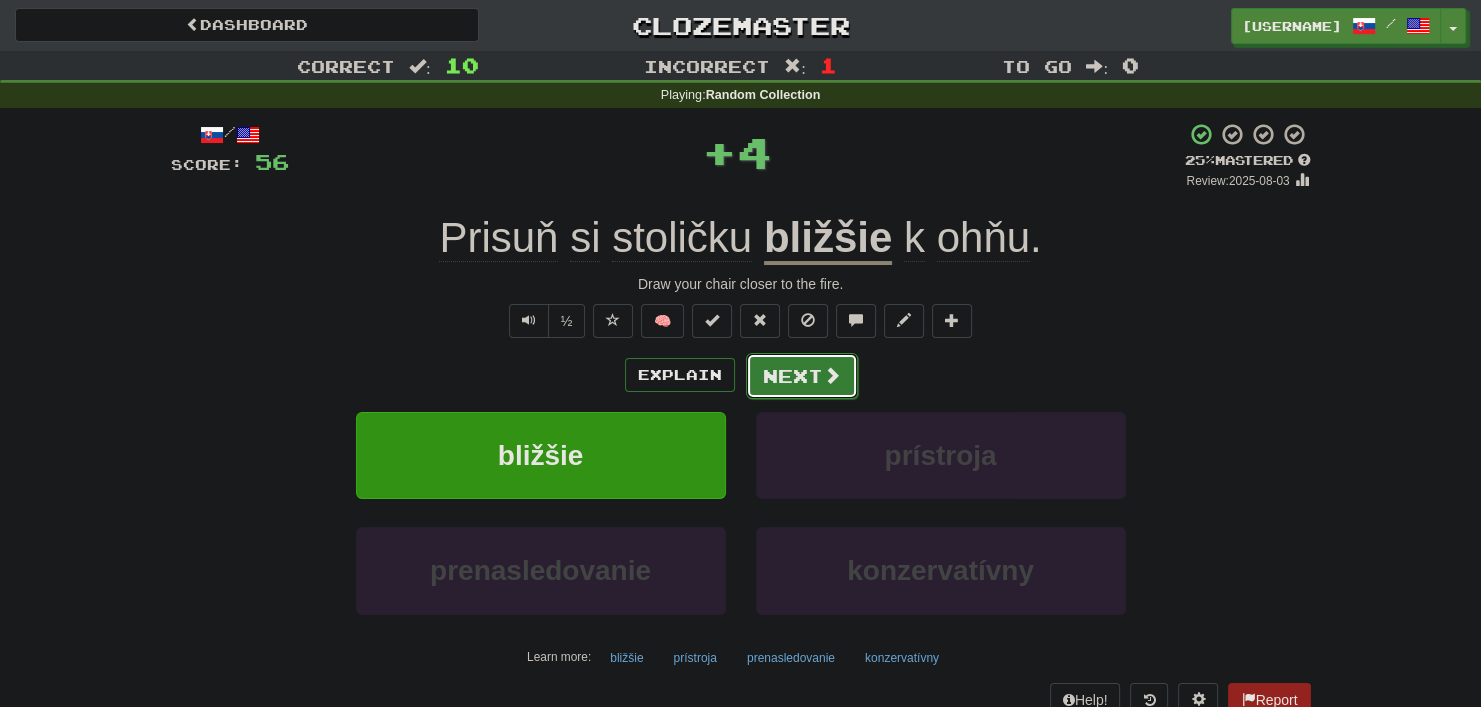 click on "Next" at bounding box center (802, 376) 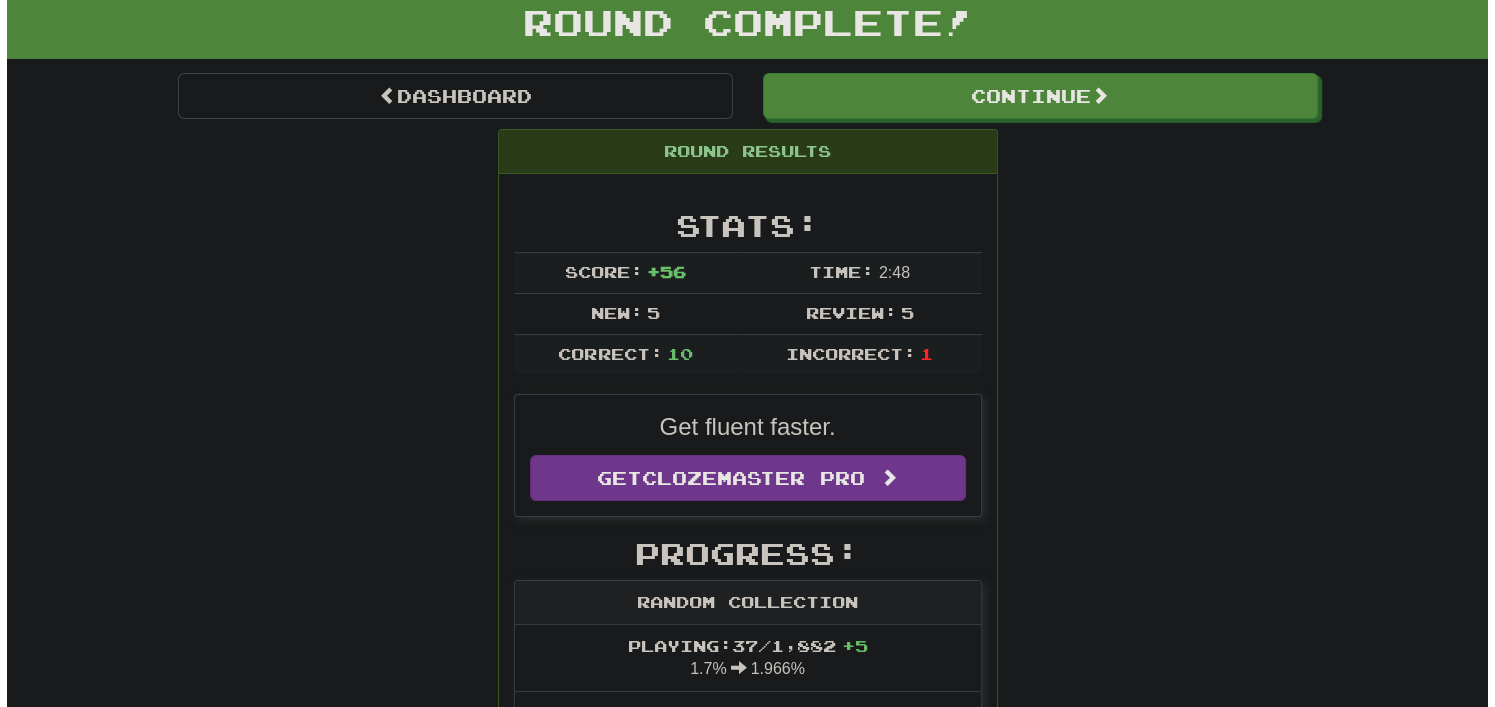 scroll, scrollTop: 0, scrollLeft: 0, axis: both 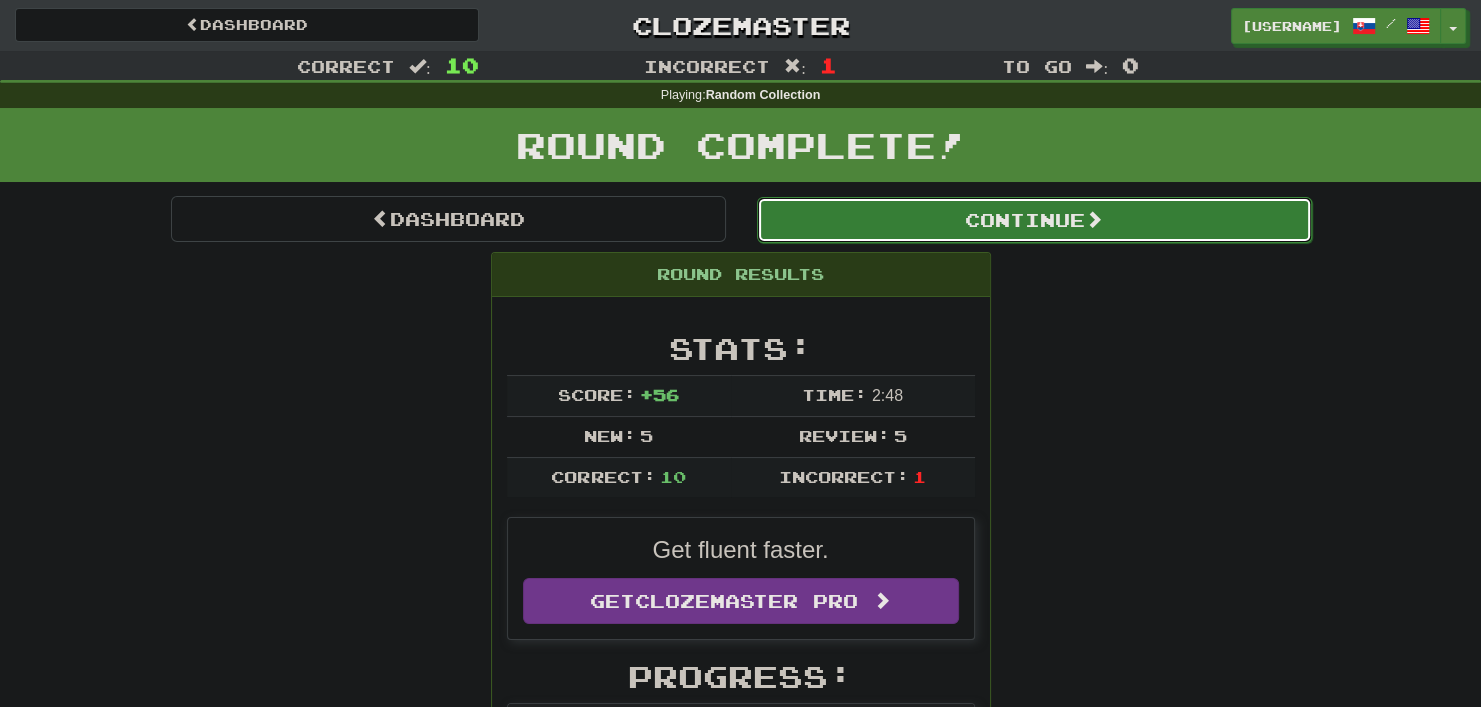 click on "Continue" at bounding box center [1034, 220] 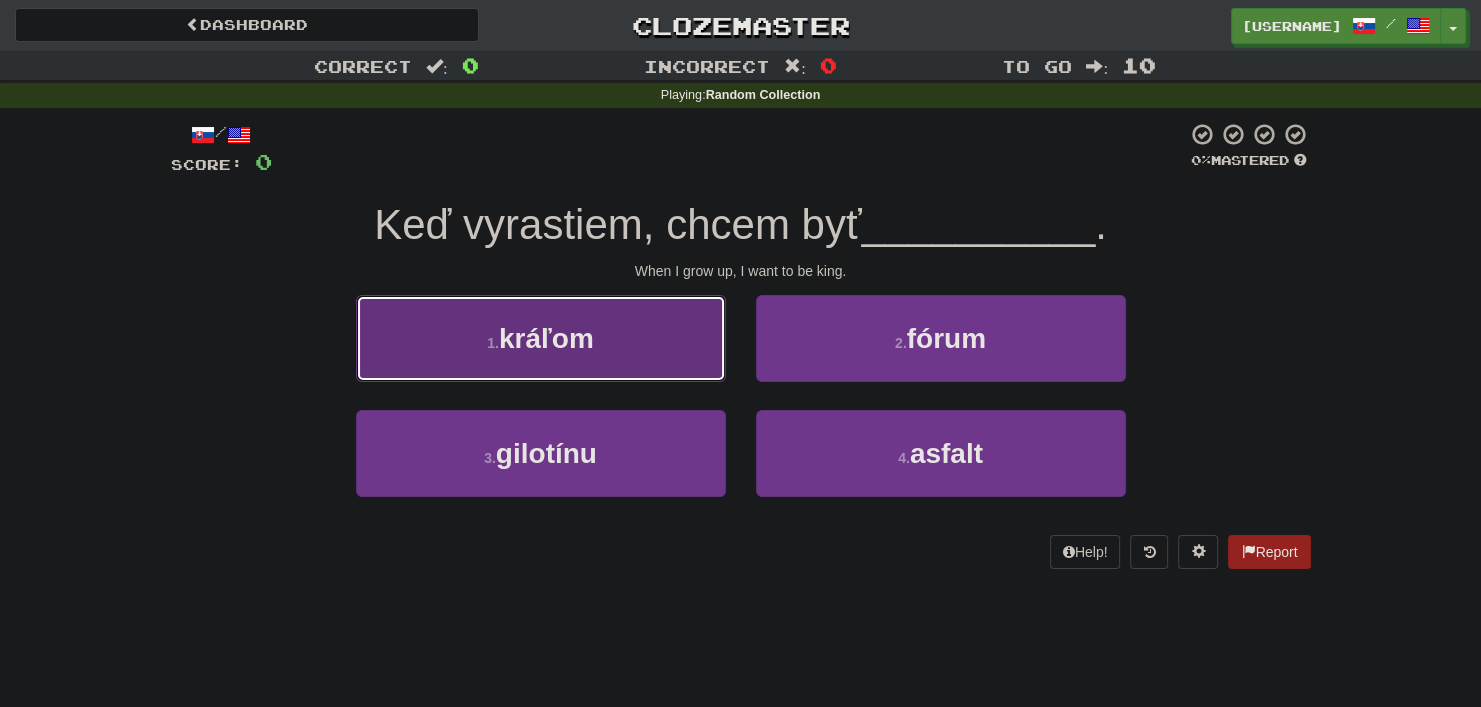 click on "kráľom" at bounding box center [546, 338] 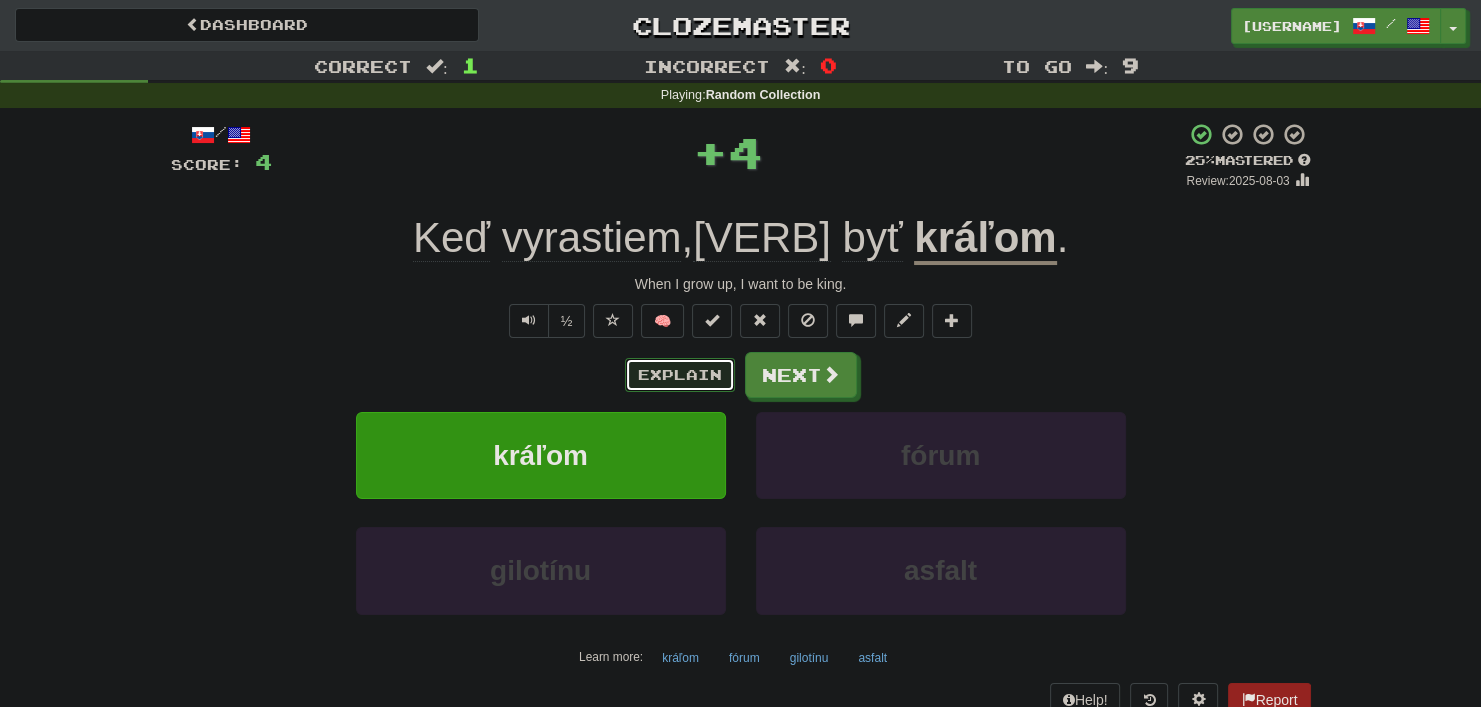 click on "Explain" at bounding box center (680, 375) 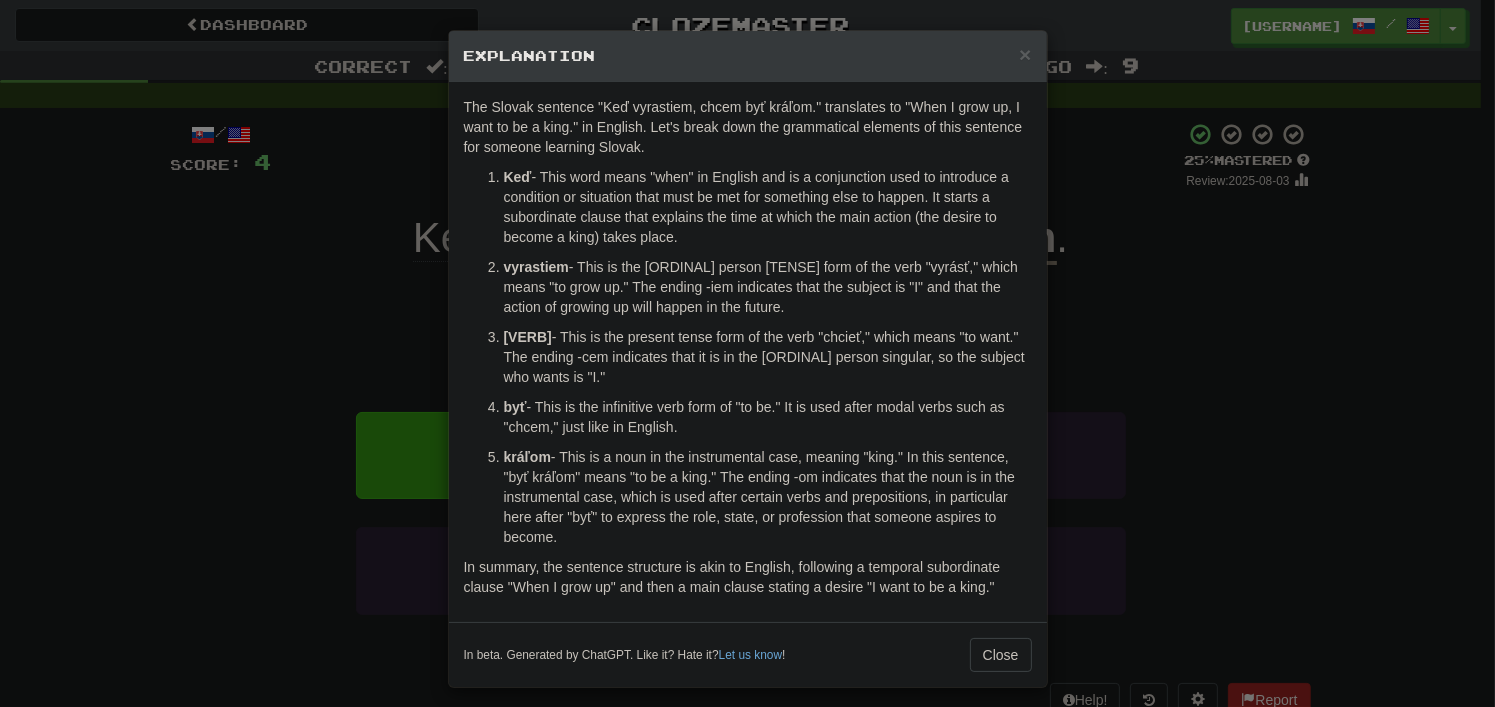 click on "× Explanation The Slovak sentence "Keď vyrastiem, chcem byť kráľom." translates to "When I grow up, I want to be a king." in English. Let's break down the grammatical elements of this sentence for someone learning Slovak.
Keď  - This word means "when" in English and is a conjunction used to introduce a condition or situation that must be met for something else to happen. It starts a subordinate clause that explains the time at which the main action (the desire to become a king) takes place.
vyrastiem  - This is the [ORDINAL] person [TENSE] form of the verb "vyrásť," which means "to grow up." The ending -iem indicates that the subject is "I" and that the action of growing up will happen in the future.
chcem  - This is the present tense form of the verb "chcieť," which means "to want." The ending -cem indicates that it is in the [ORDINAL] person singular, so the subject who wants is "I."
byť
kráľom
In beta. Generated by ChatGPT. Like it? Hate it?  Let us know !" at bounding box center (747, 353) 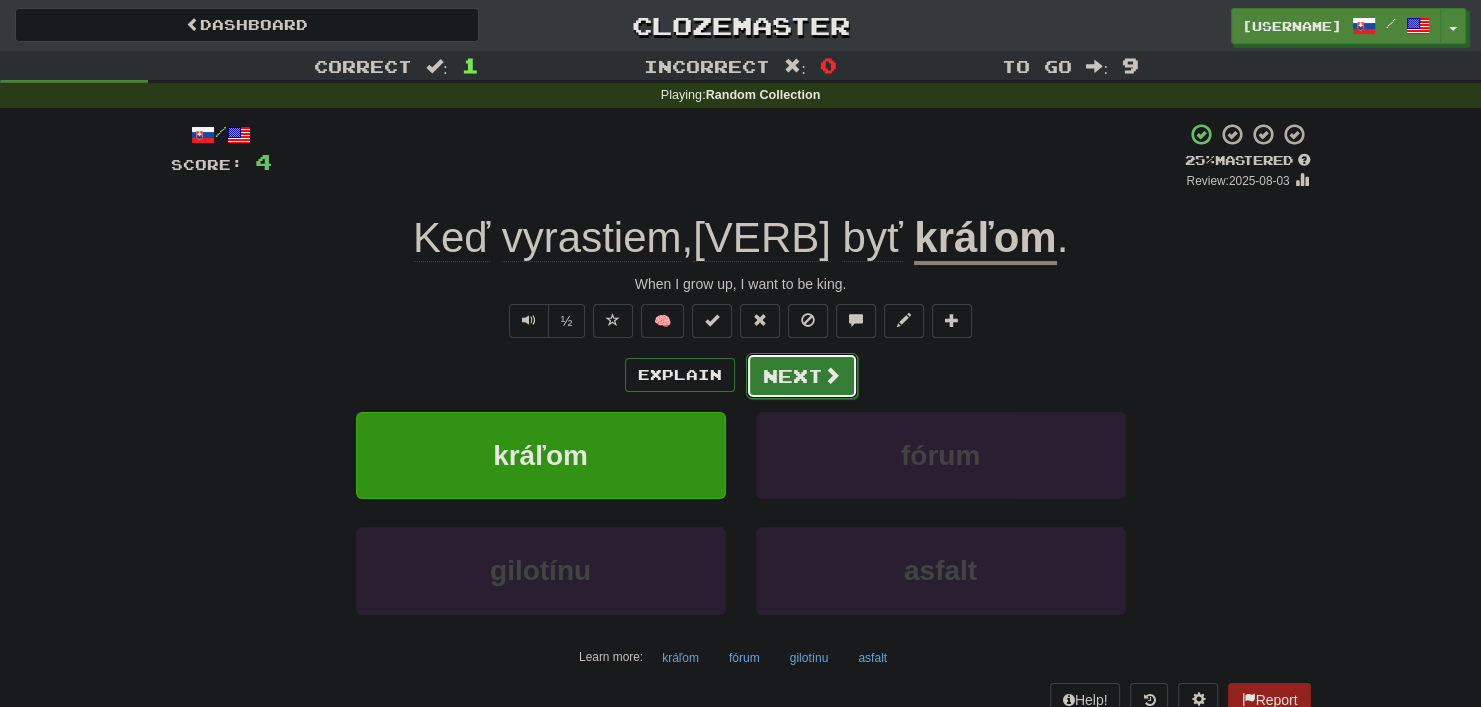 click at bounding box center (832, 375) 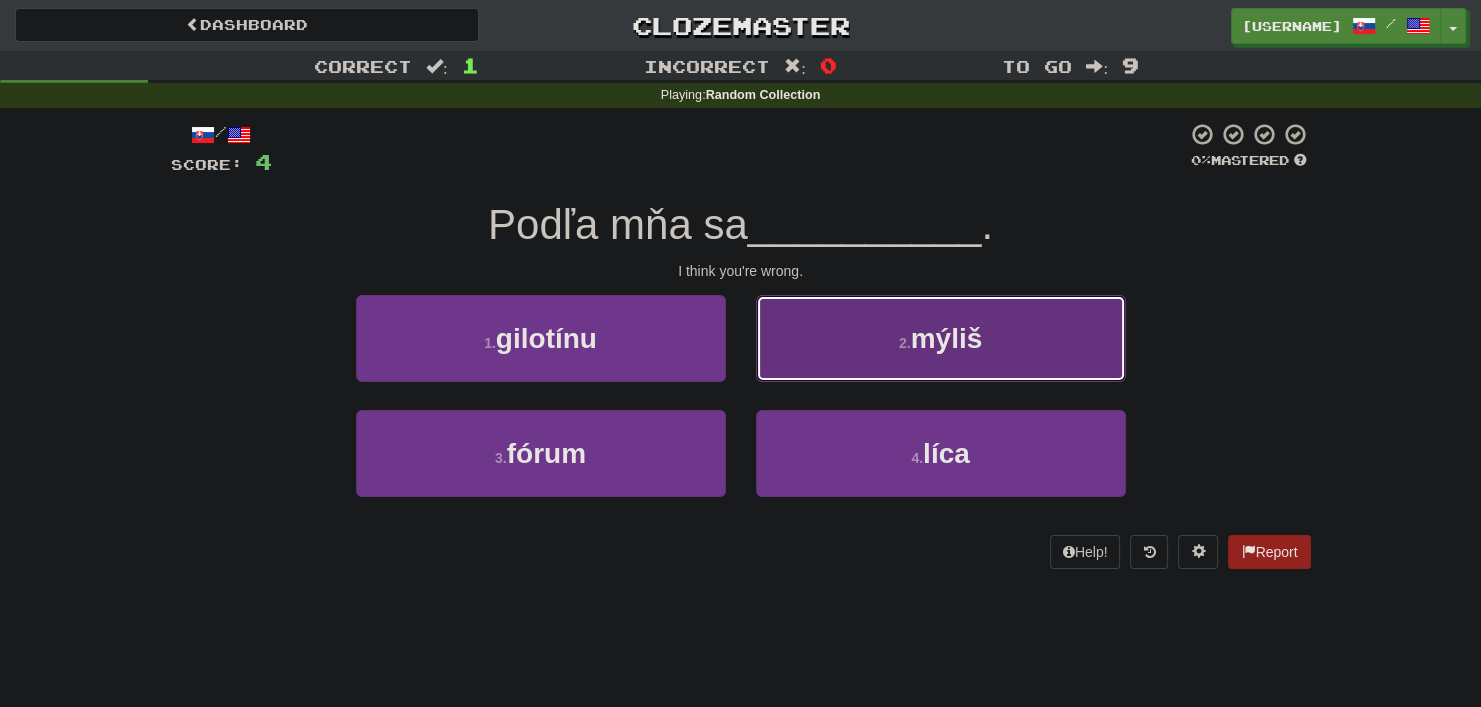 click on "[NUMBER] . [VERB]" at bounding box center [941, 338] 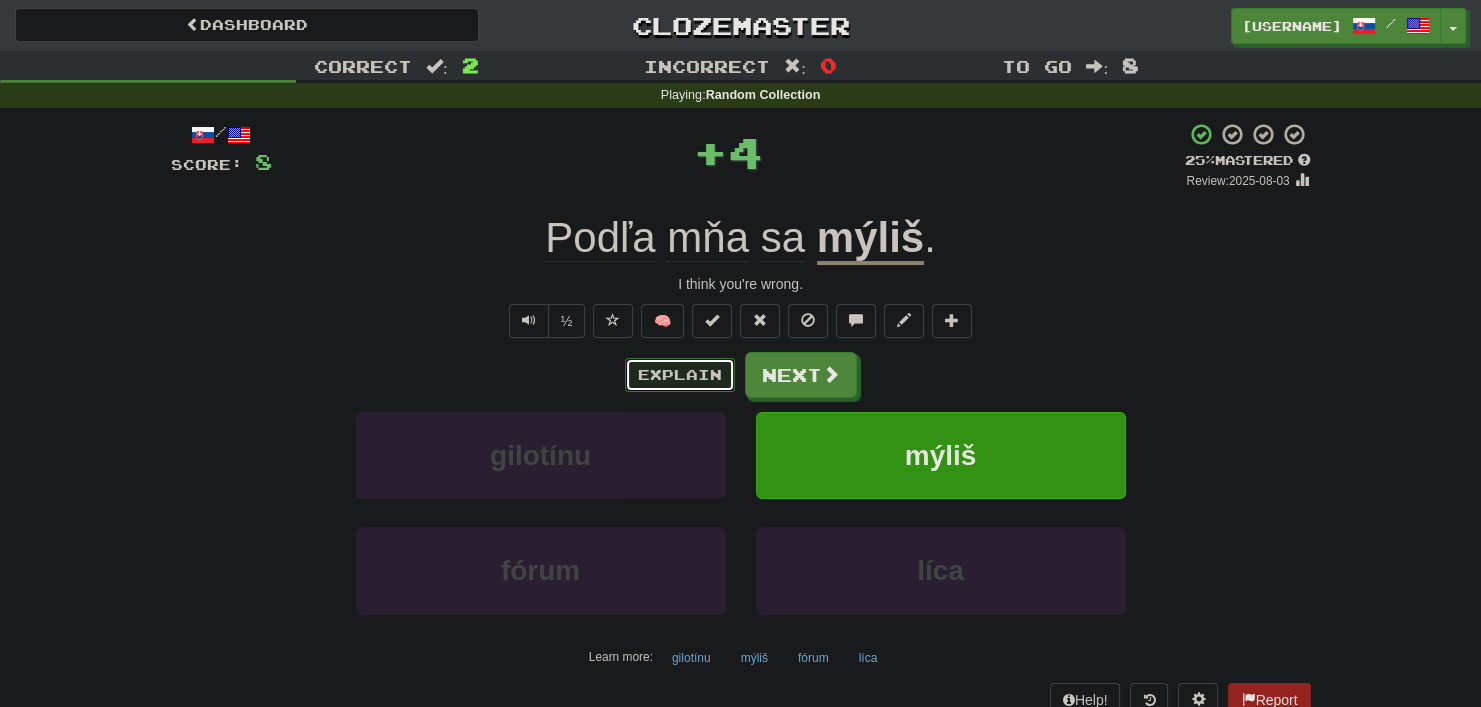 click on "Explain" at bounding box center (680, 375) 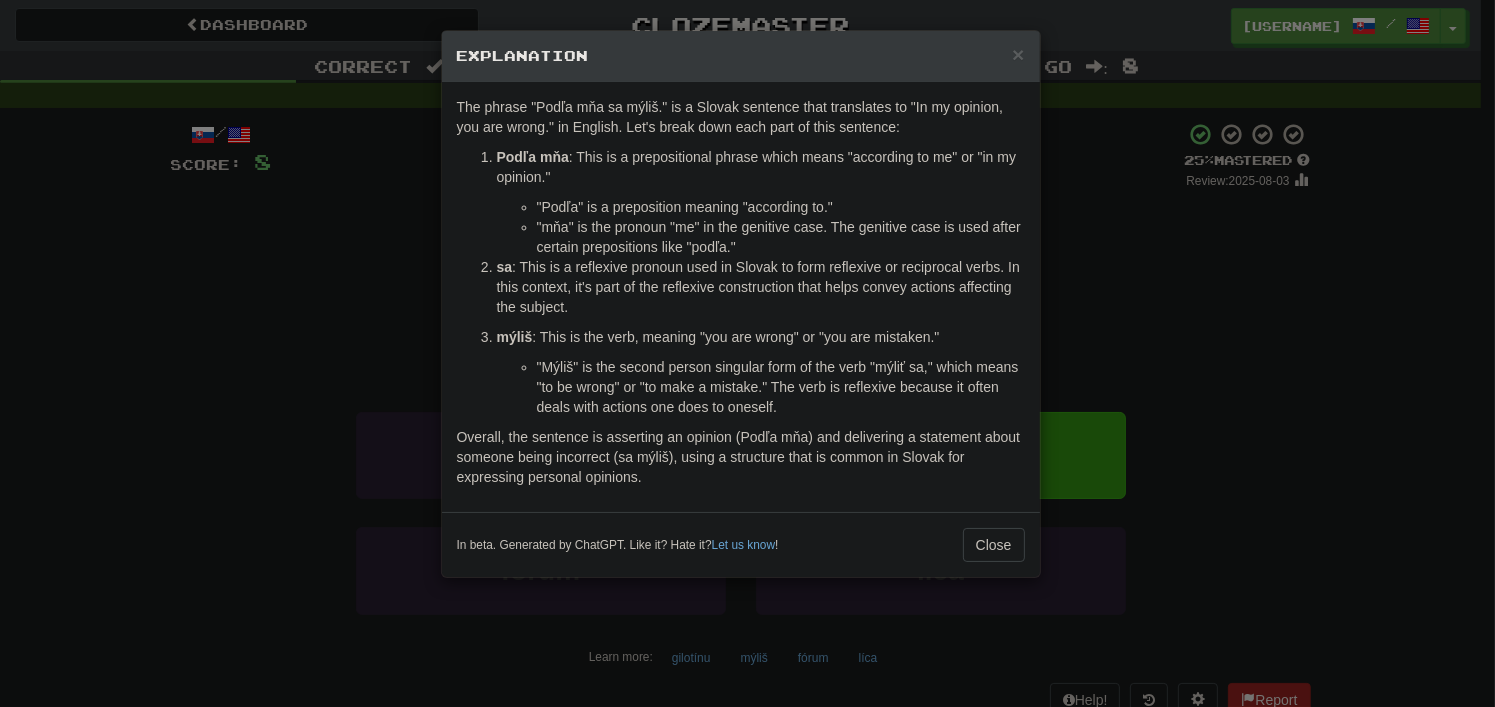 click on "× Explanation The phrase "Podľa mňa sa mýliš." is a Slovak sentence that translates to "In my opinion, you are wrong." in English. Let's break down each part of this sentence:
Podľa mňa : This is a prepositional phrase which means "according to me" or "in my opinion."
"Podľa" is a preposition meaning "according to."
"mňa" is the pronoun "me" in the genitive case. The genitive case is used after certain prepositions like "podľa."
sa : This is a reflexive pronoun used in Slovak to form reflexive or reciprocal verbs. In this context, it's part of the reflexive construction that helps convey actions affecting the subject.
mýliš : This is the verb, meaning "you are wrong" or "you are mistaken."
"Mýliš" is the second person singular form of the verb "mýliť sa," which means "to be wrong" or "to make a mistake." The verb is reflexive because it often deals with actions one does to oneself.
In beta. Generated by ChatGPT. Like it? Hate it?  Let us know ! Close" at bounding box center (747, 353) 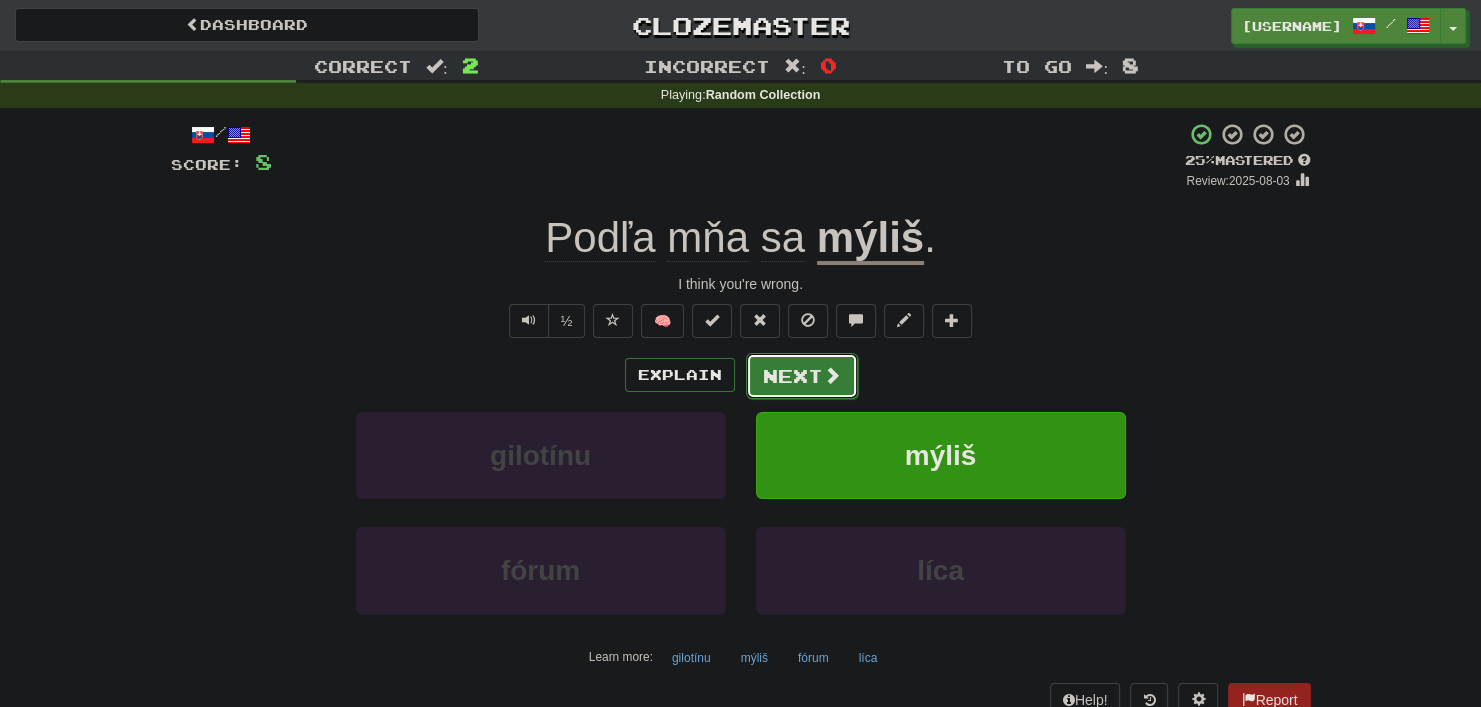 click on "Next" at bounding box center [802, 376] 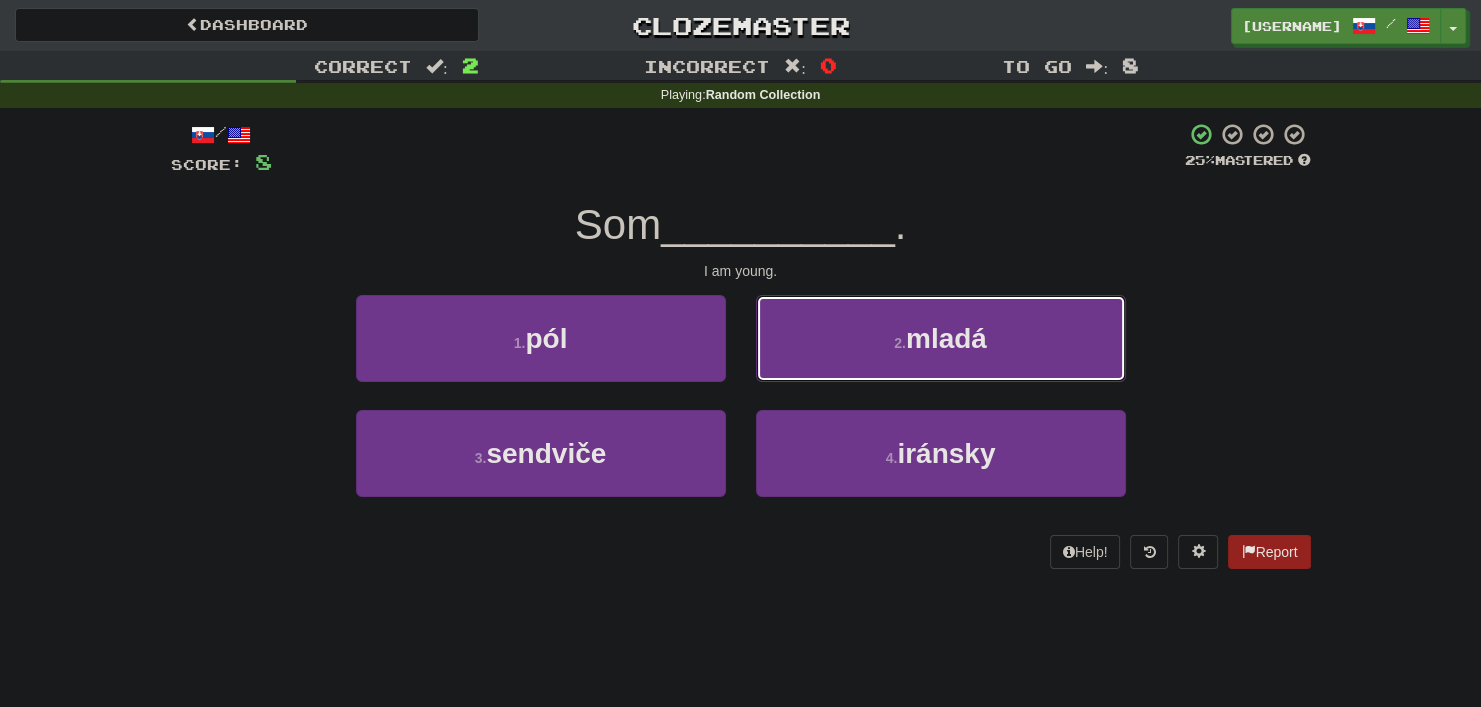 drag, startPoint x: 1038, startPoint y: 328, endPoint x: 1035, endPoint y: 318, distance: 10.440307 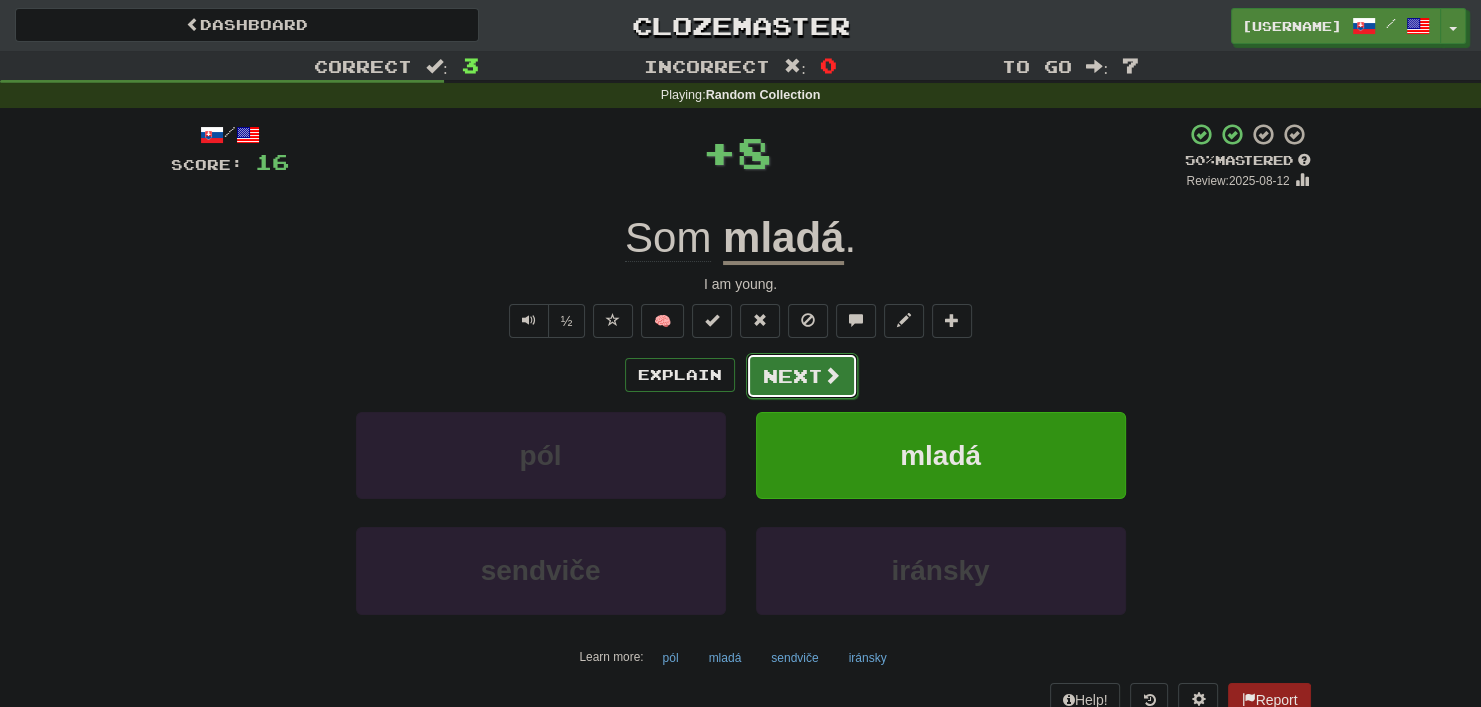 click on "Next" at bounding box center (802, 376) 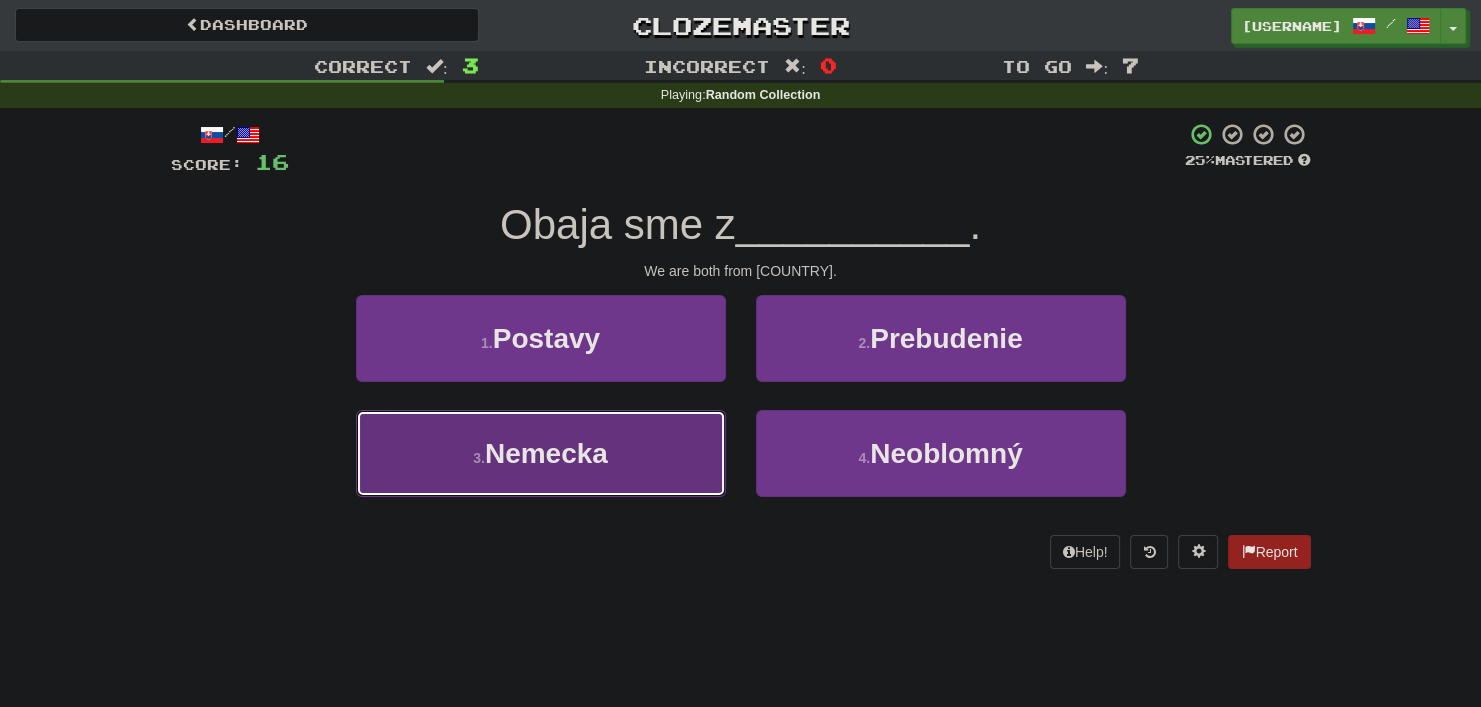 click on "3 .  Nemecka" at bounding box center (541, 453) 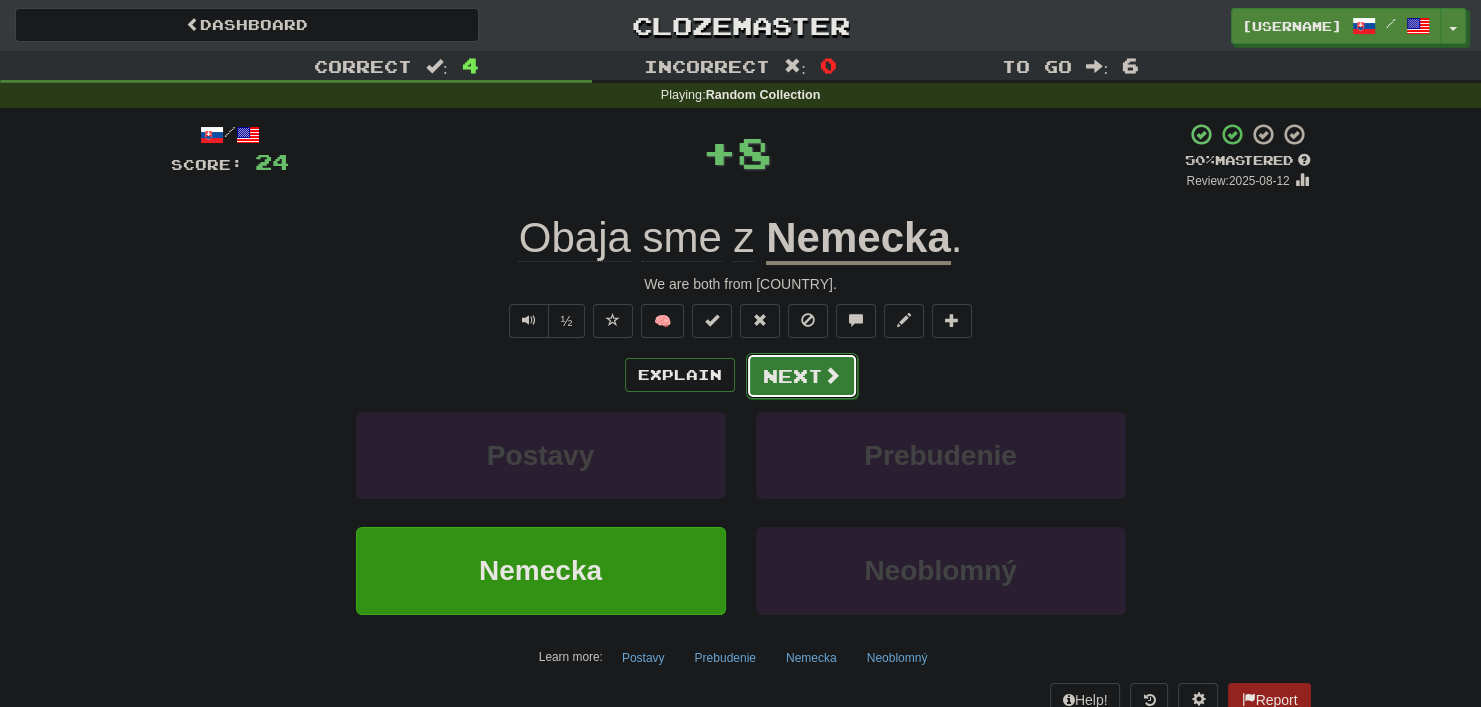 click on "Next" at bounding box center [802, 376] 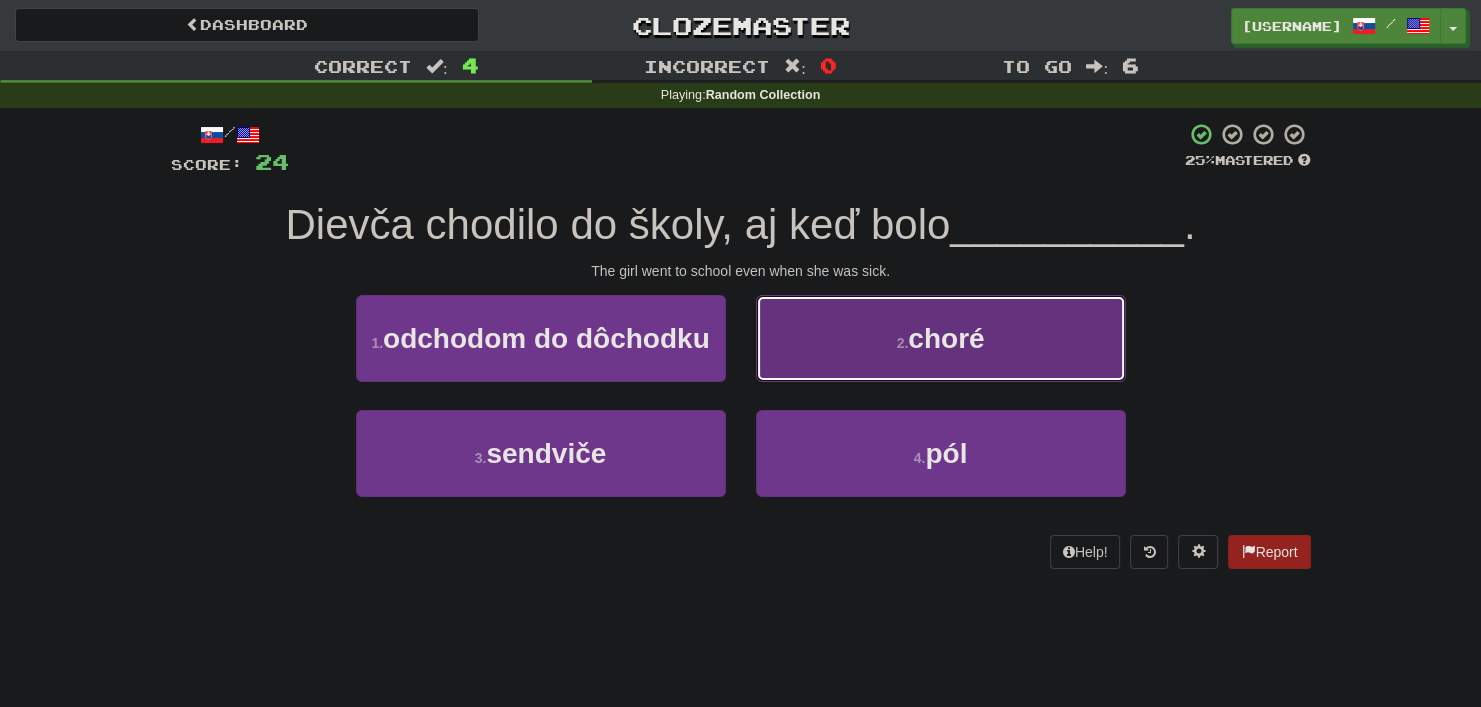 click on "[NUMBER] . [ADJECTIVE]" at bounding box center (941, 338) 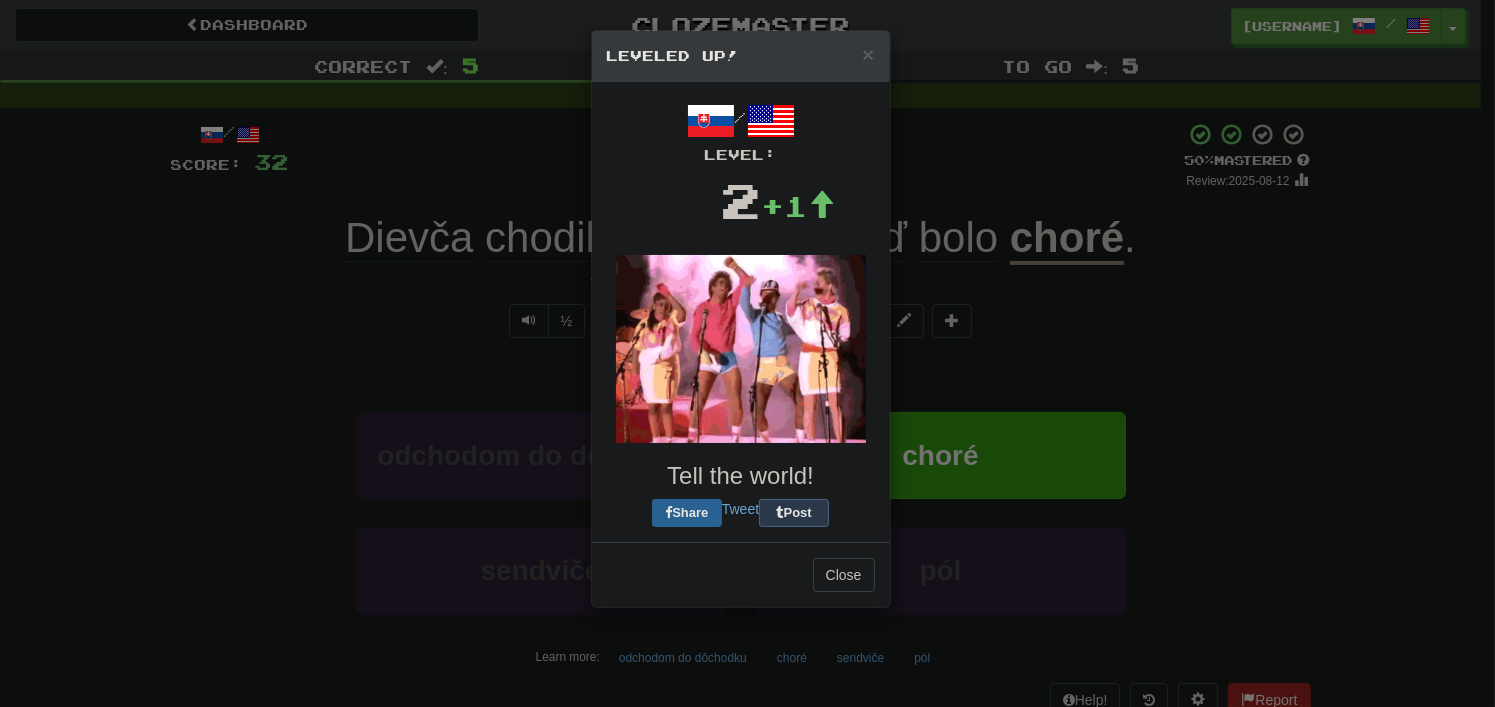 click at bounding box center (741, 349) 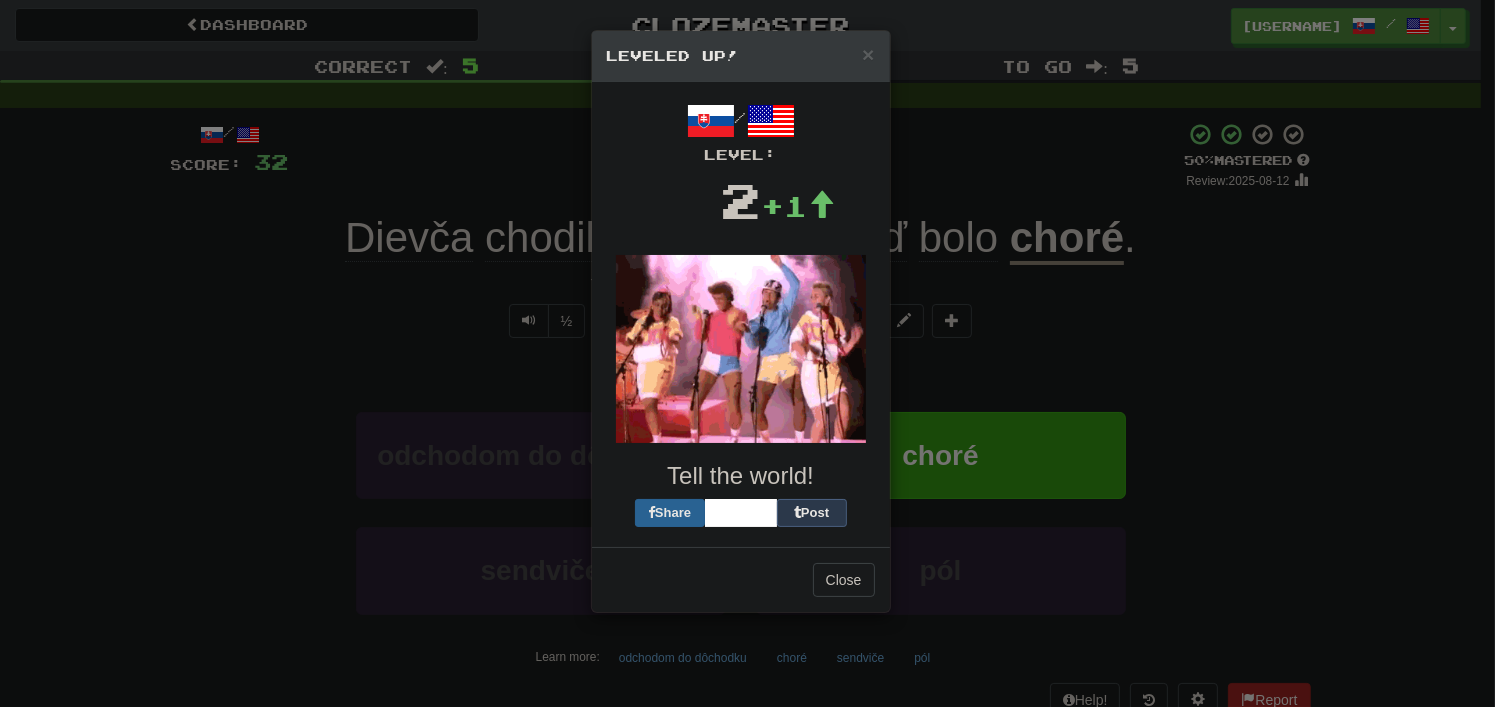 scroll, scrollTop: 0, scrollLeft: 0, axis: both 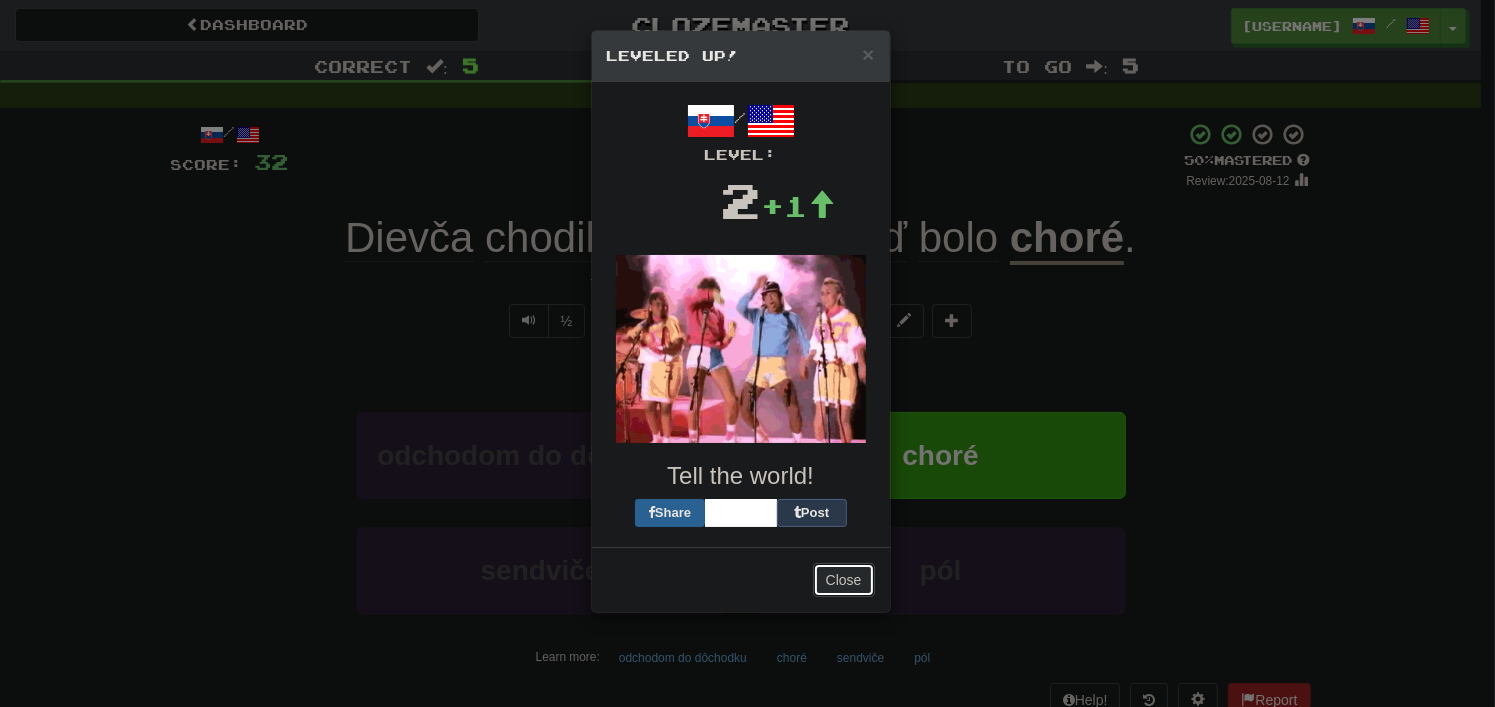 click on "Close" at bounding box center (844, 580) 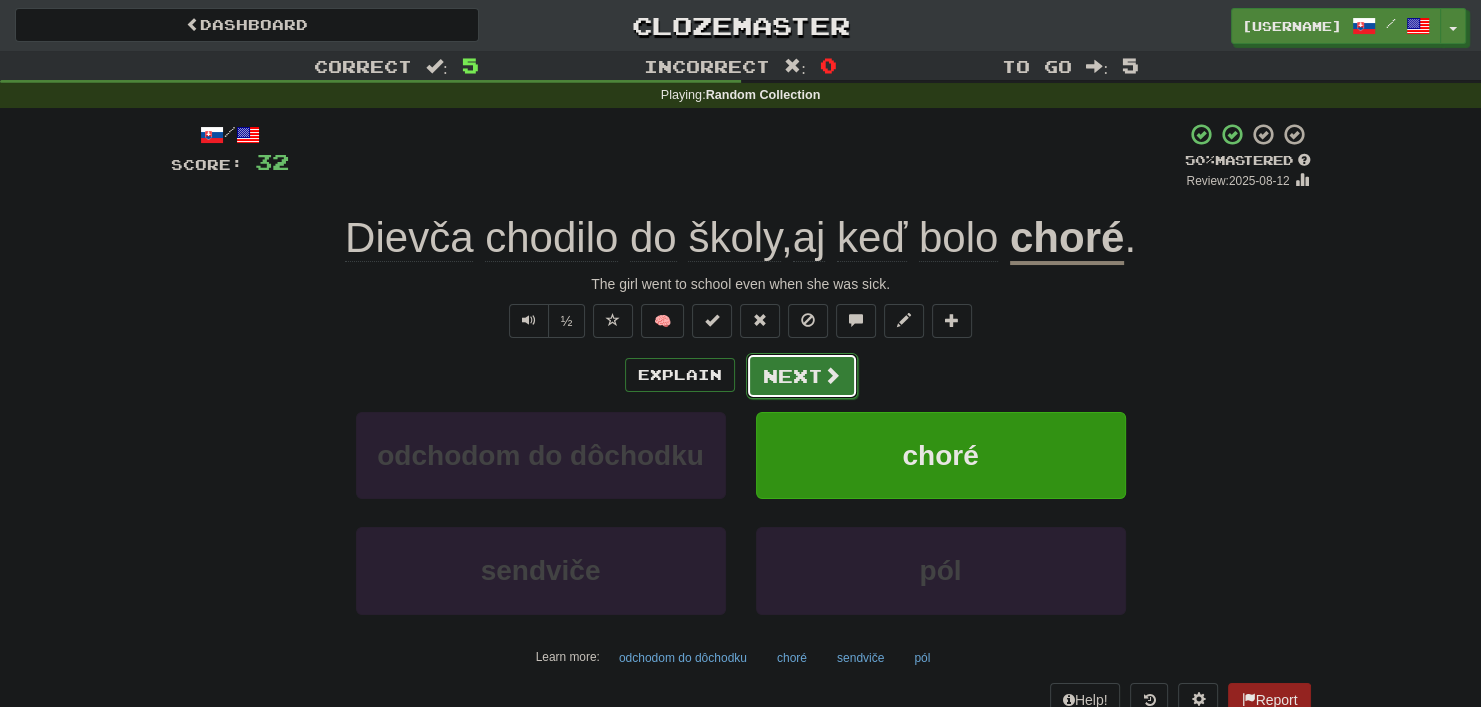 click on "Next" at bounding box center [802, 376] 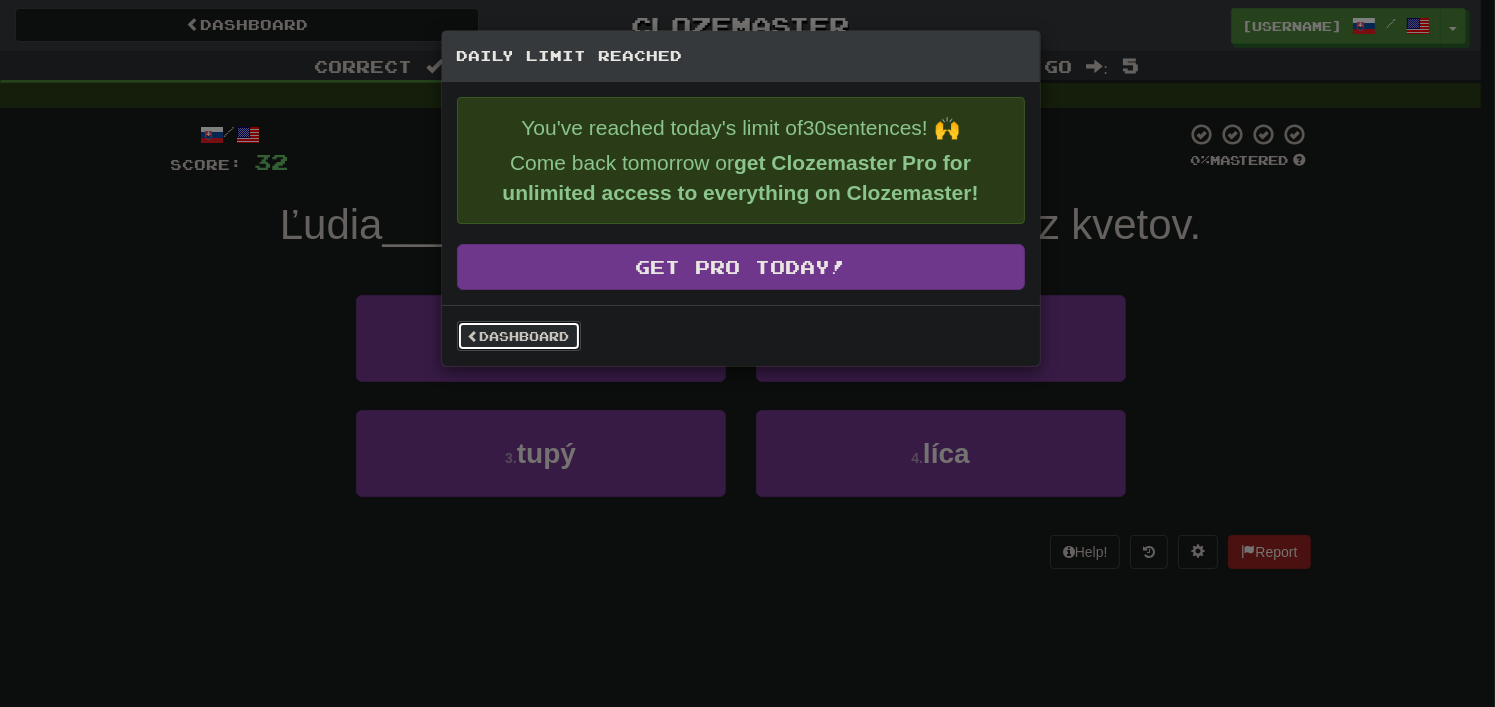 click on "Dashboard" at bounding box center [519, 336] 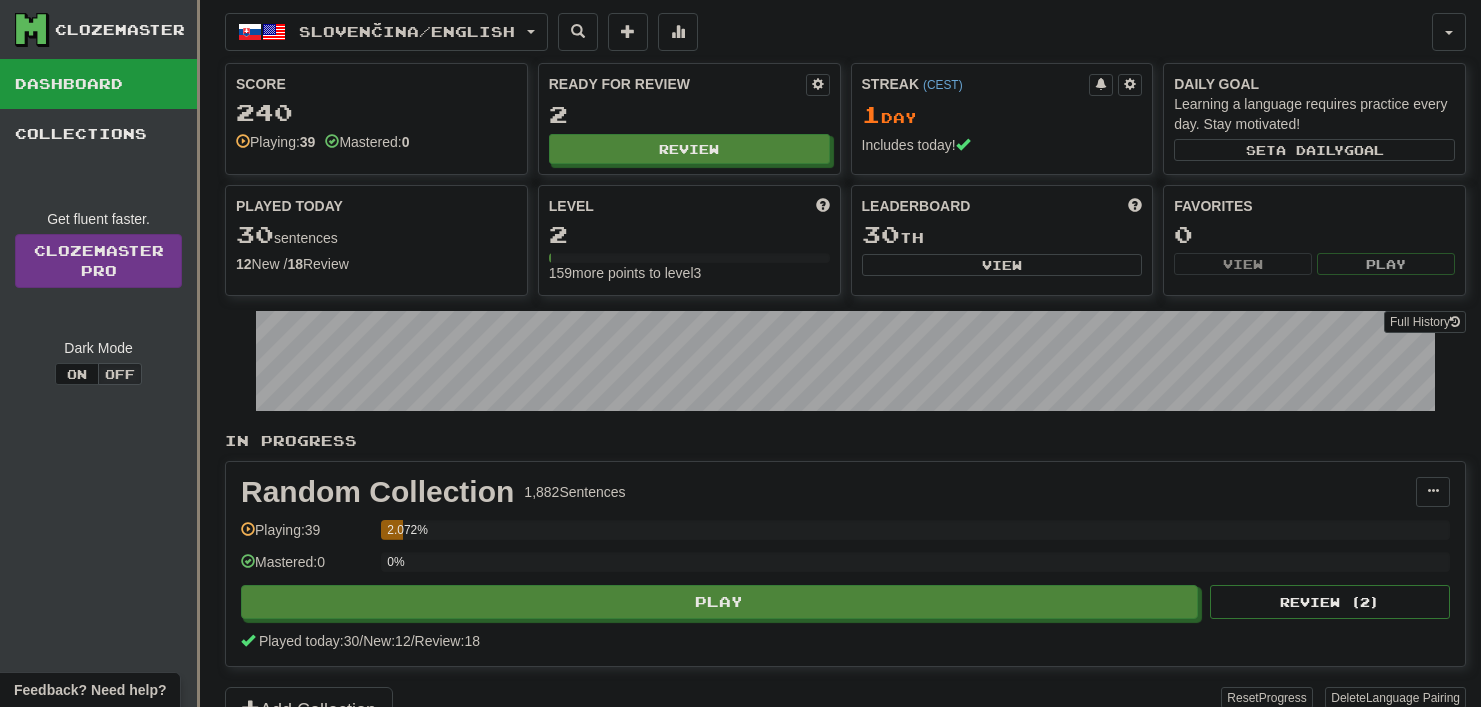 scroll, scrollTop: 0, scrollLeft: 0, axis: both 